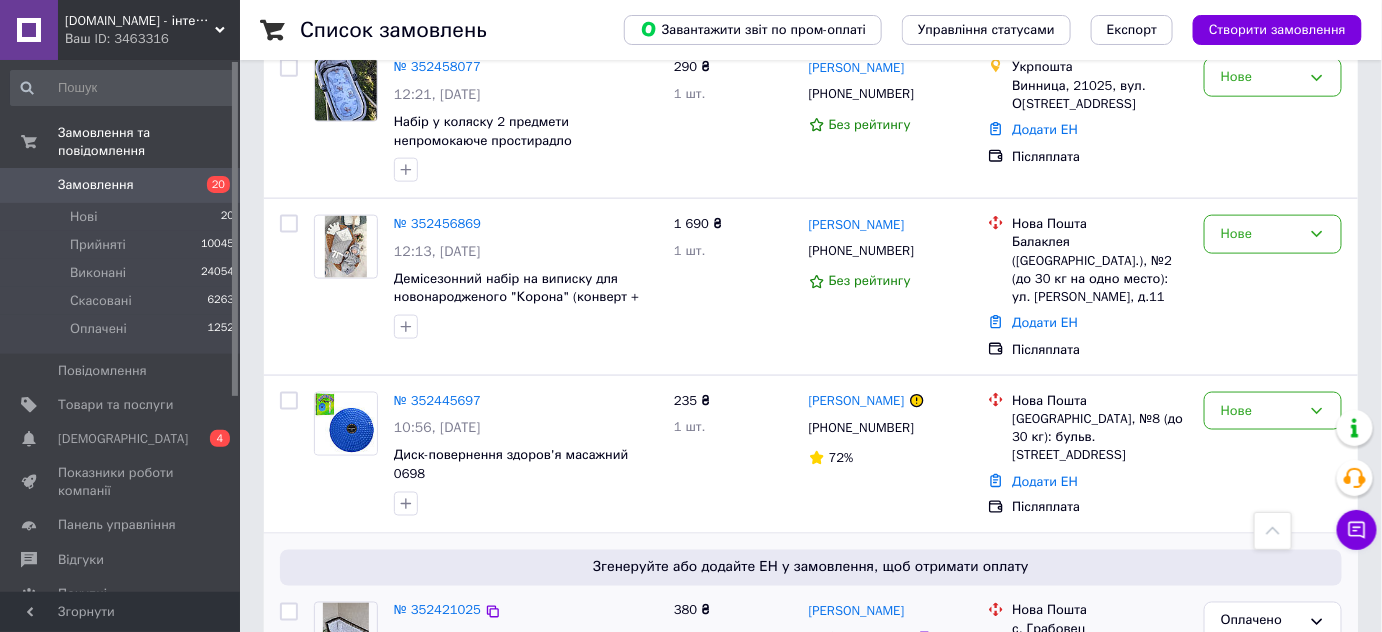 scroll, scrollTop: 3306, scrollLeft: 0, axis: vertical 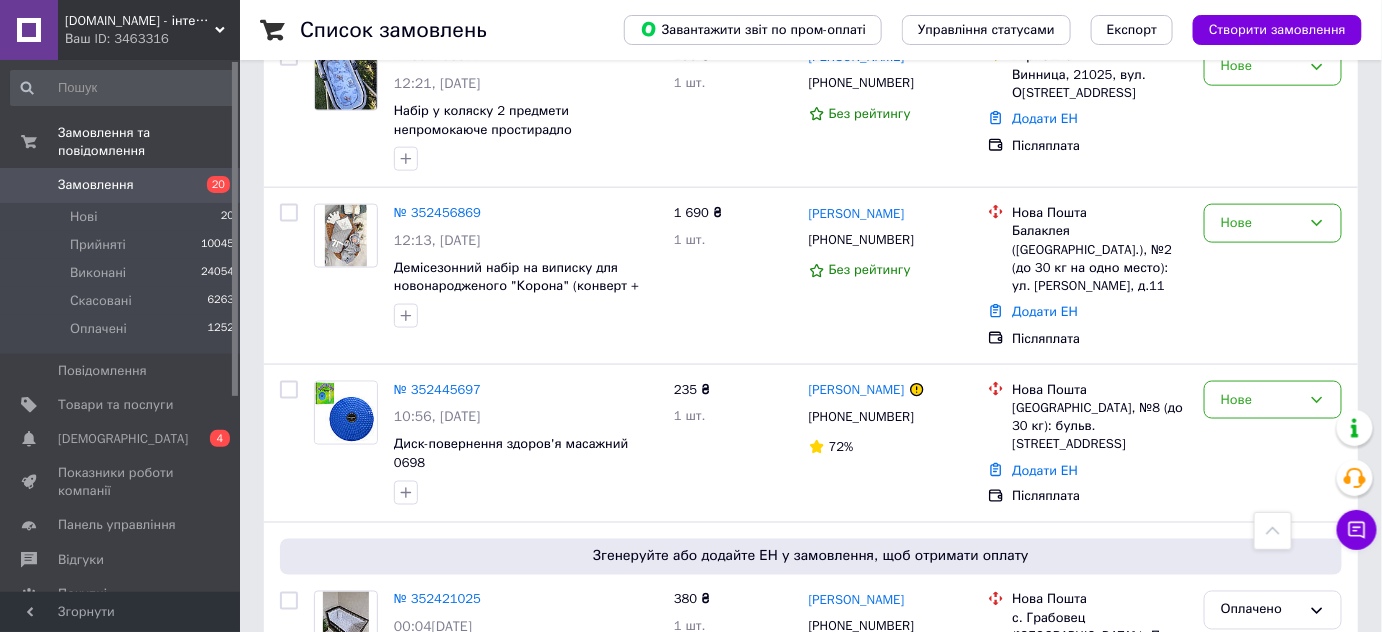 click on "2" at bounding box center (327, 796) 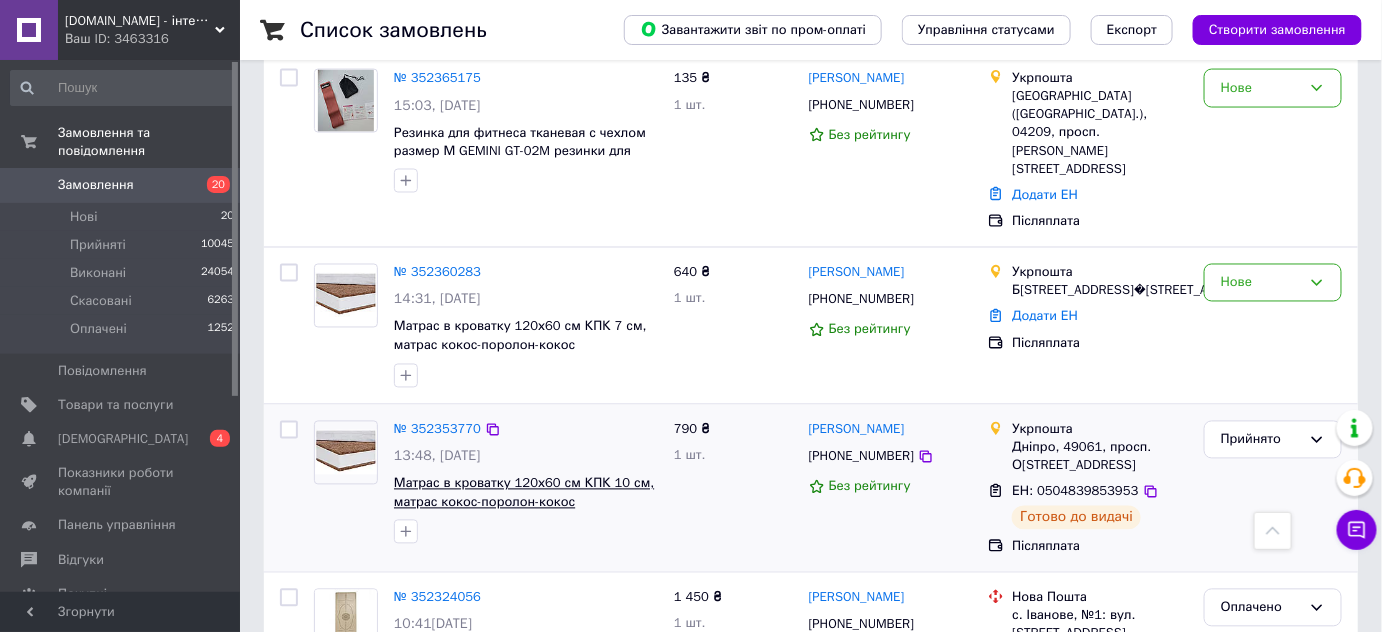 scroll, scrollTop: 1090, scrollLeft: 0, axis: vertical 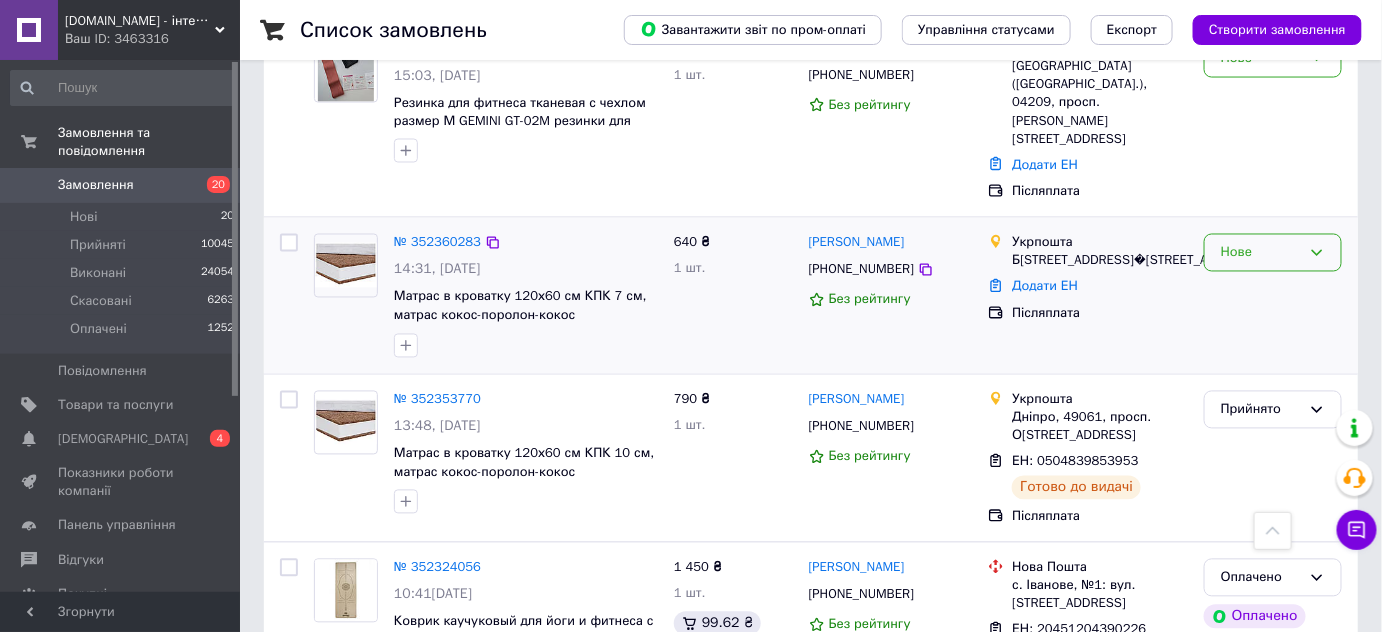 click on "Нове" at bounding box center [1261, 253] 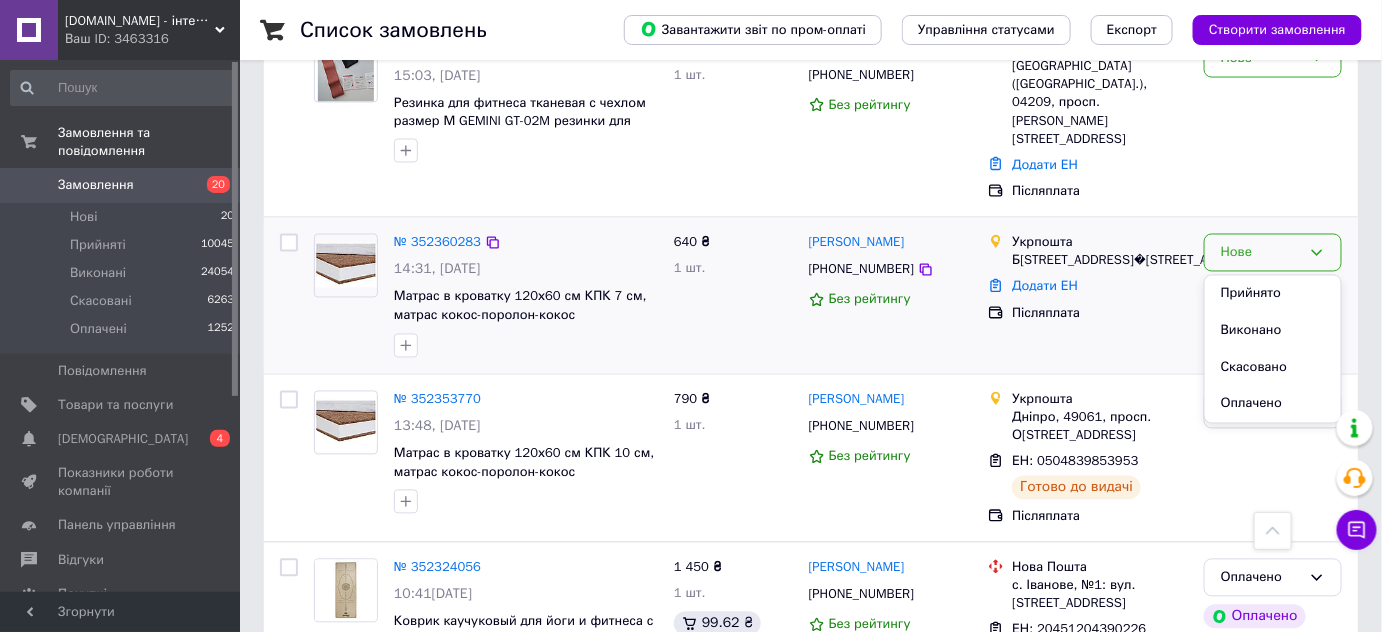click on "Прийнято" at bounding box center [1273, 294] 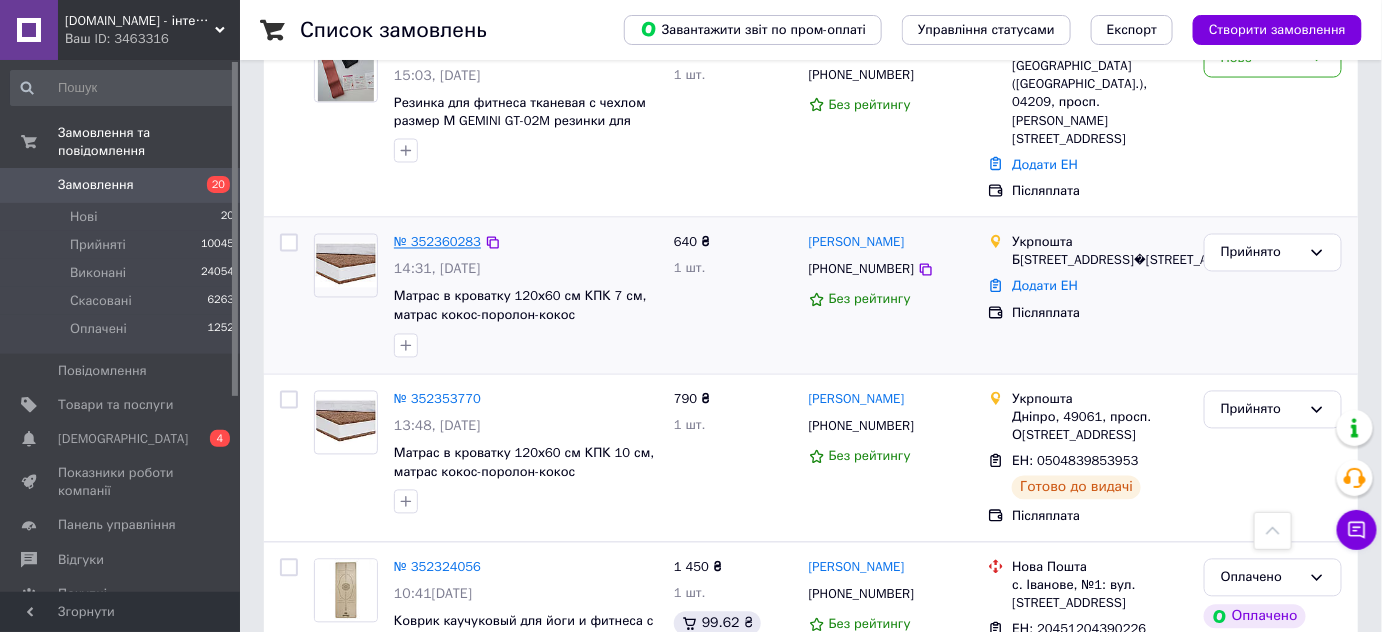 click on "№ 352360283" at bounding box center [437, 242] 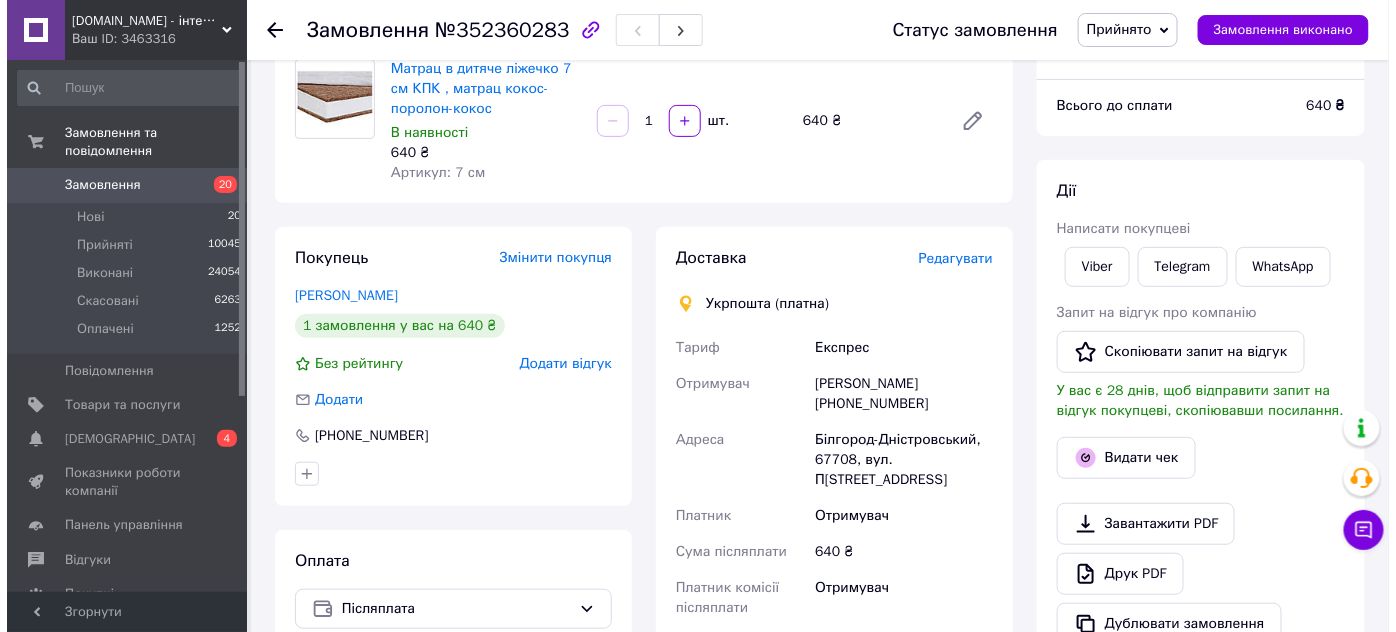 scroll, scrollTop: 181, scrollLeft: 0, axis: vertical 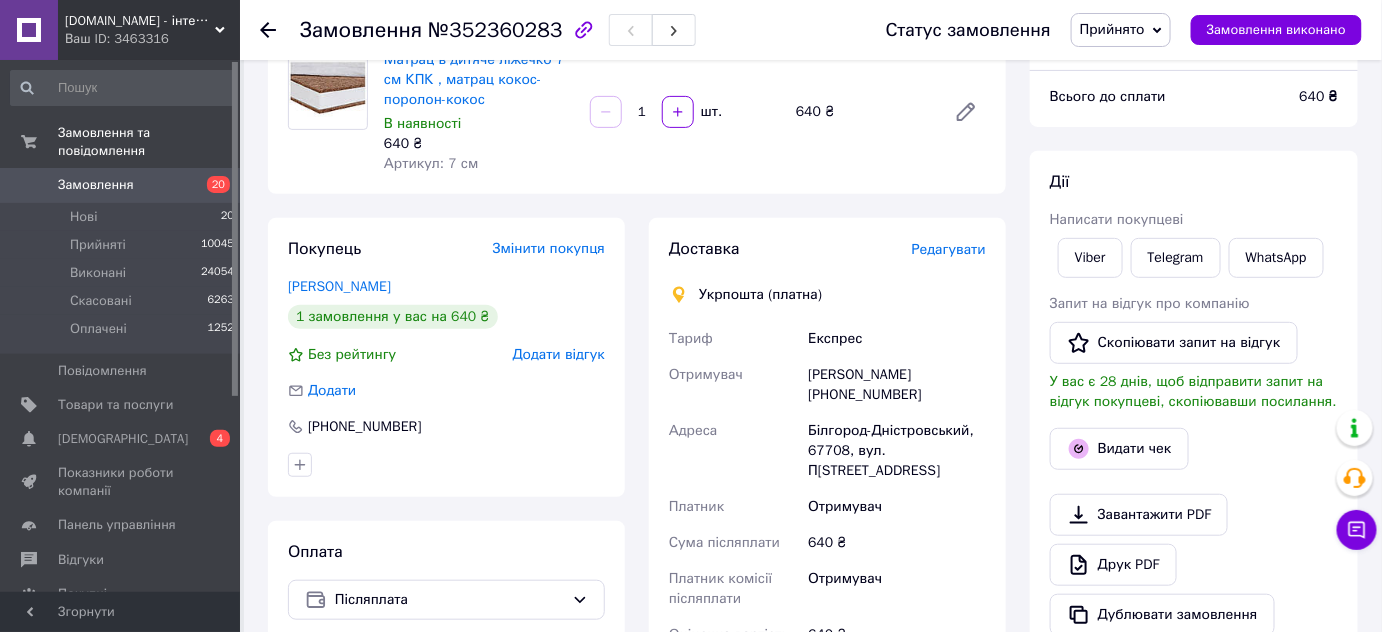 click on "Редагувати" at bounding box center (949, 249) 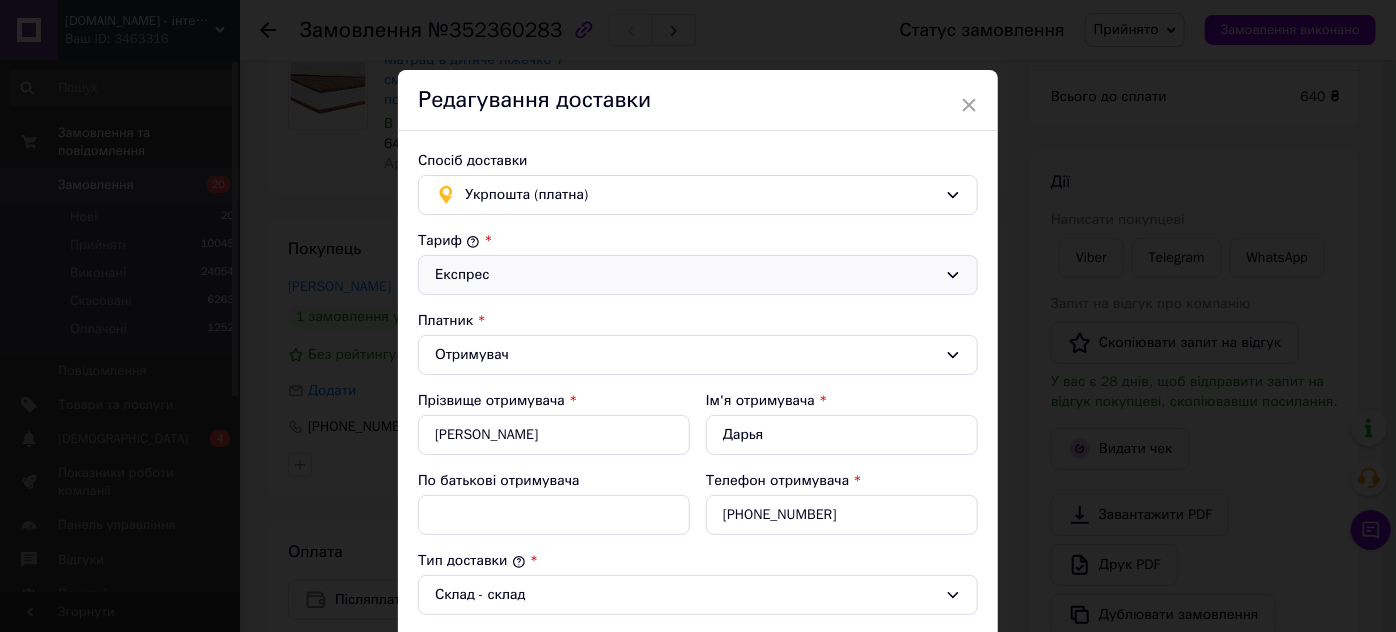 click on "Експрес" at bounding box center (686, 275) 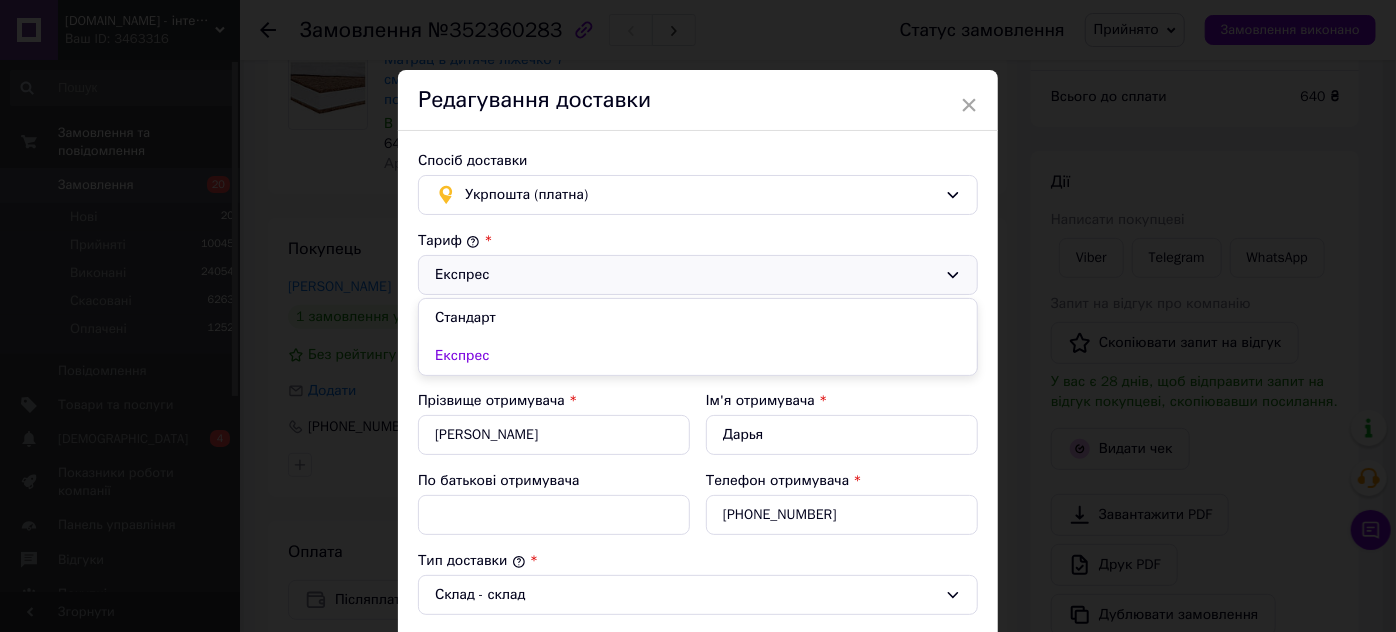 click on "Стандарт" at bounding box center [698, 318] 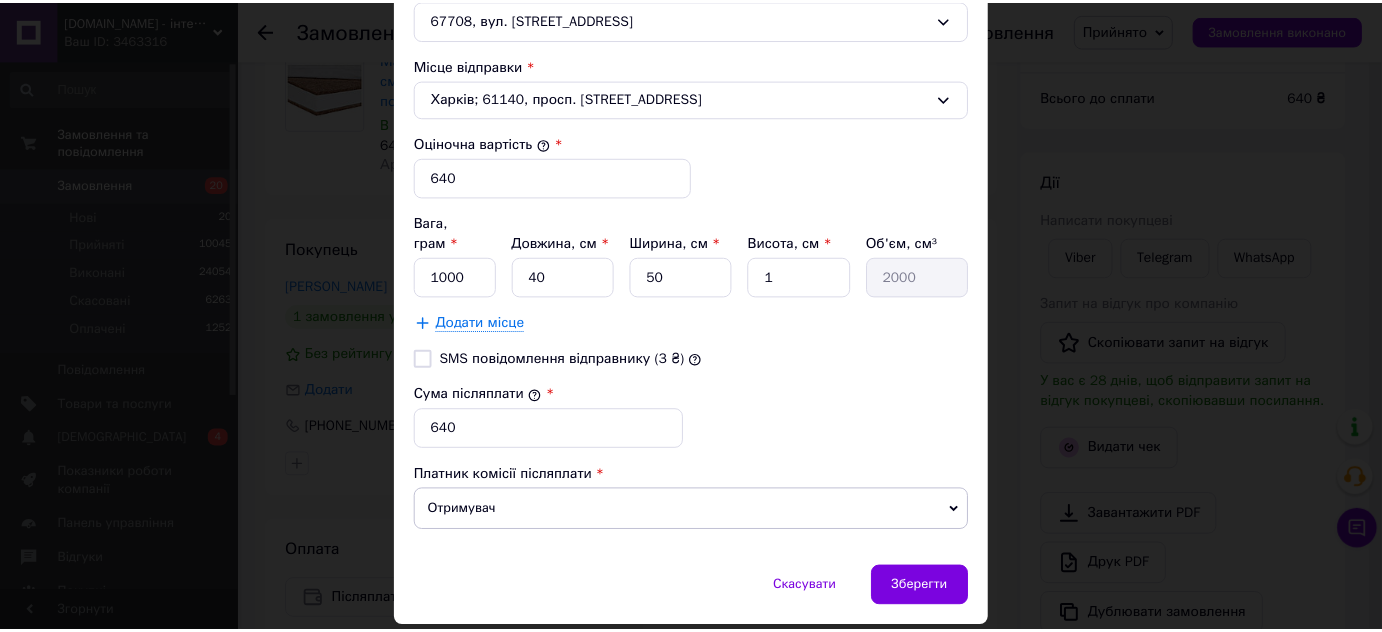 scroll, scrollTop: 773, scrollLeft: 0, axis: vertical 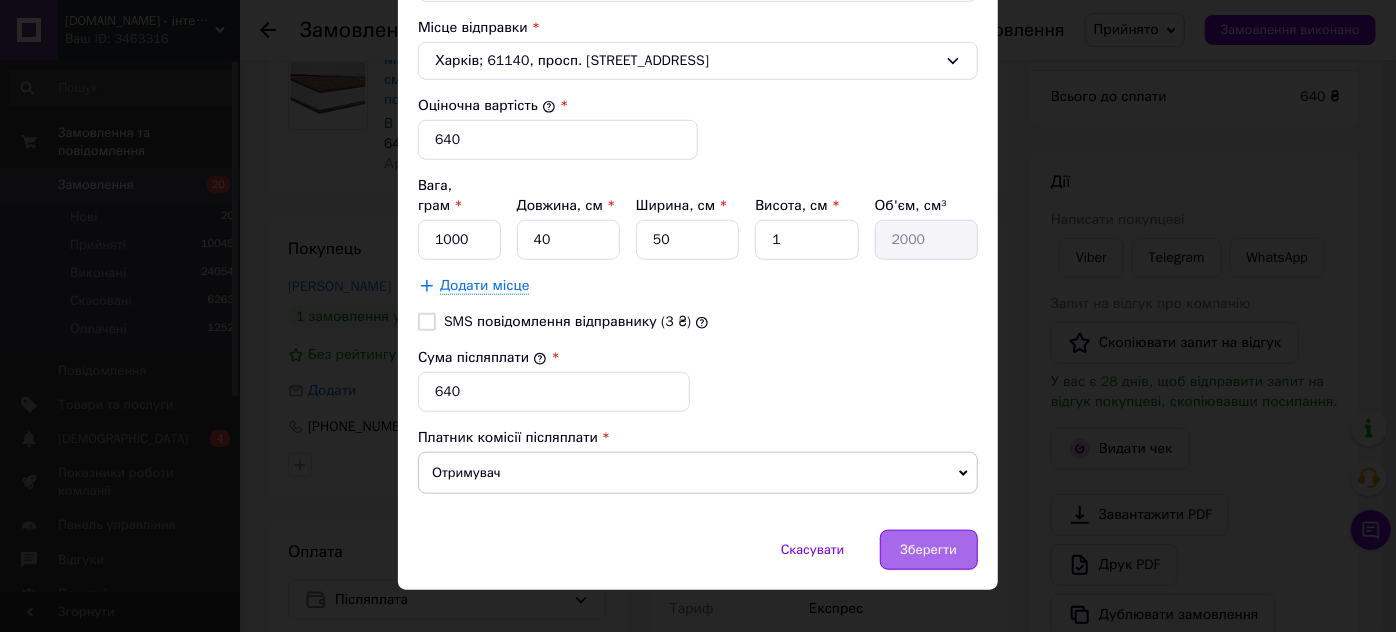 click on "Зберегти" at bounding box center [929, 550] 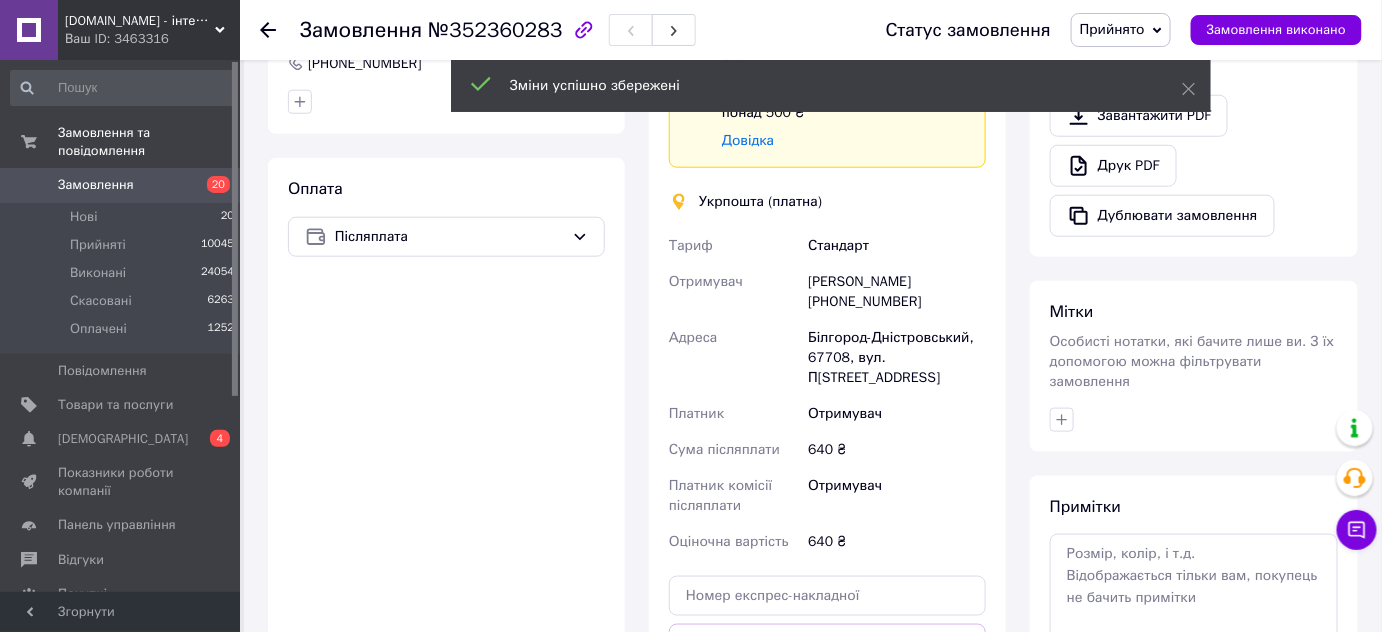scroll, scrollTop: 545, scrollLeft: 0, axis: vertical 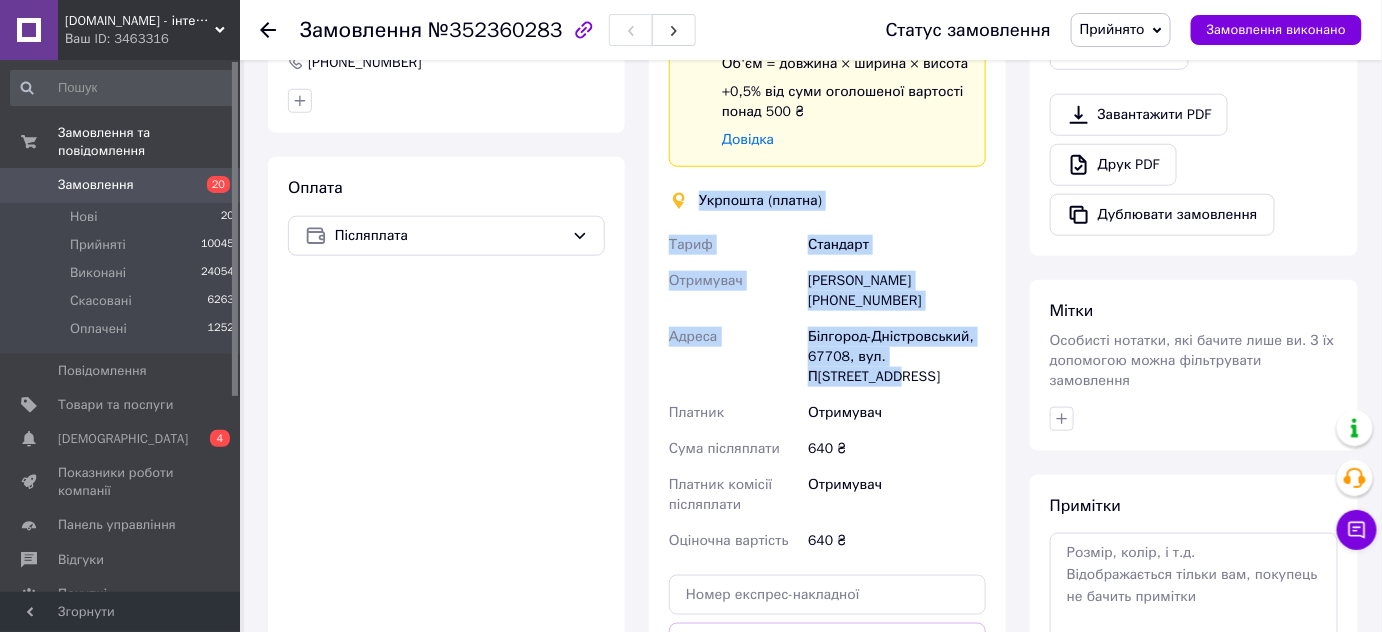 drag, startPoint x: 689, startPoint y: 170, endPoint x: 989, endPoint y: 324, distance: 337.21802 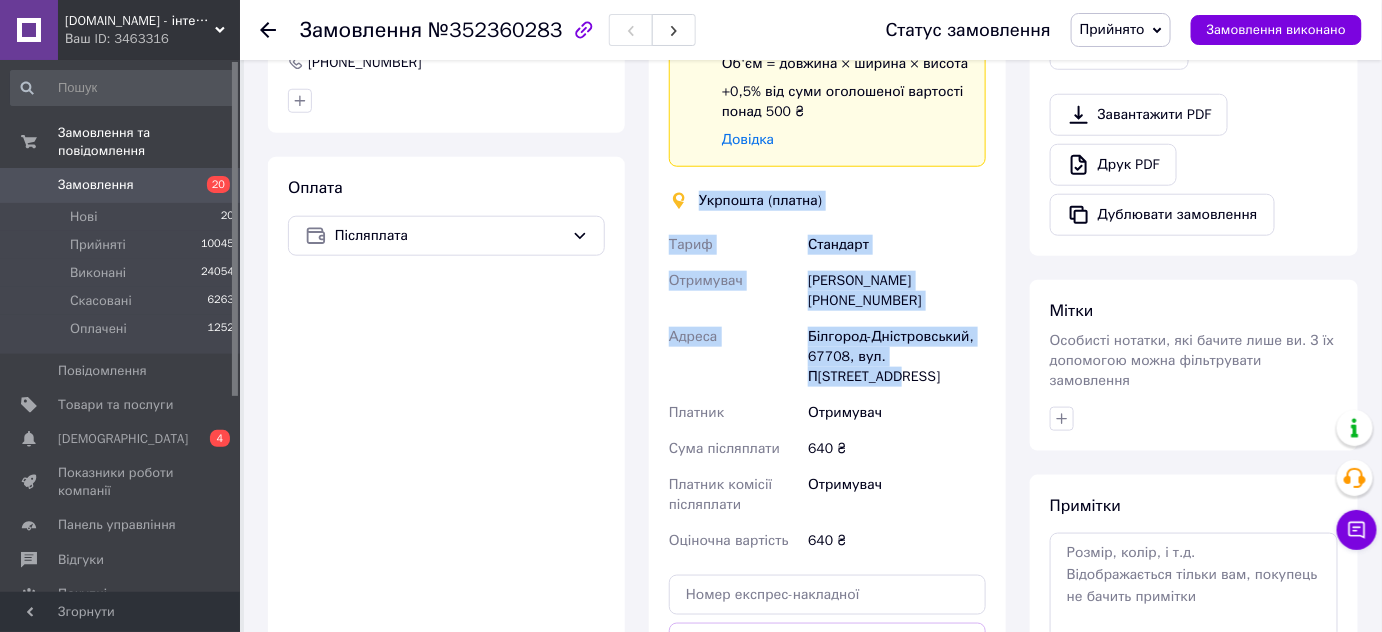 click on "Замовлення" at bounding box center (96, 185) 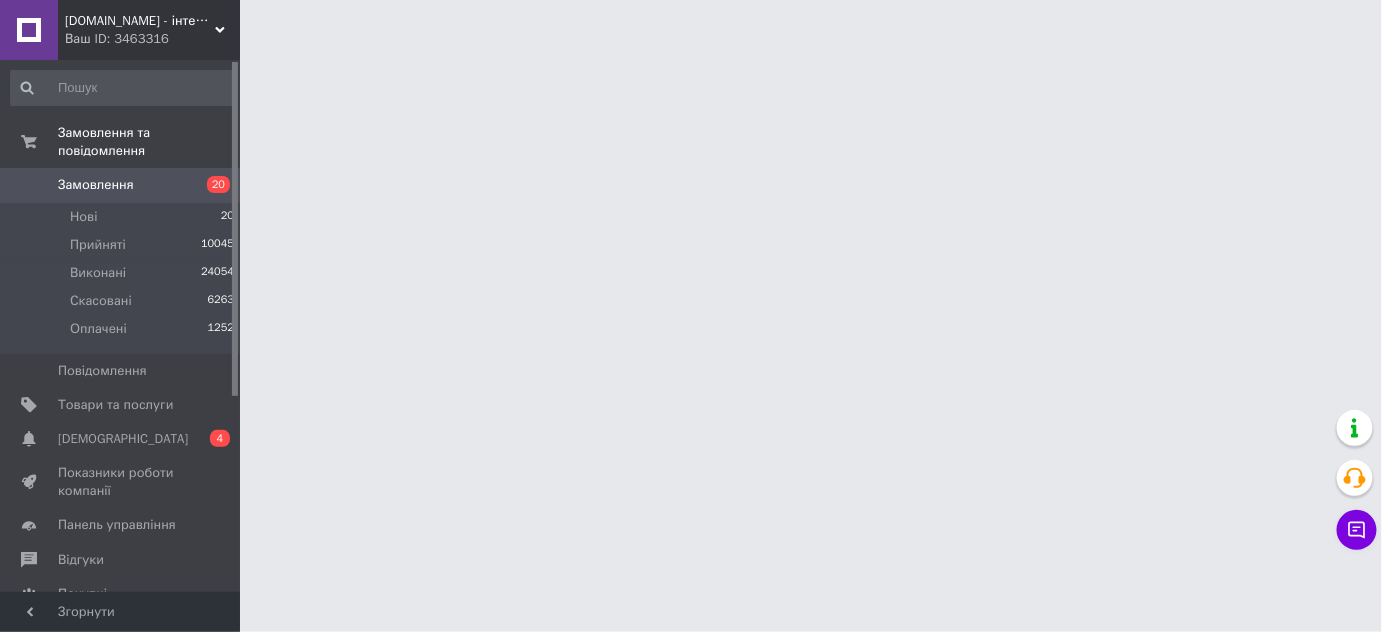 scroll, scrollTop: 0, scrollLeft: 0, axis: both 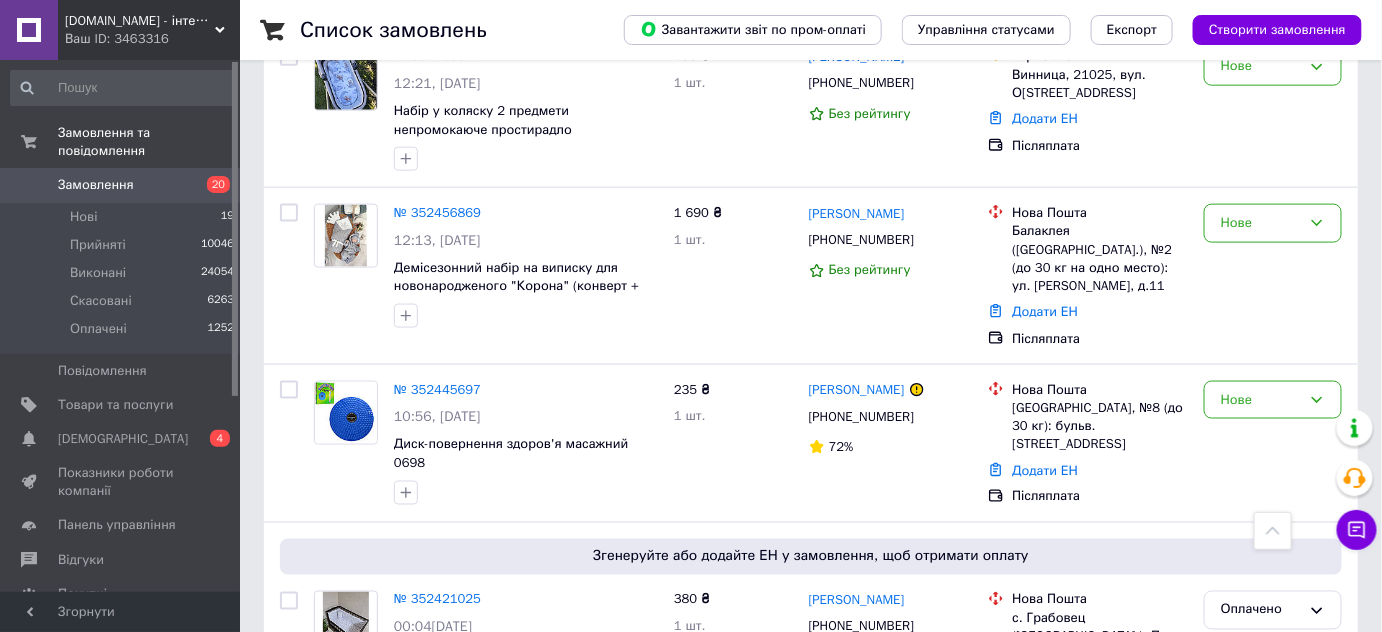 click on "2" at bounding box center (327, 796) 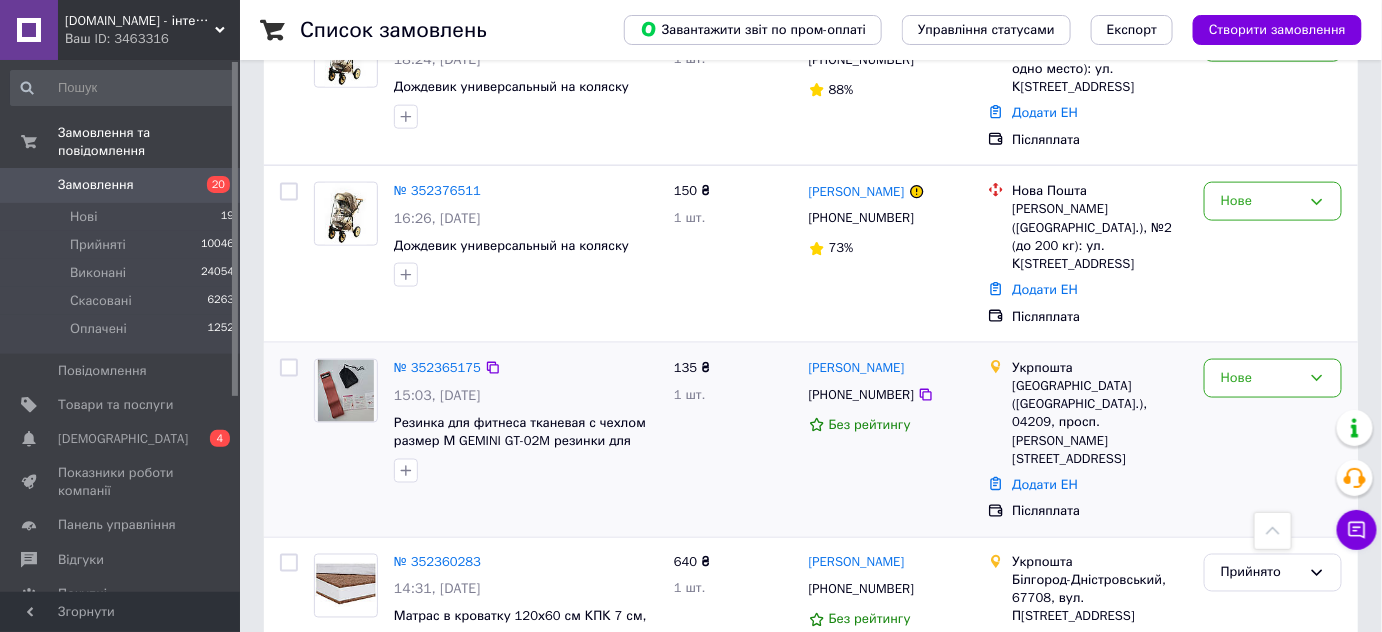 scroll, scrollTop: 727, scrollLeft: 0, axis: vertical 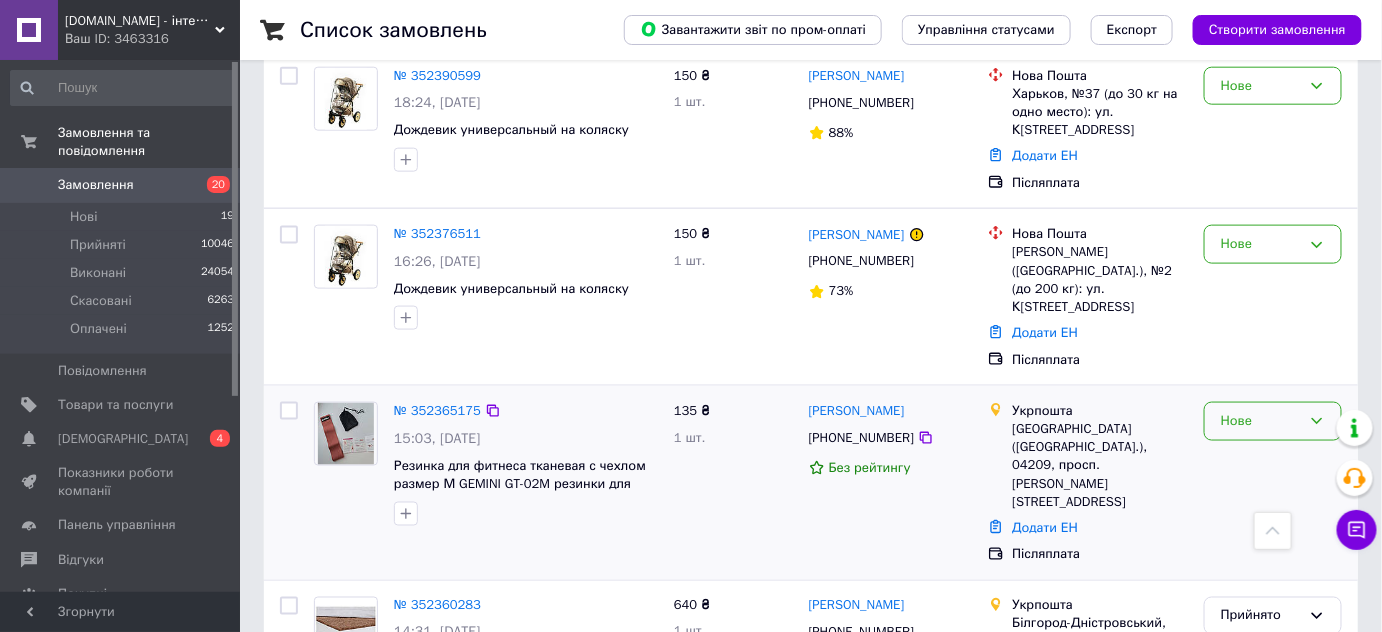 click on "Нове" at bounding box center (1261, 421) 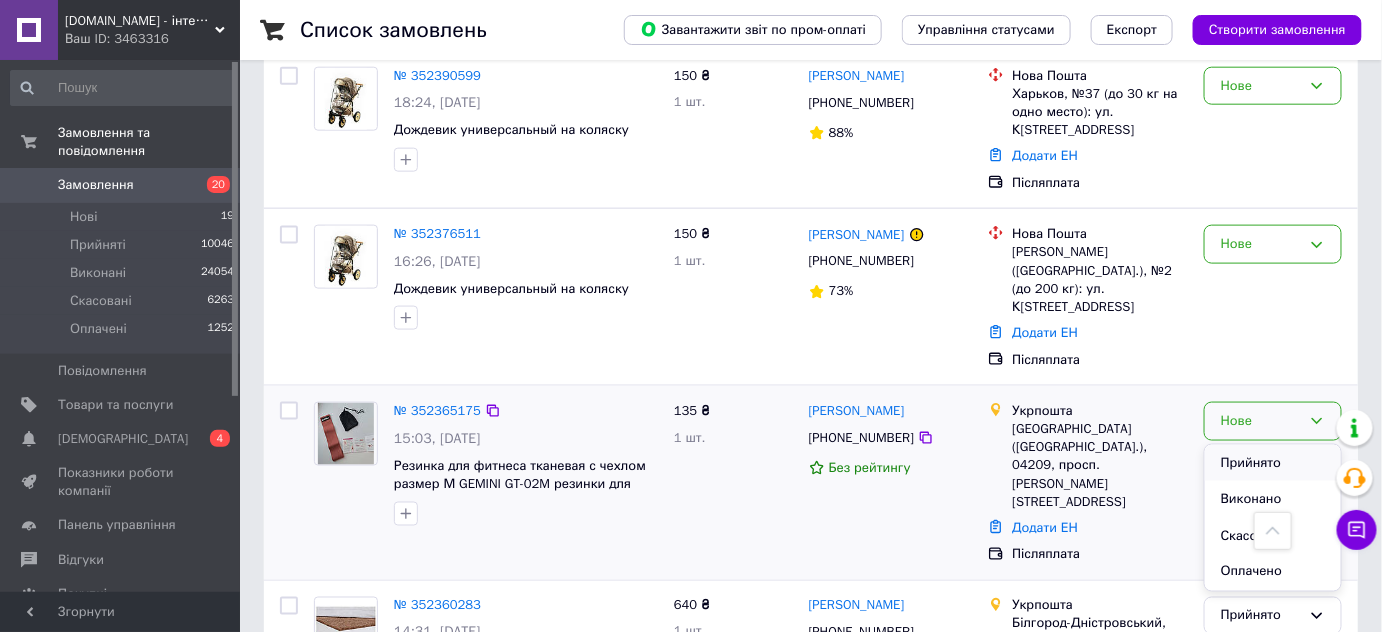 click on "Прийнято" at bounding box center [1273, 463] 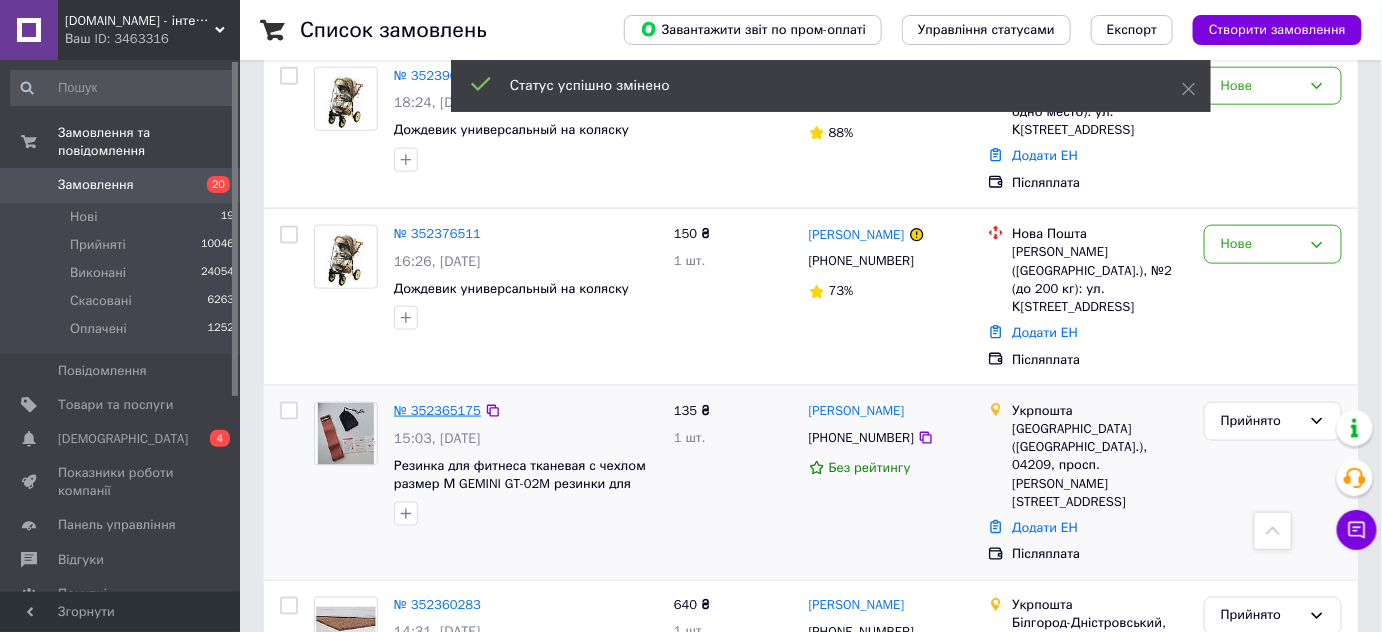 click on "№ 352365175" at bounding box center (437, 410) 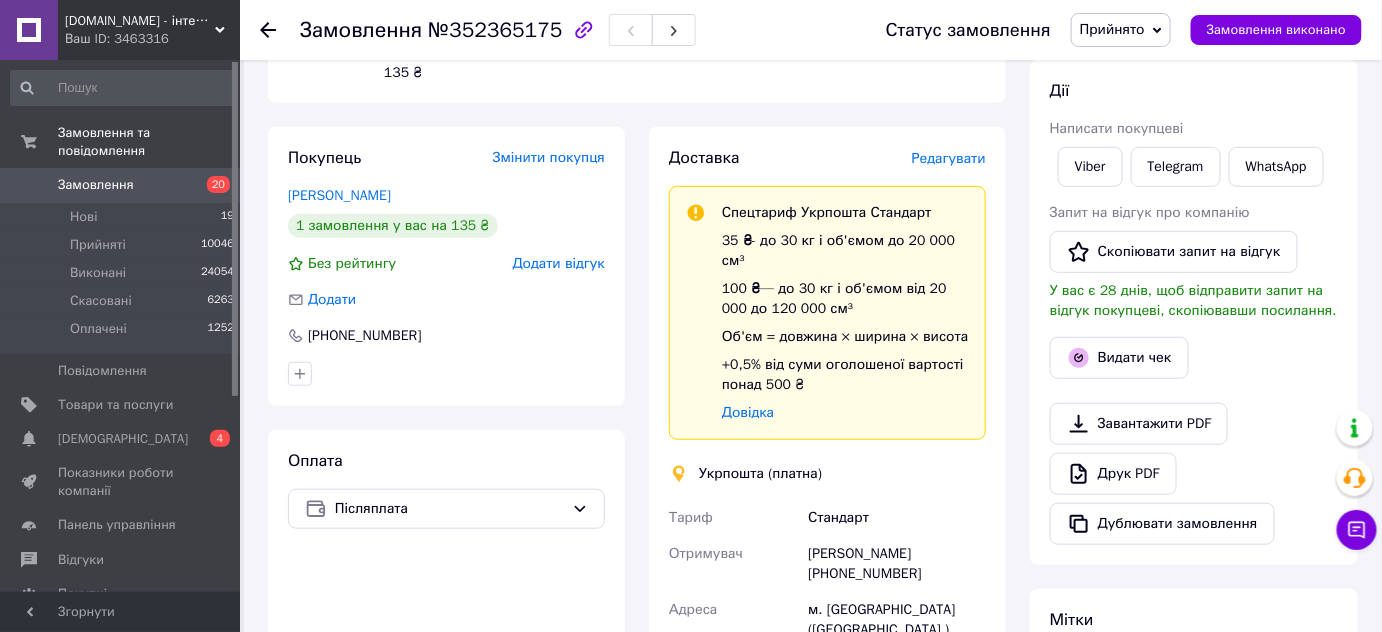 scroll, scrollTop: 545, scrollLeft: 0, axis: vertical 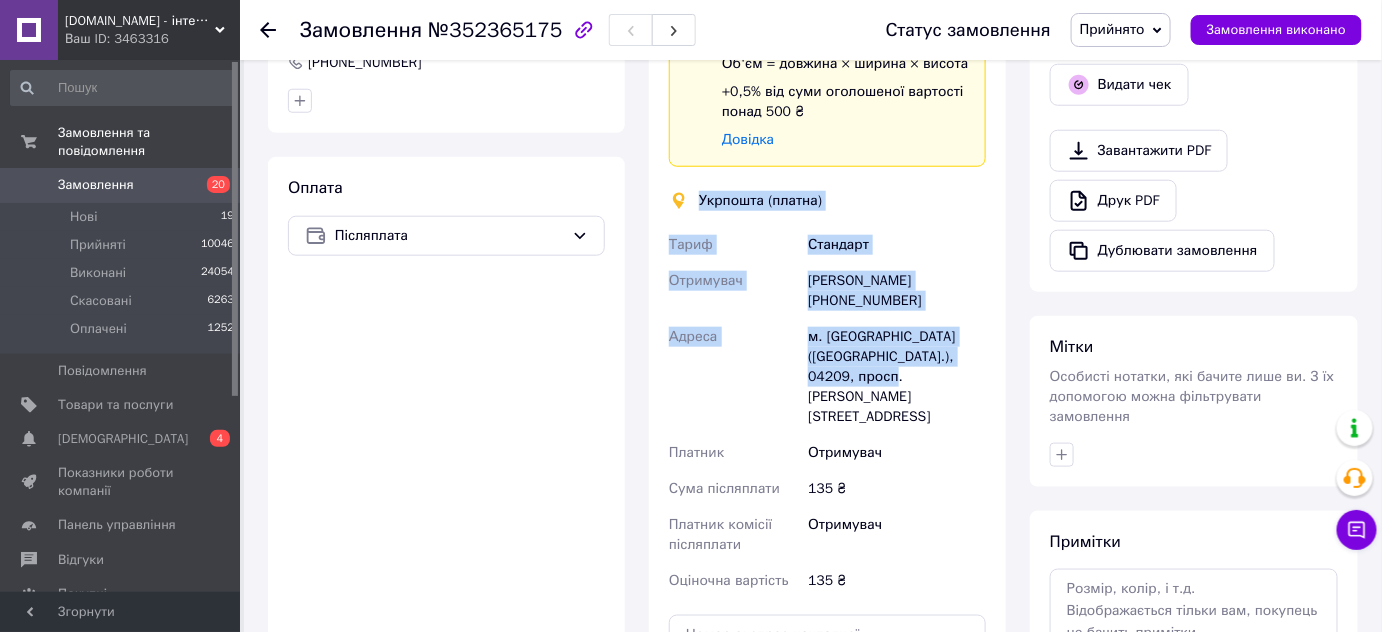 drag, startPoint x: 696, startPoint y: 172, endPoint x: 931, endPoint y: 351, distance: 295.4082 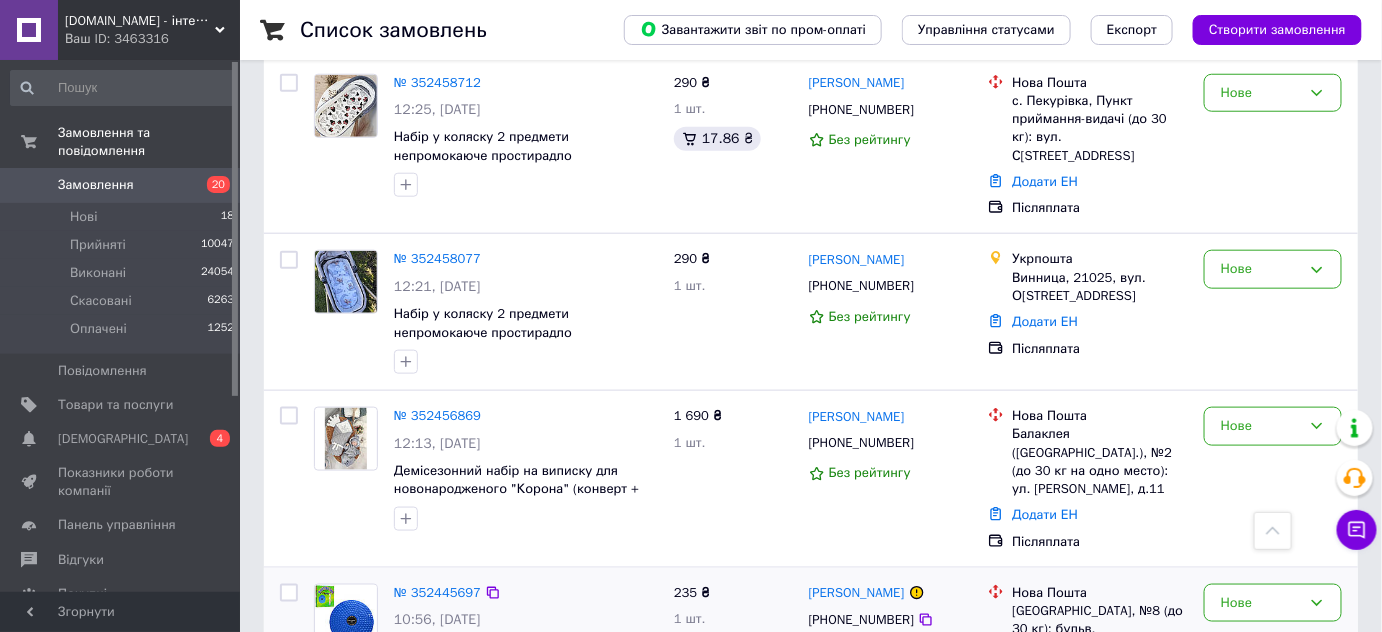 scroll, scrollTop: 3306, scrollLeft: 0, axis: vertical 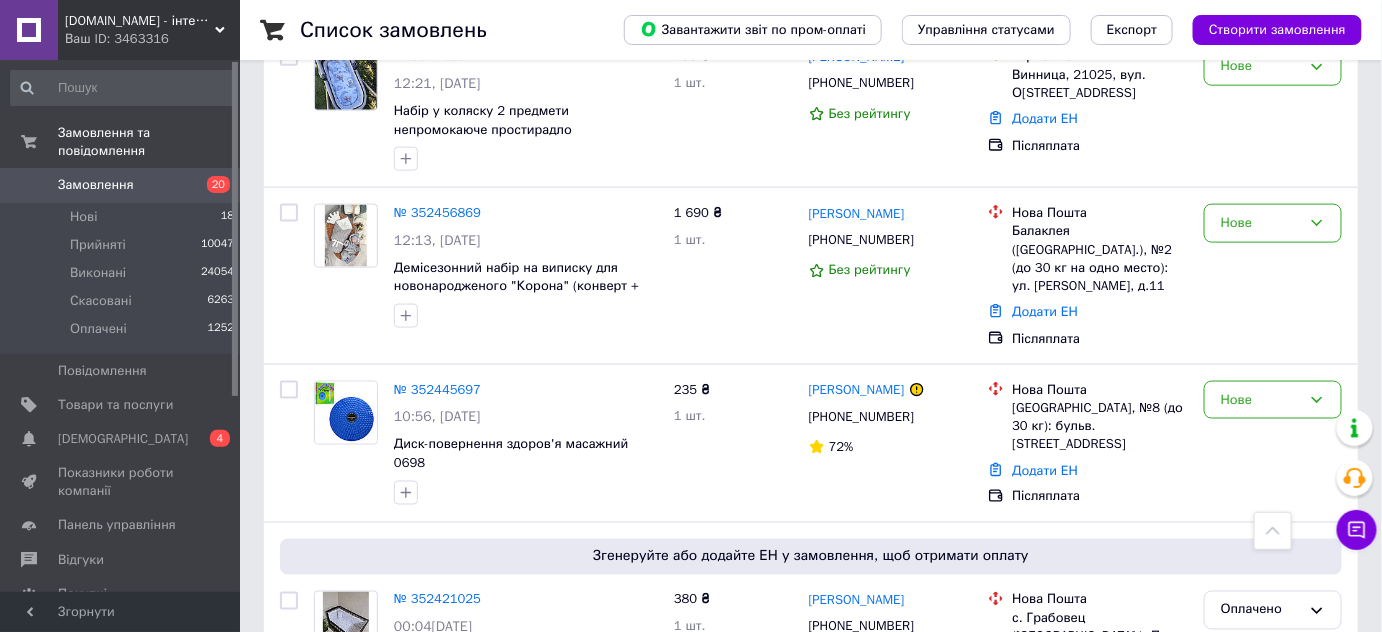 click on "2" at bounding box center (327, 796) 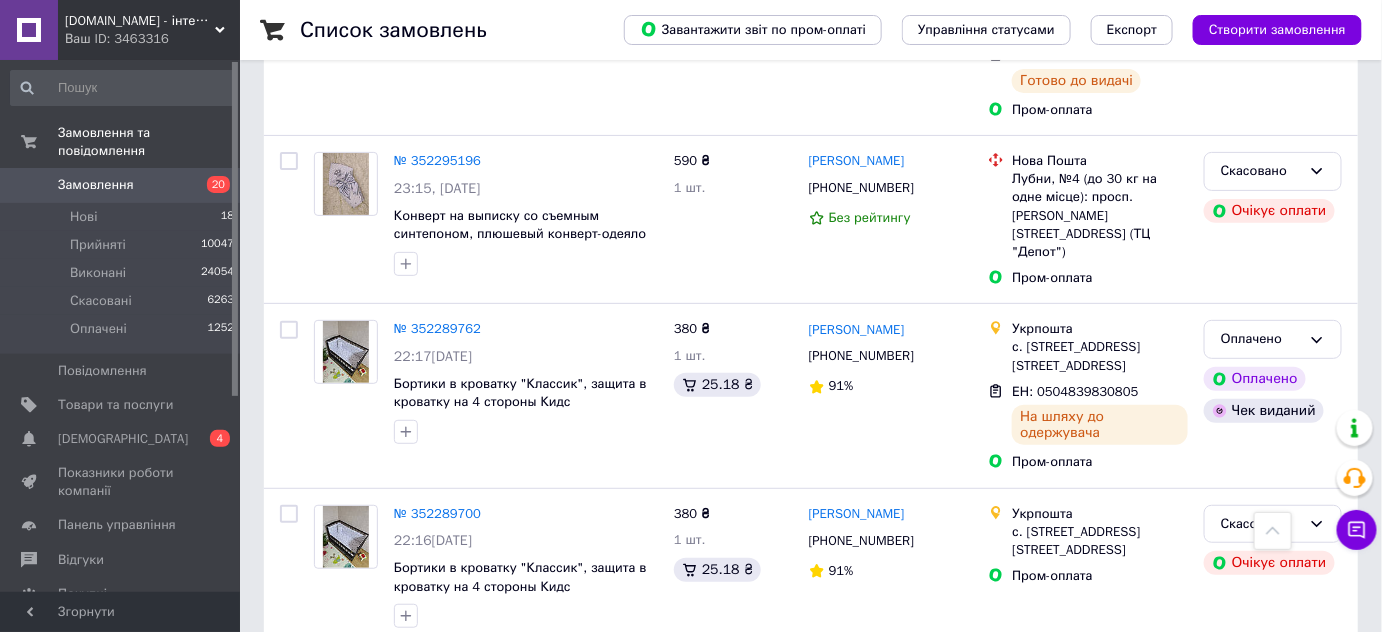 scroll, scrollTop: 3178, scrollLeft: 0, axis: vertical 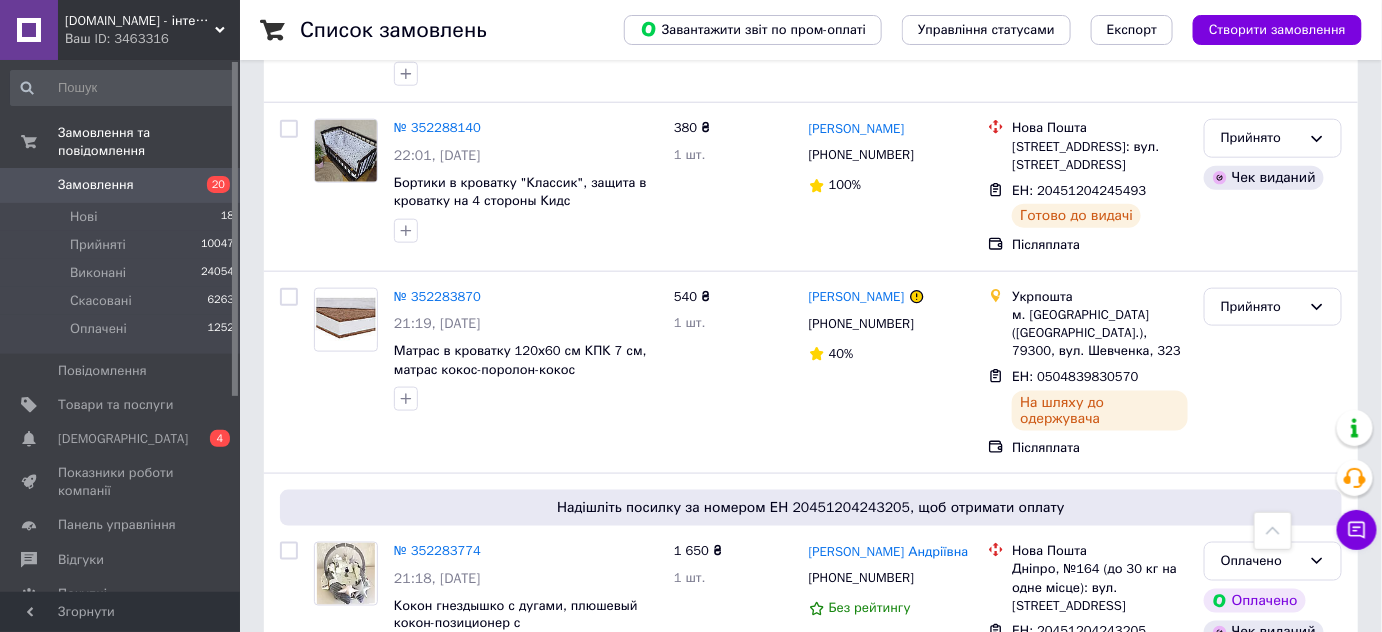 click on "1" at bounding box center (404, 757) 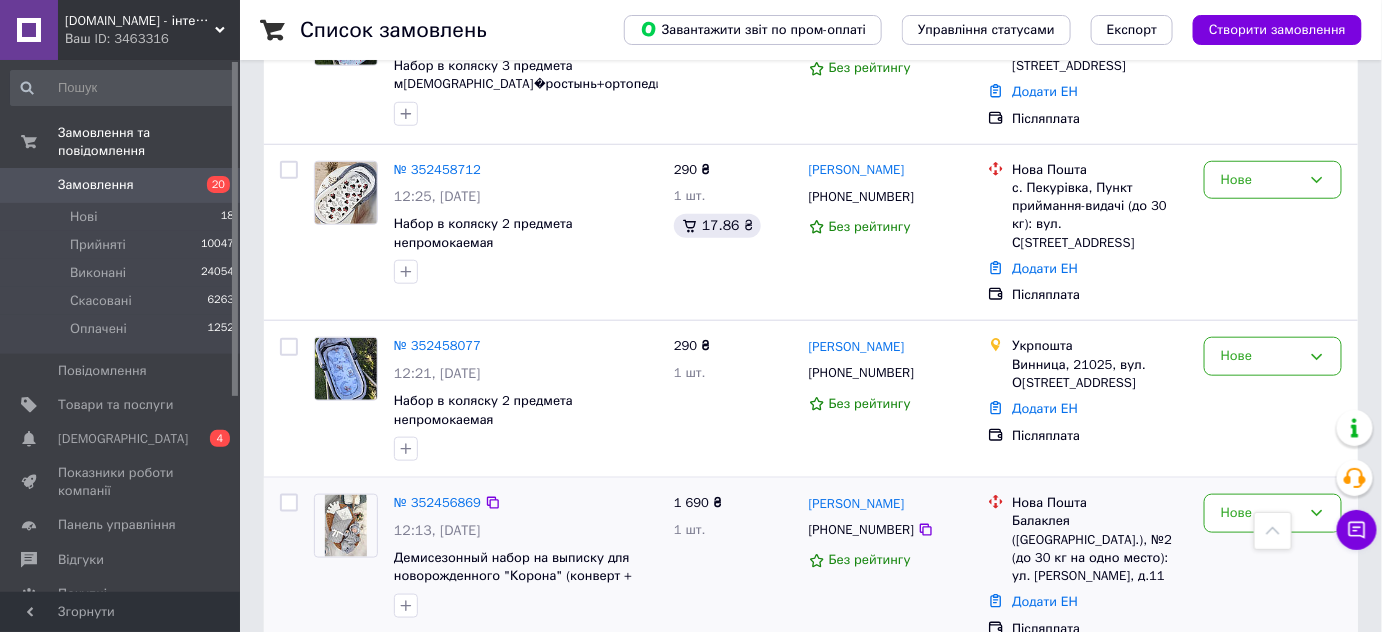 scroll, scrollTop: 3306, scrollLeft: 0, axis: vertical 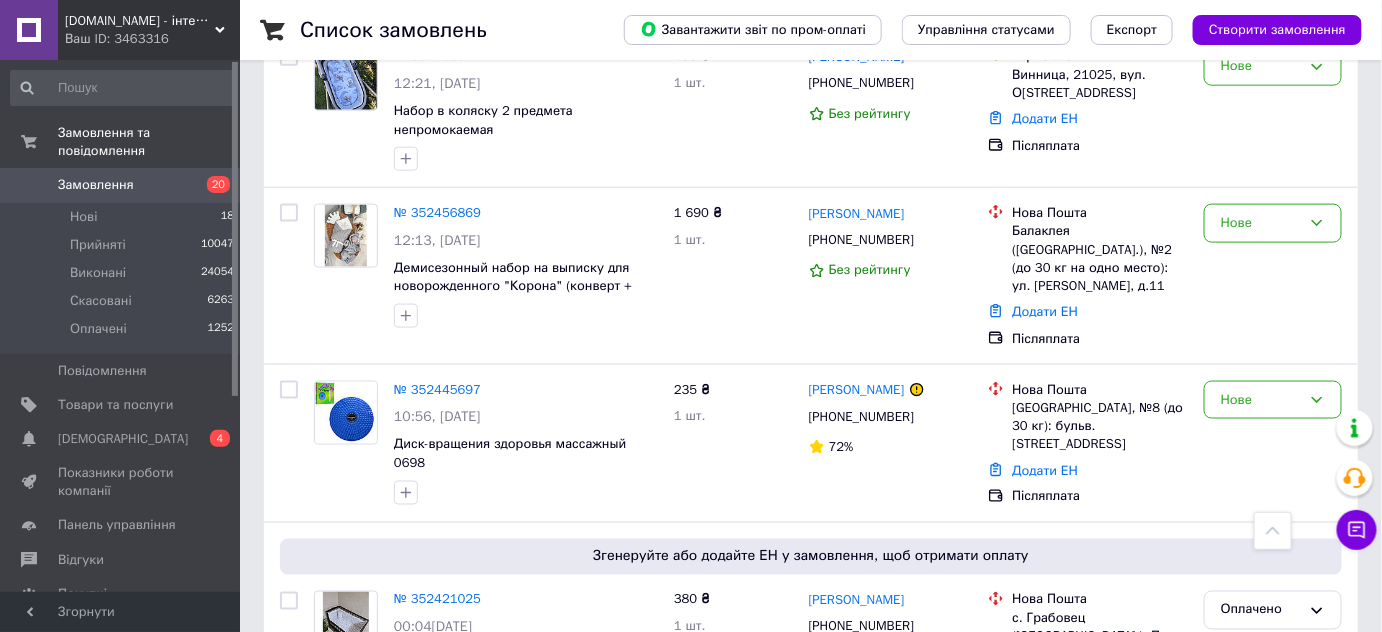 click on "[PERSON_NAME]" at bounding box center [857, 390] 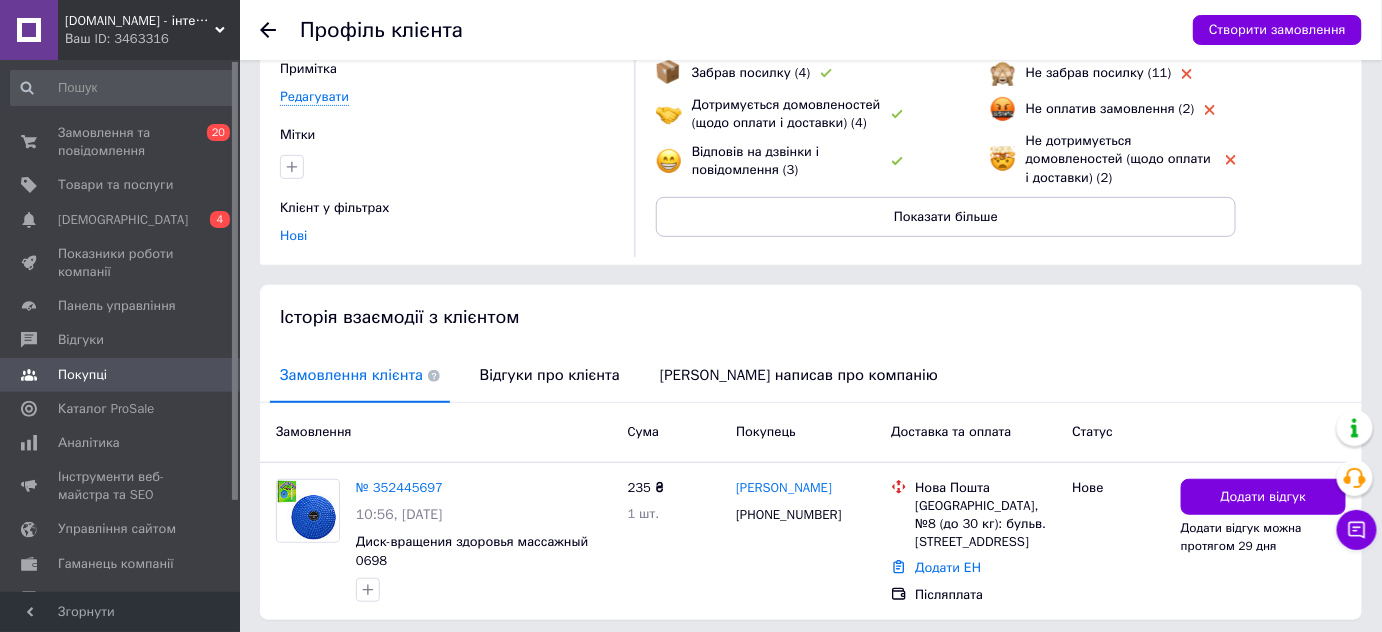 scroll, scrollTop: 181, scrollLeft: 0, axis: vertical 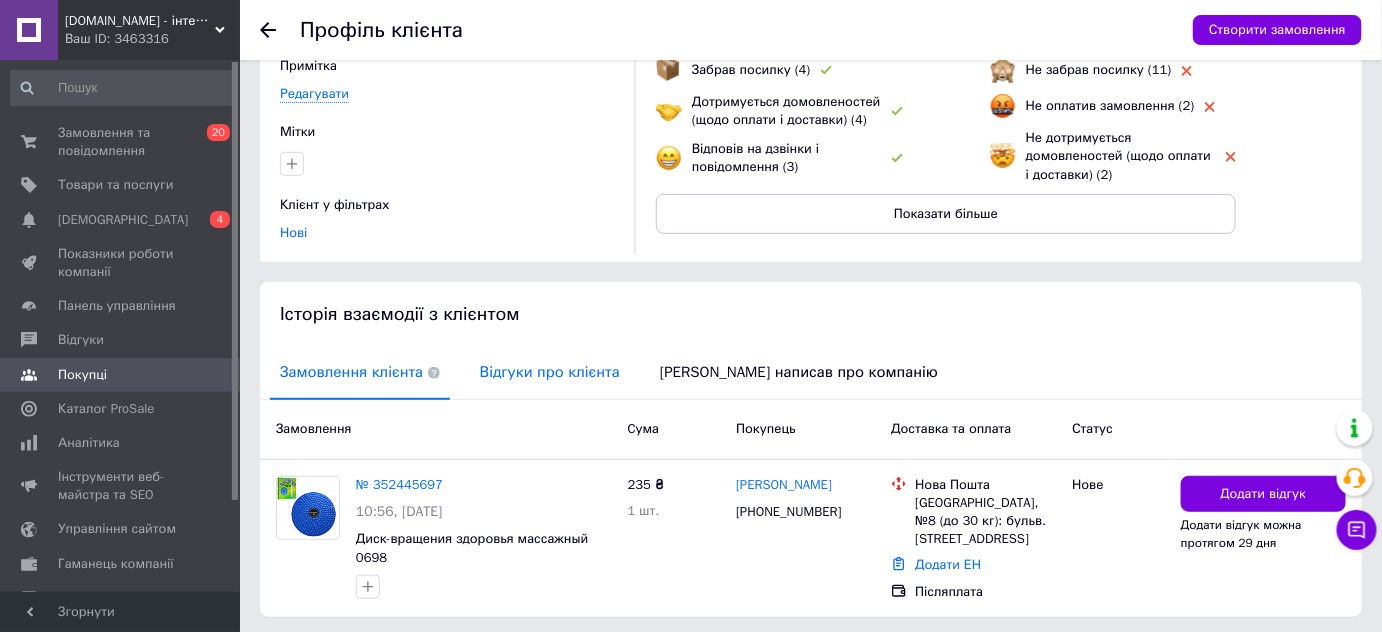 click on "Відгуки про клієнта" at bounding box center (550, 372) 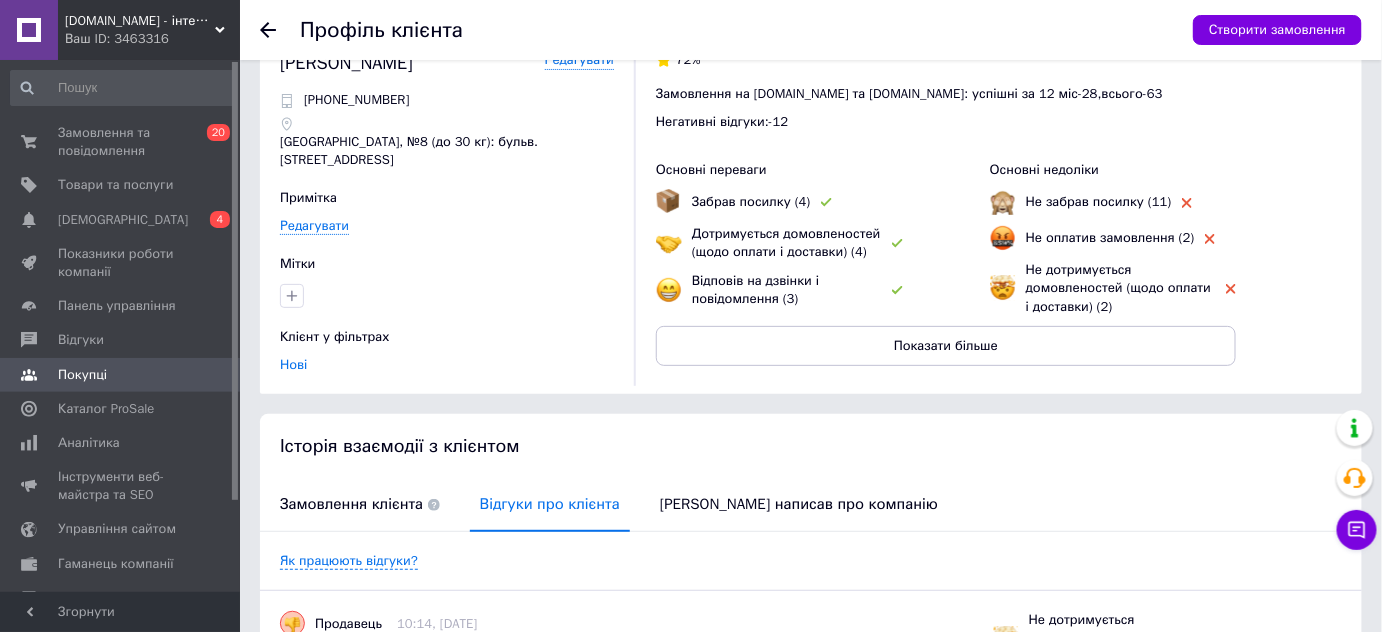 scroll, scrollTop: 0, scrollLeft: 0, axis: both 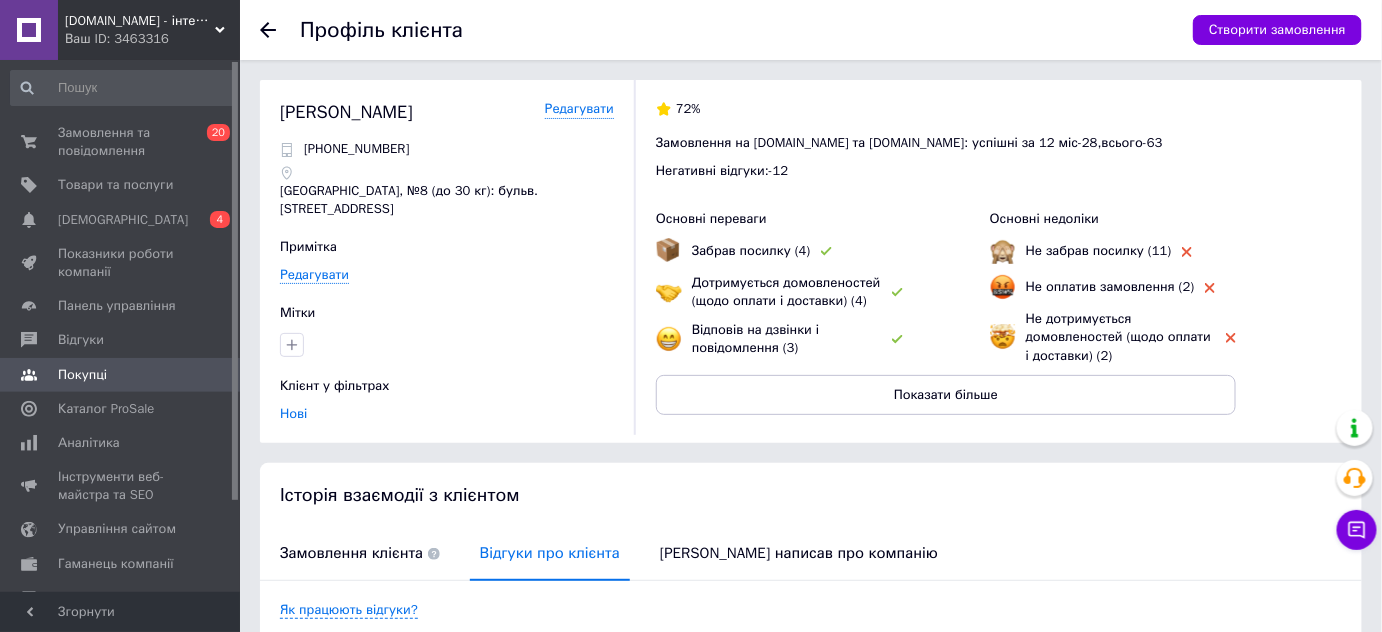 click 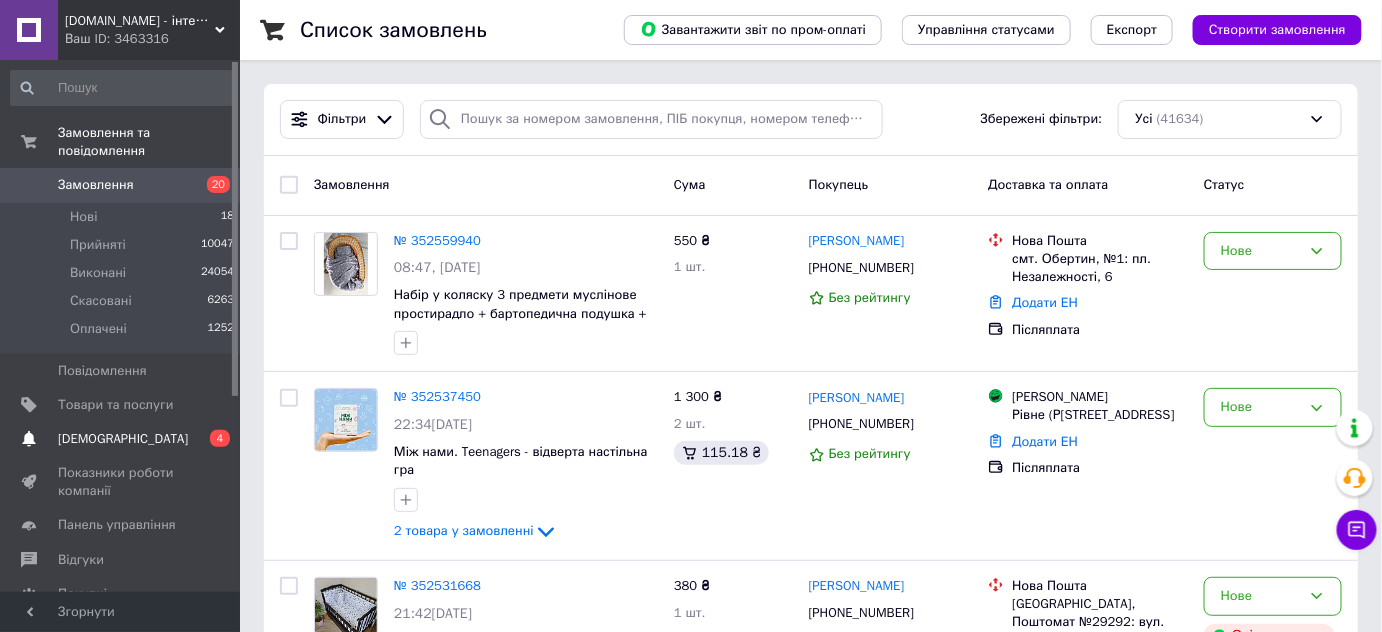 click on "[DEMOGRAPHIC_DATA]" at bounding box center (123, 439) 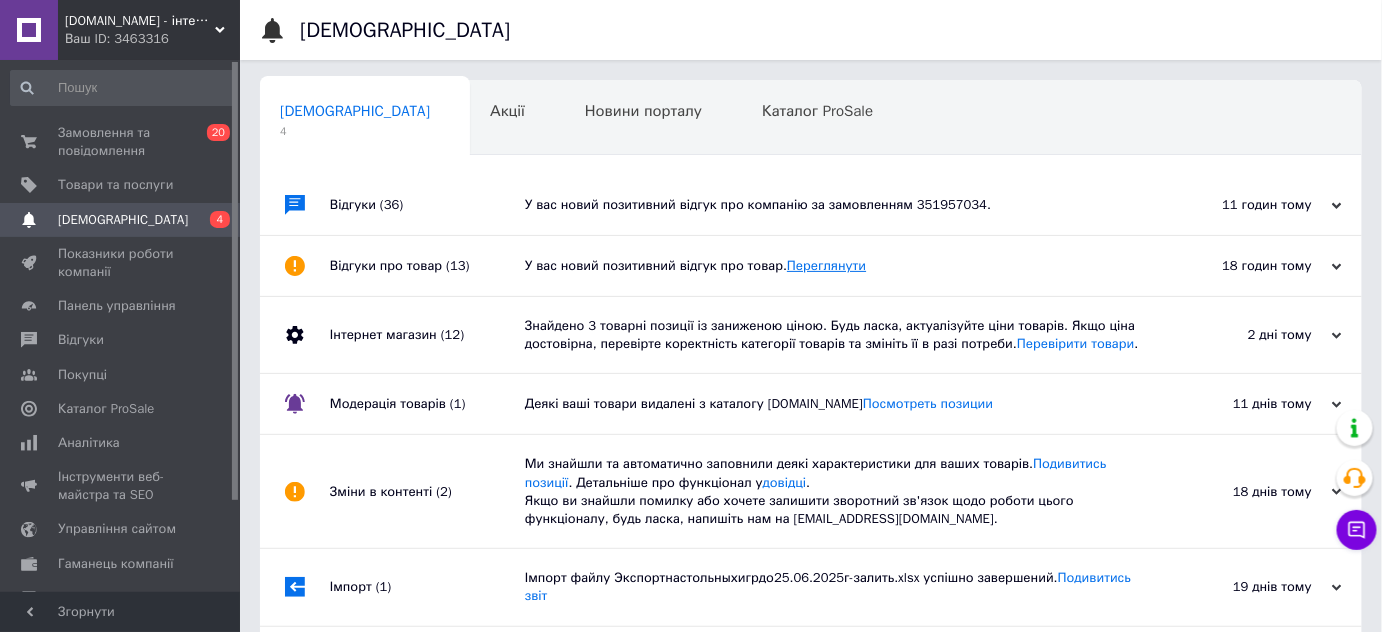 click on "Переглянути" at bounding box center (826, 265) 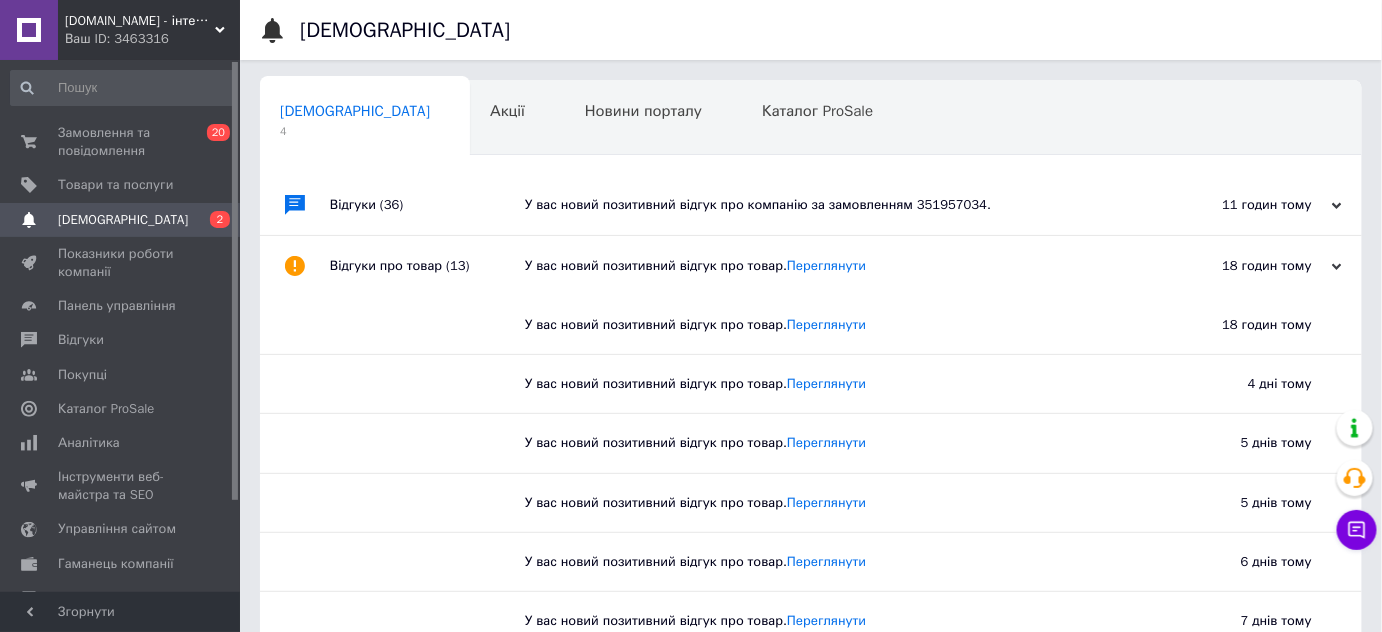 click on "18 годин тому" at bounding box center [1242, 266] 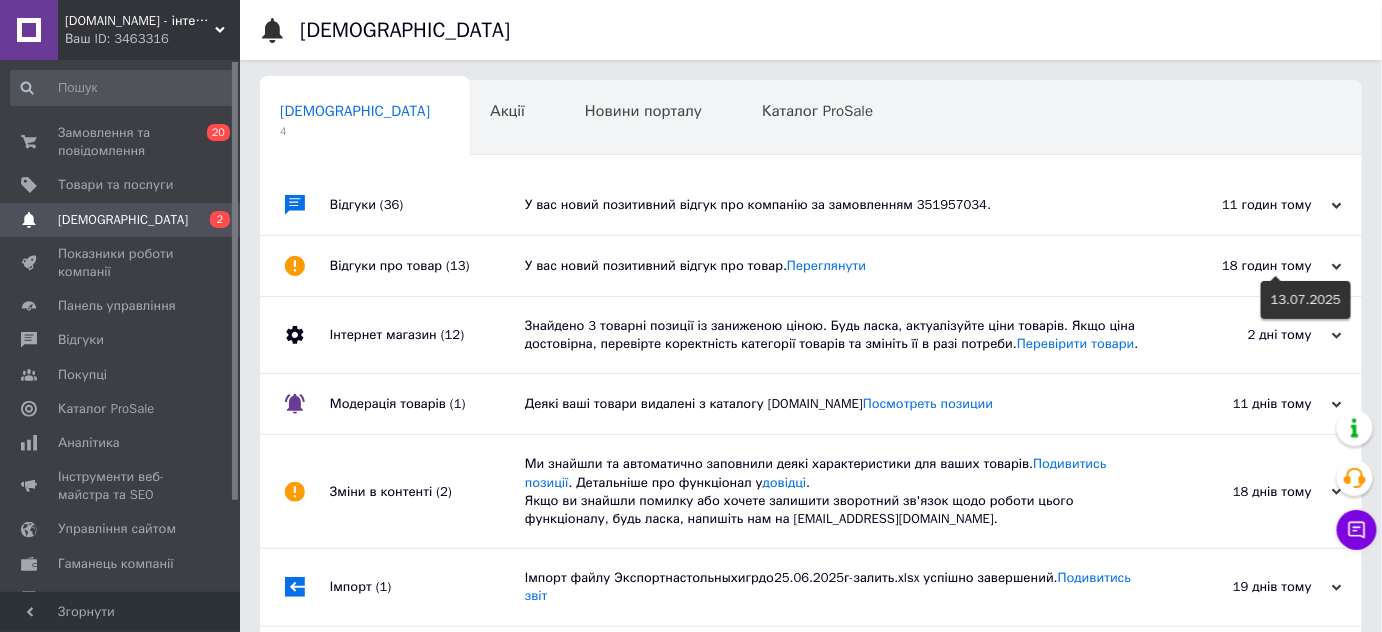 click 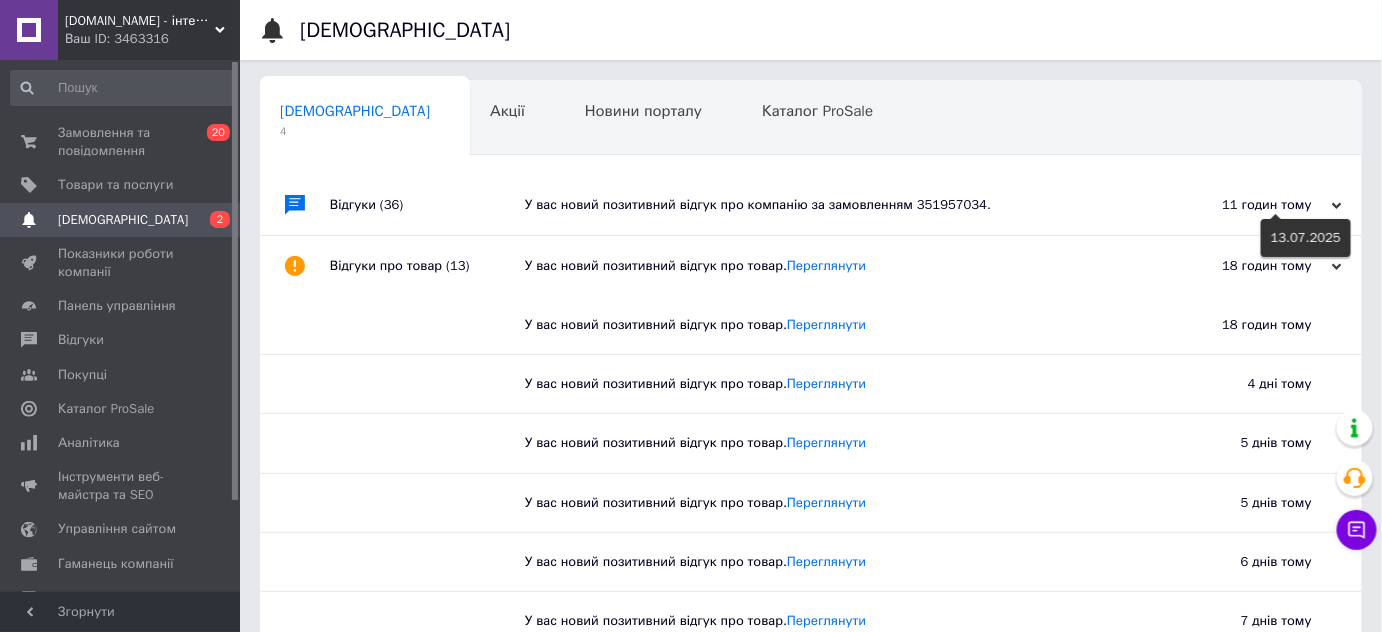 click on "11 годин тому" at bounding box center (1242, 205) 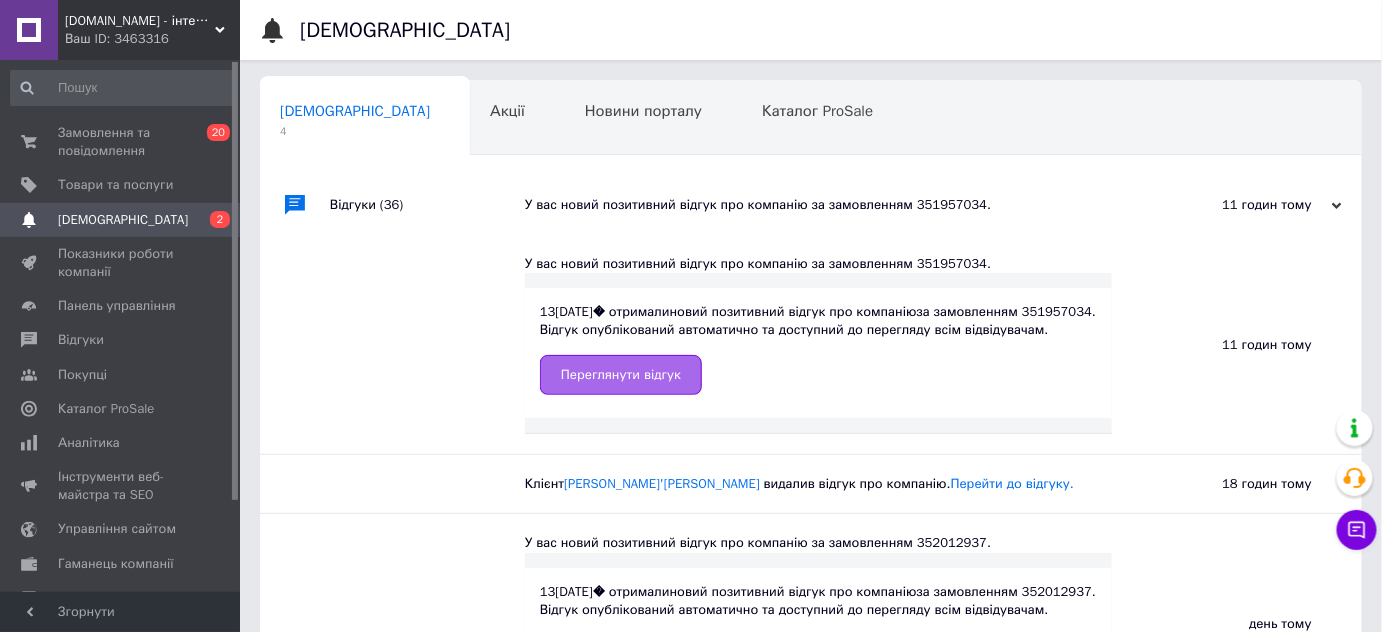 click on "Переглянути відгук" at bounding box center [621, 375] 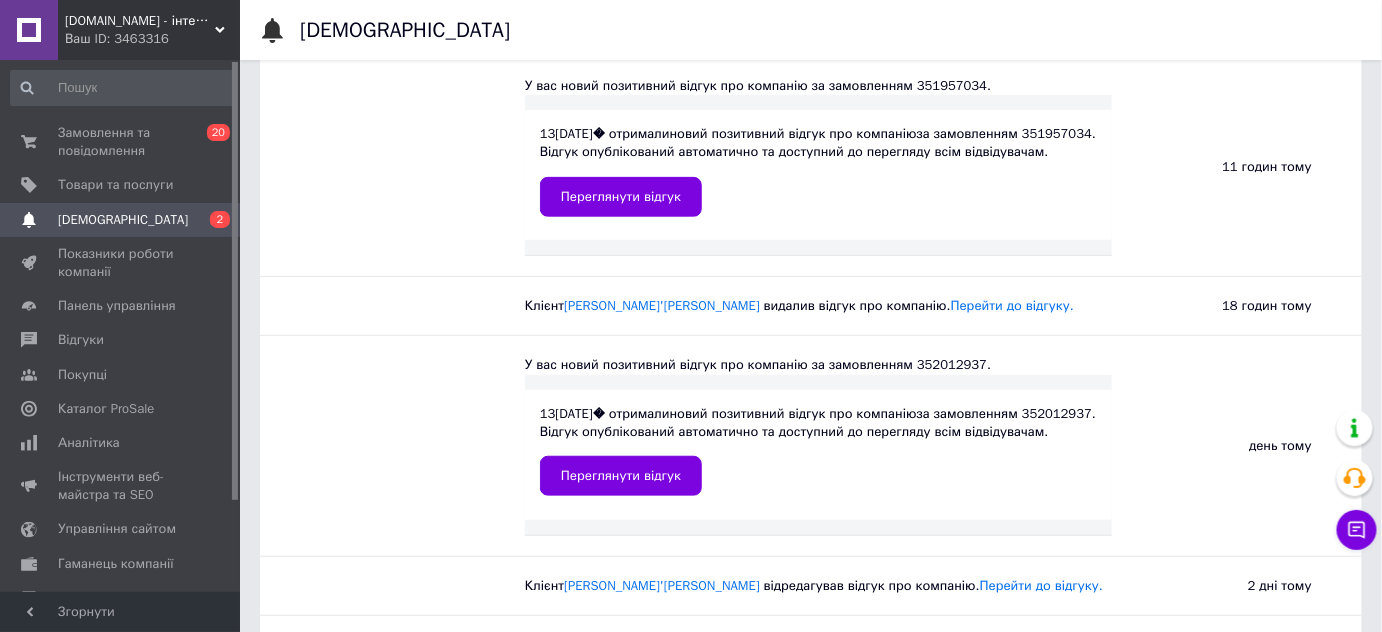 scroll, scrollTop: 181, scrollLeft: 0, axis: vertical 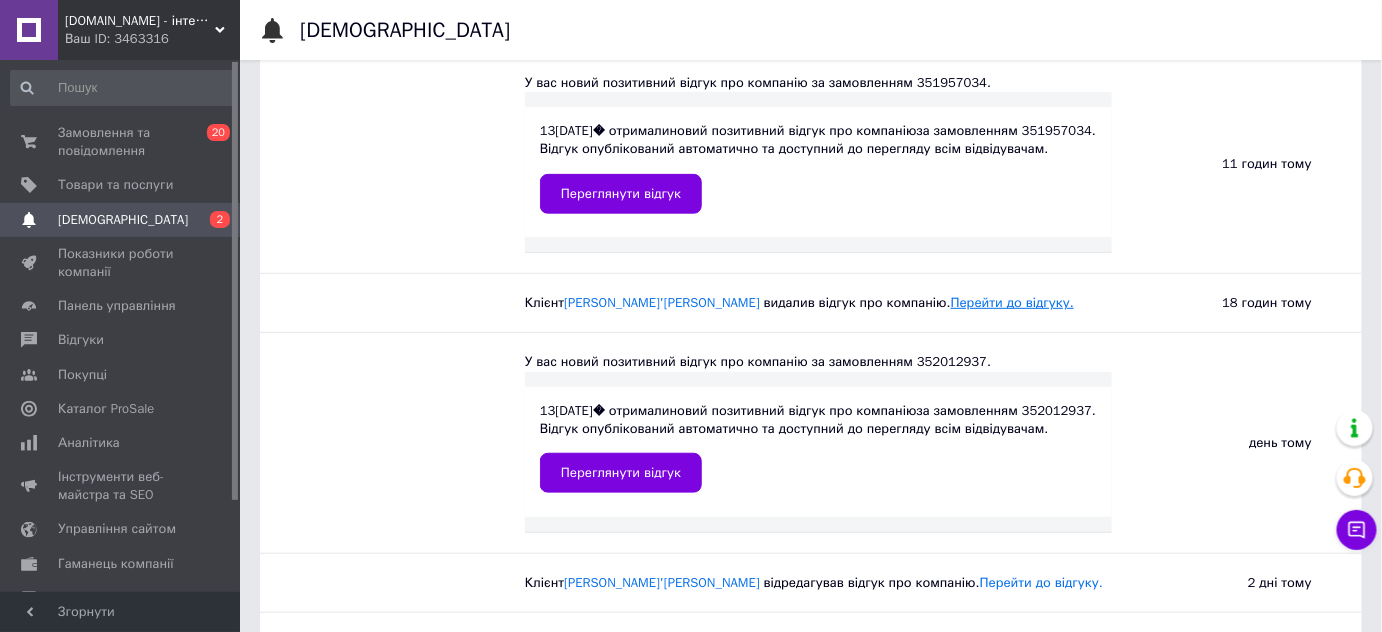 click on "Перейти до відгуку." at bounding box center [1012, 302] 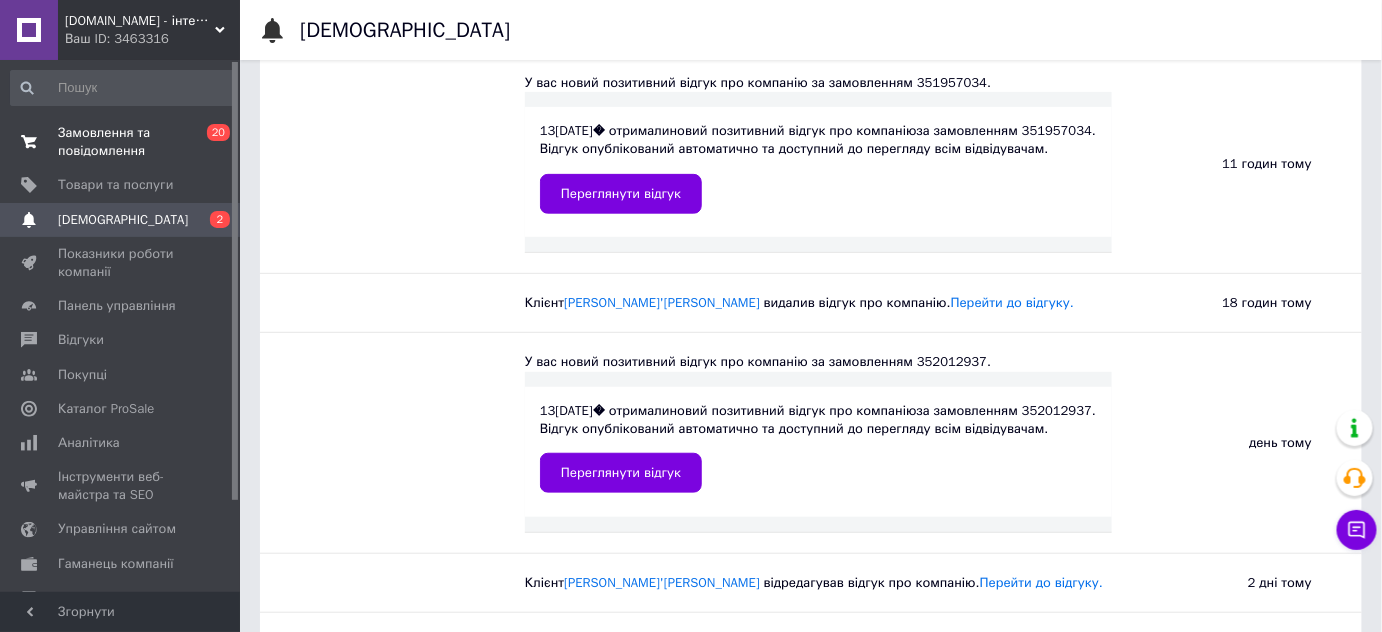 click on "Замовлення та повідомлення" at bounding box center [121, 142] 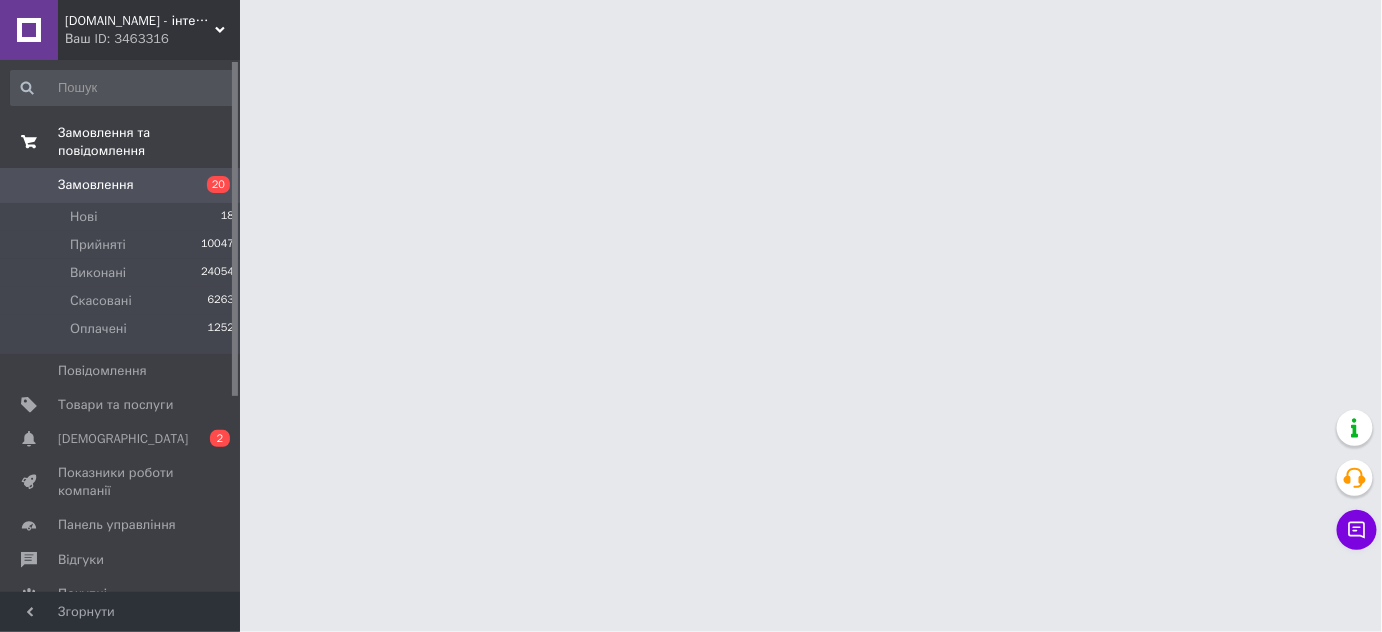 scroll, scrollTop: 0, scrollLeft: 0, axis: both 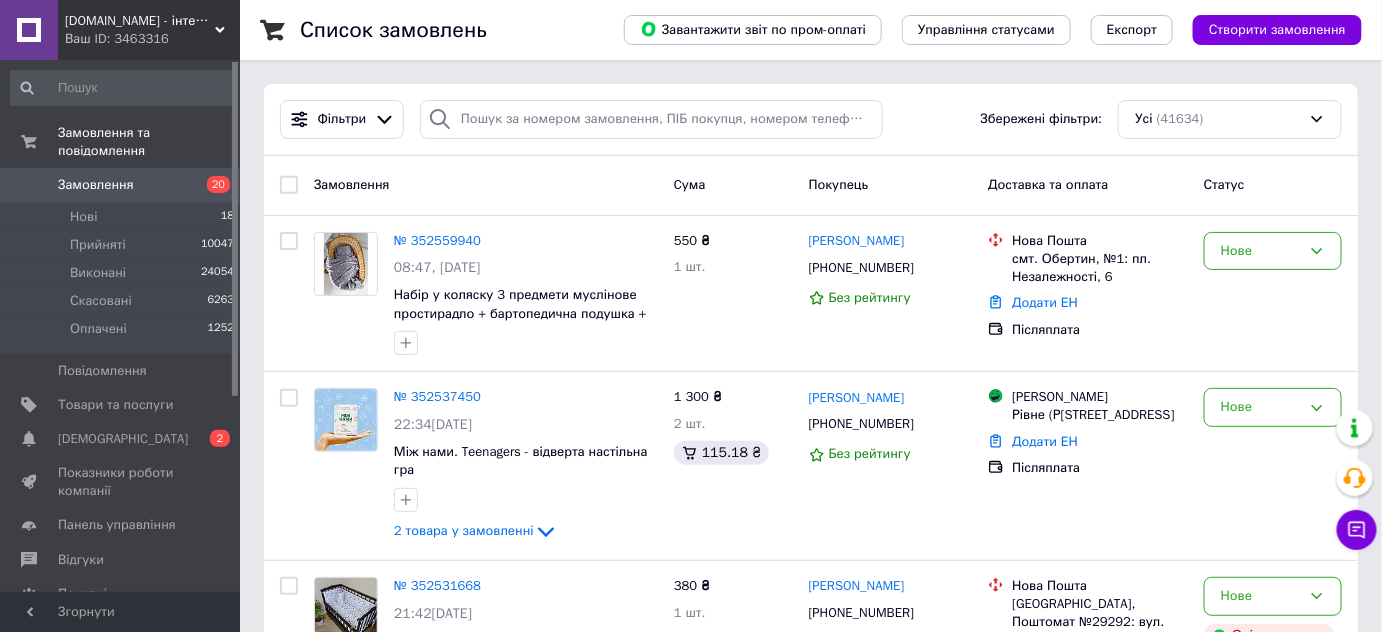 click on "[DEMOGRAPHIC_DATA]" at bounding box center (123, 439) 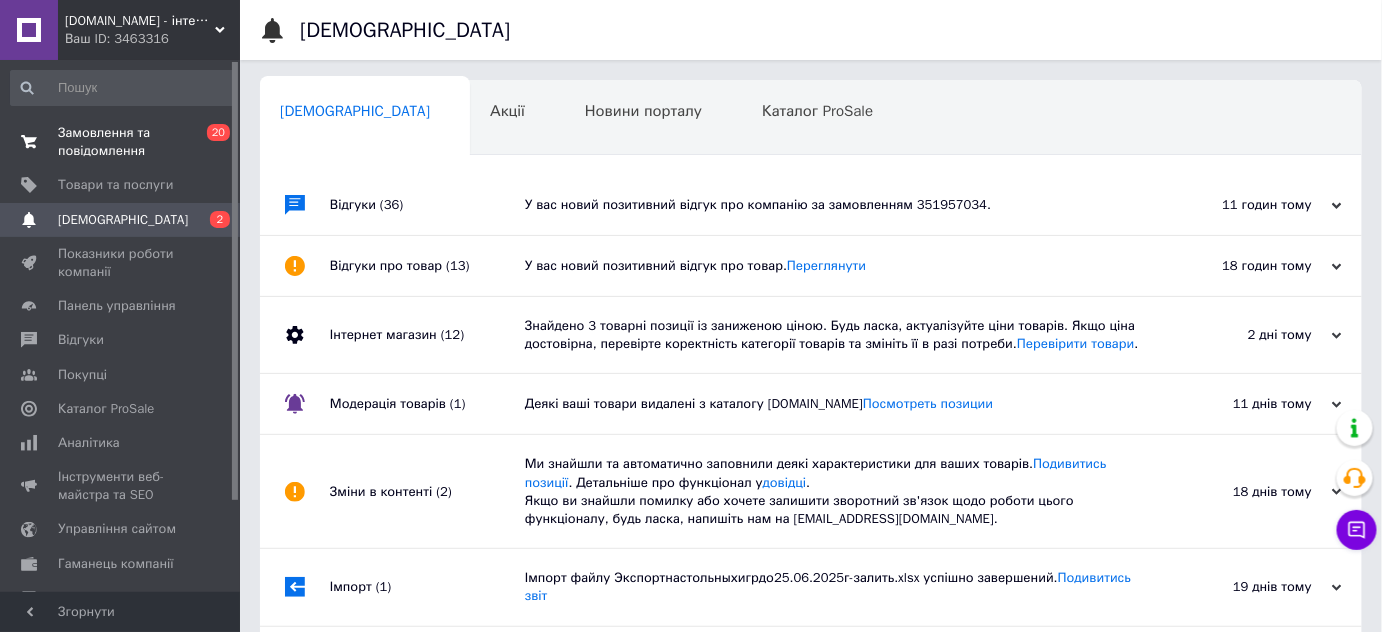 click on "Замовлення та повідомлення" at bounding box center (121, 142) 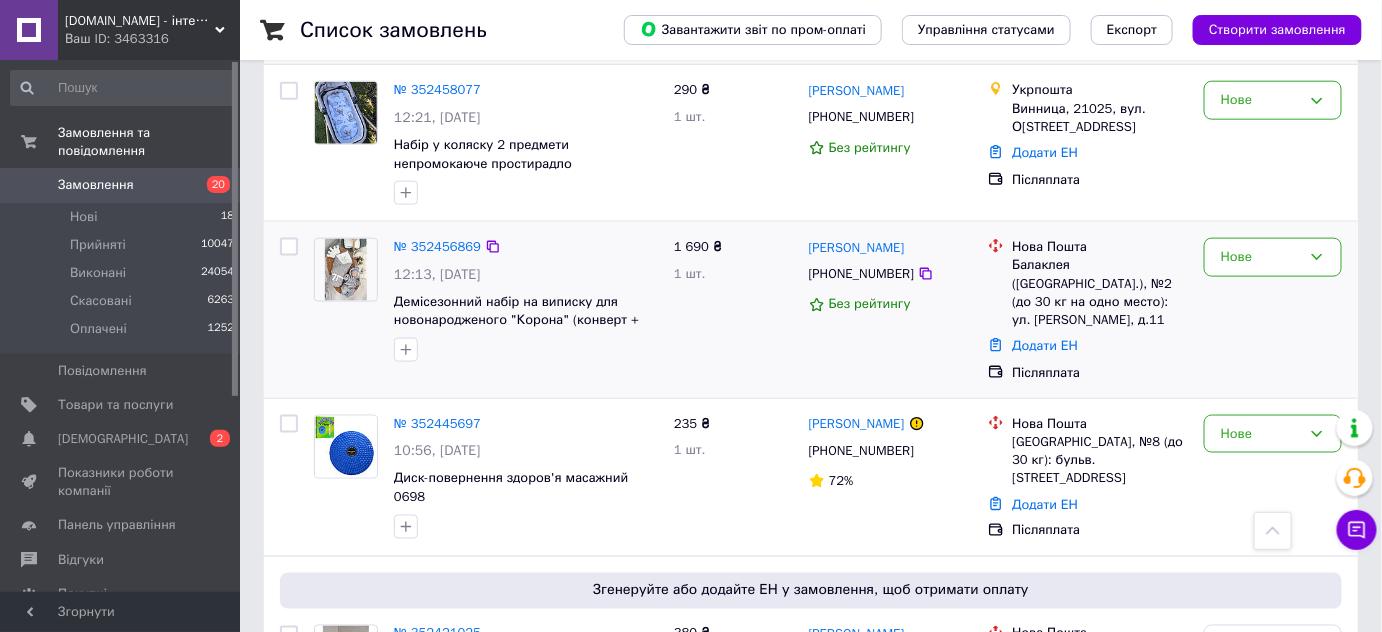 scroll, scrollTop: 3272, scrollLeft: 0, axis: vertical 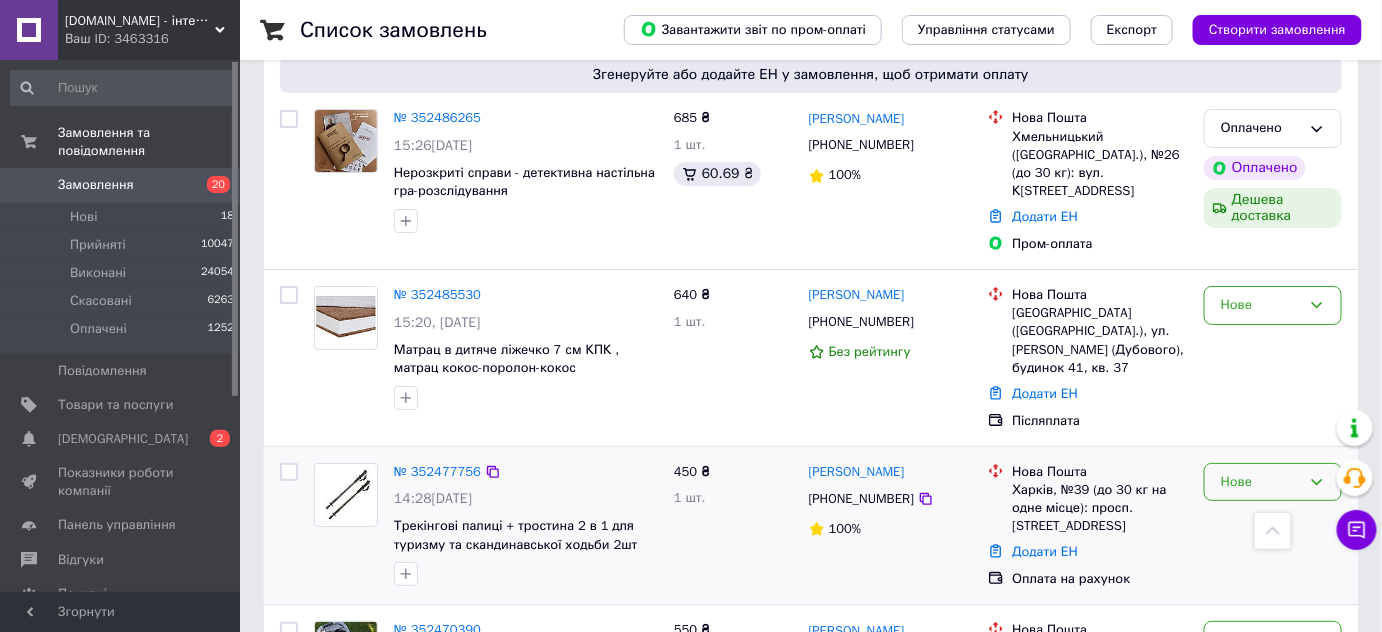 click on "Нове" at bounding box center (1261, 482) 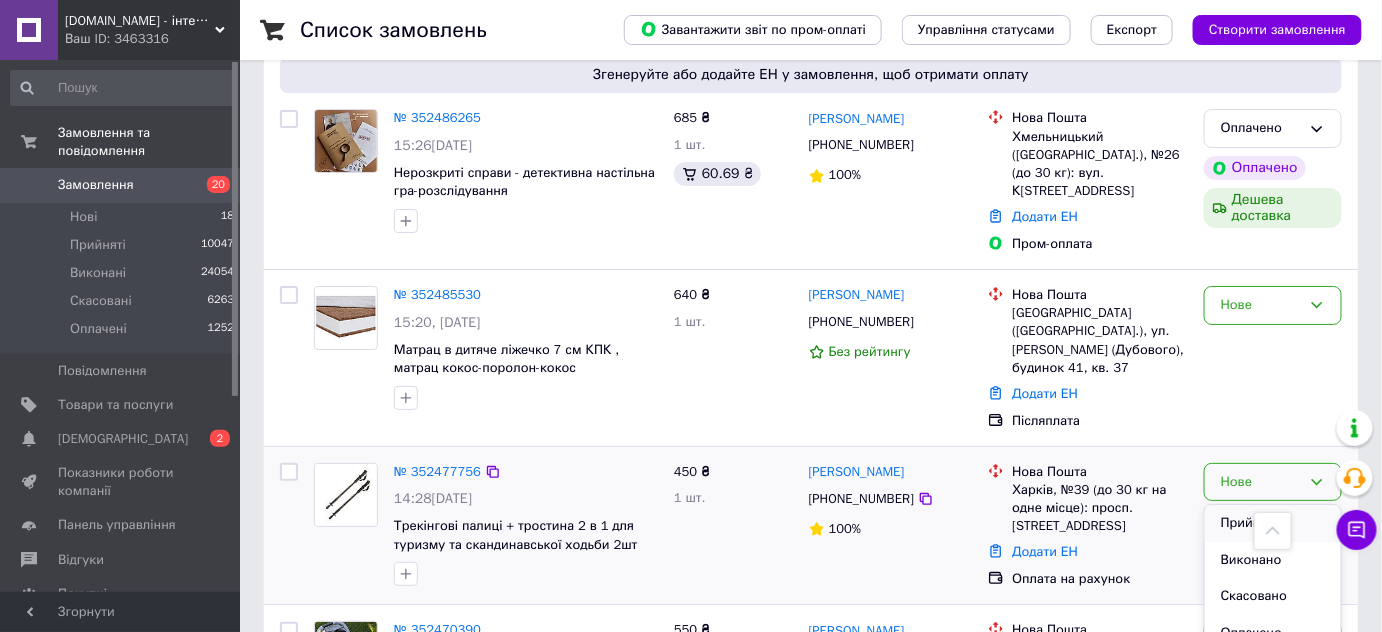 click on "Прийнято" at bounding box center [1273, 523] 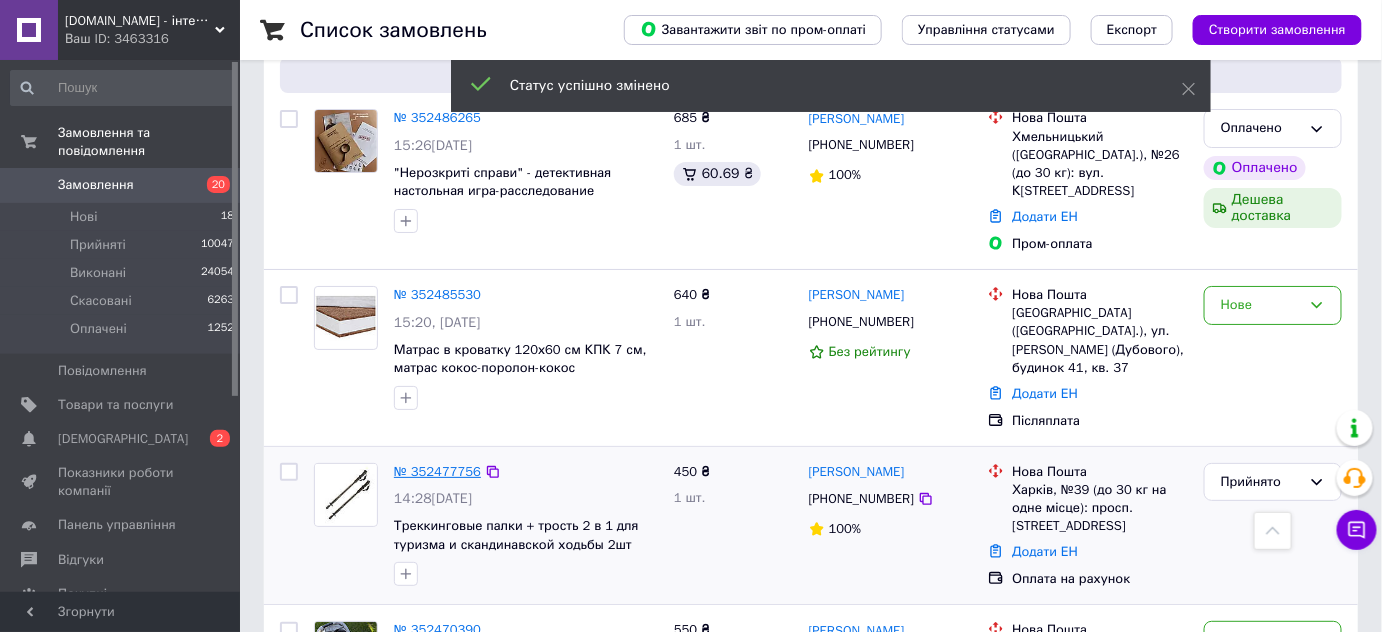 click on "№ 352477756" at bounding box center [437, 471] 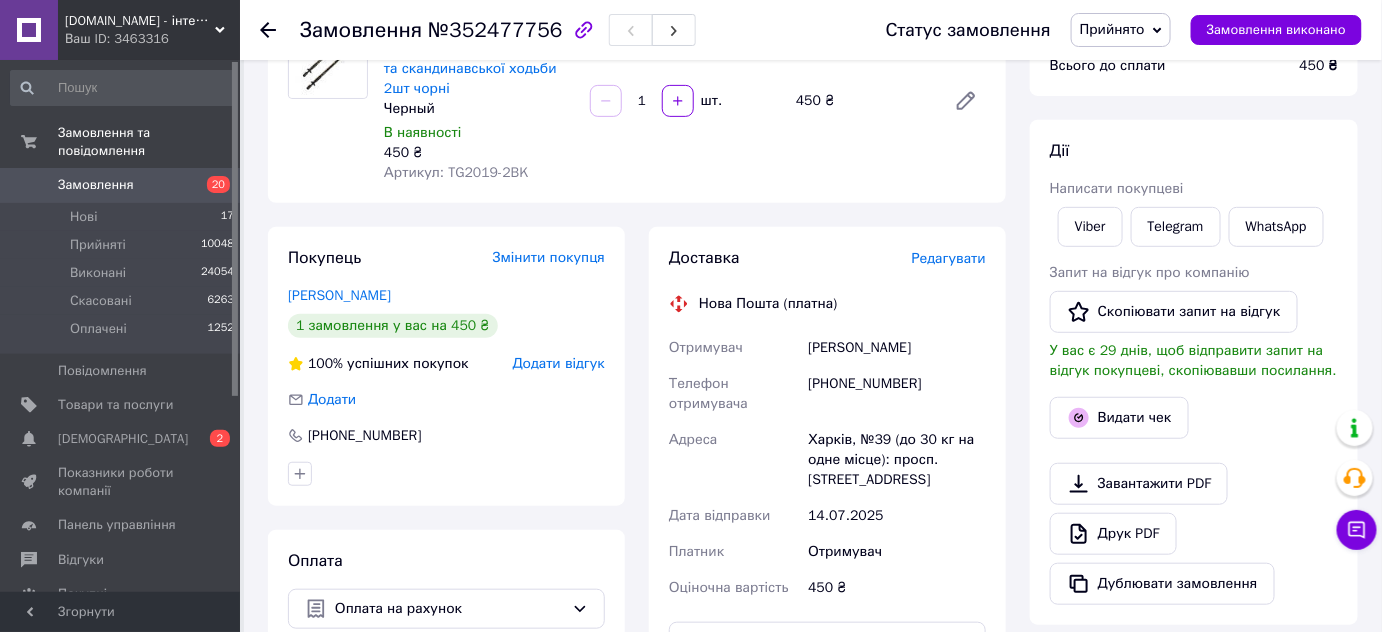 scroll, scrollTop: 272, scrollLeft: 0, axis: vertical 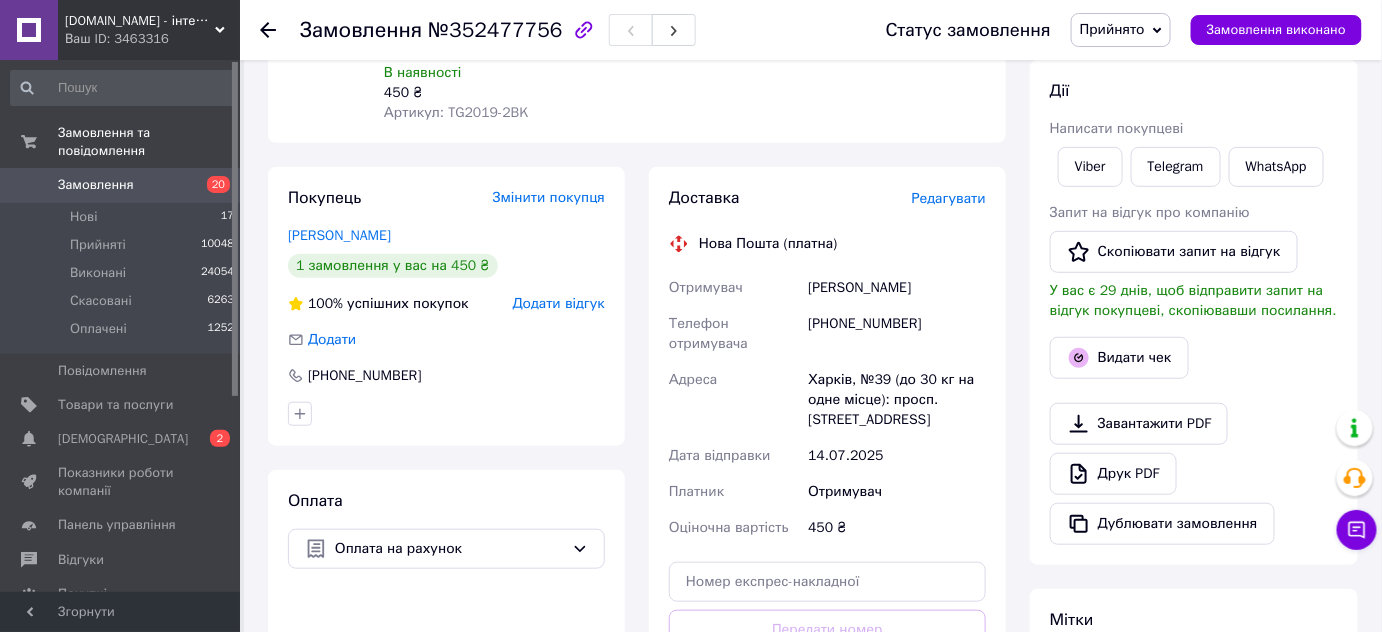click on "Редагувати" at bounding box center (949, 198) 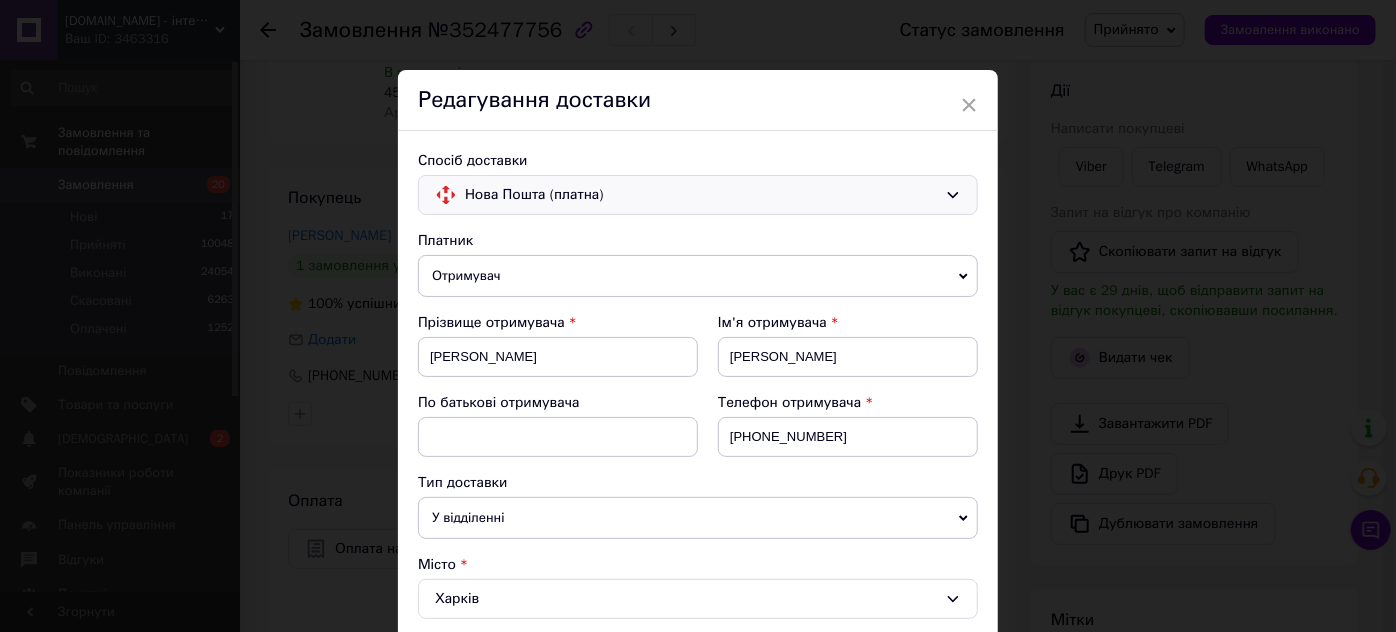 click on "Нова Пошта (платна)" at bounding box center (701, 195) 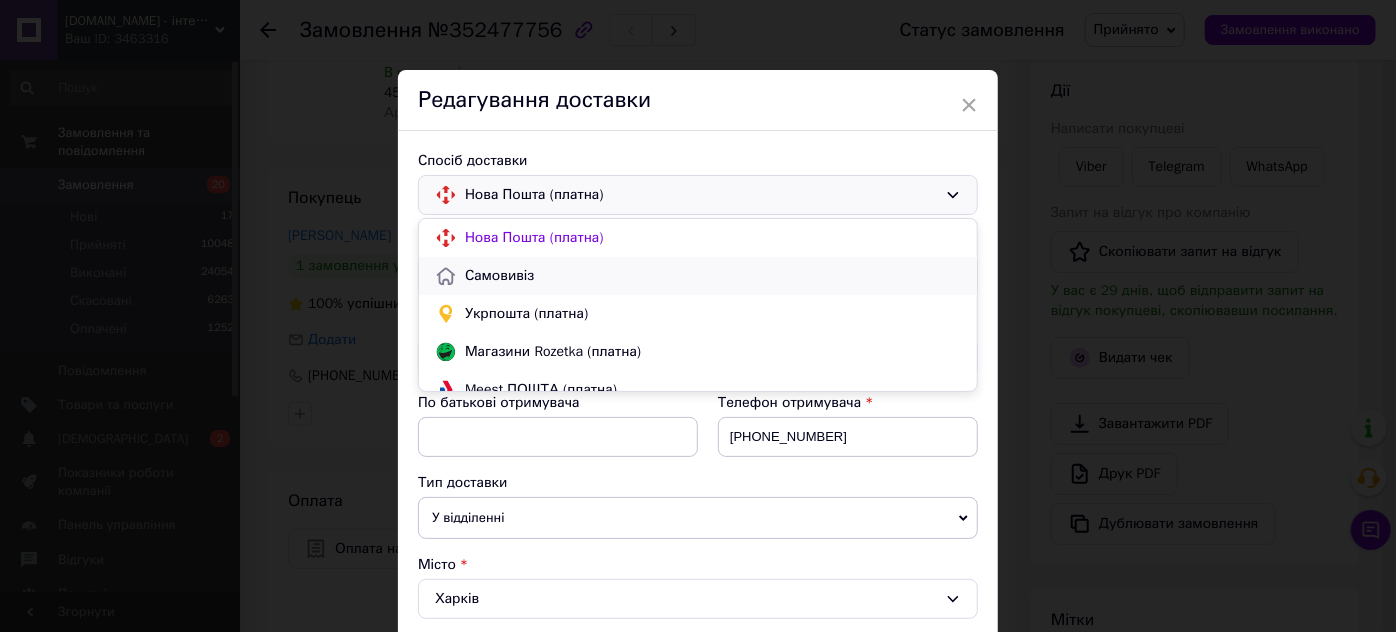 click on "Самовивіз" at bounding box center [713, 276] 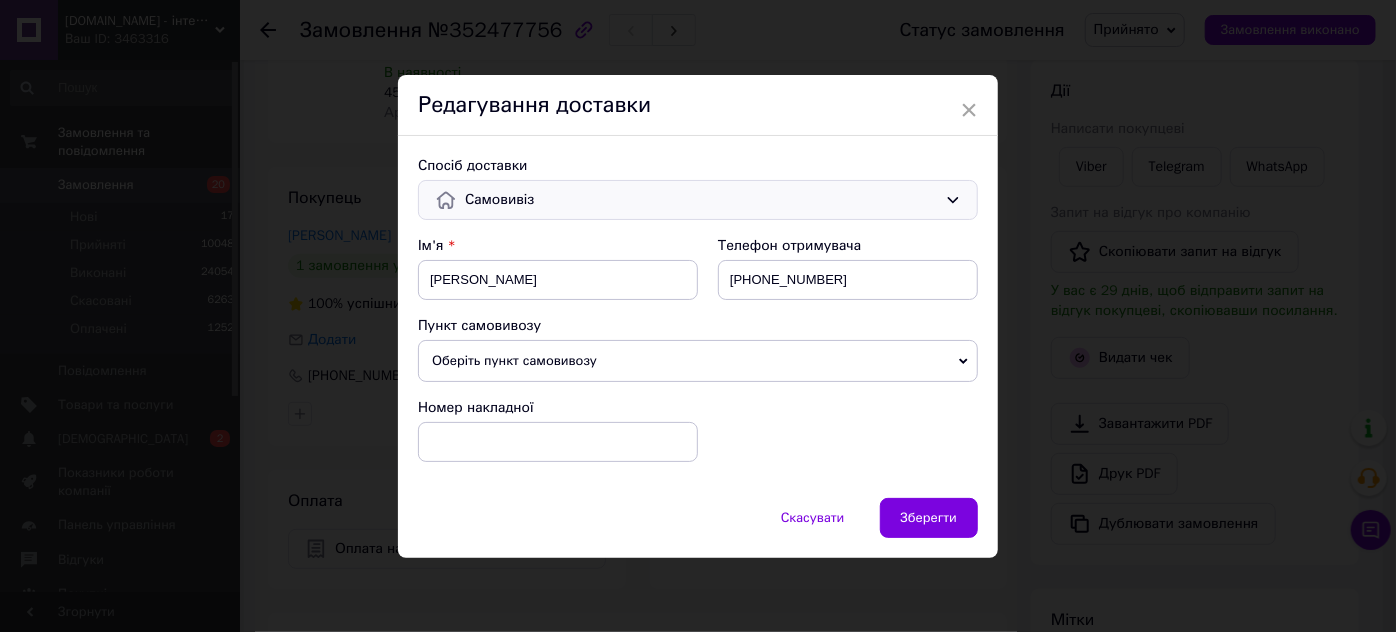 drag, startPoint x: 746, startPoint y: 359, endPoint x: 674, endPoint y: 381, distance: 75.28612 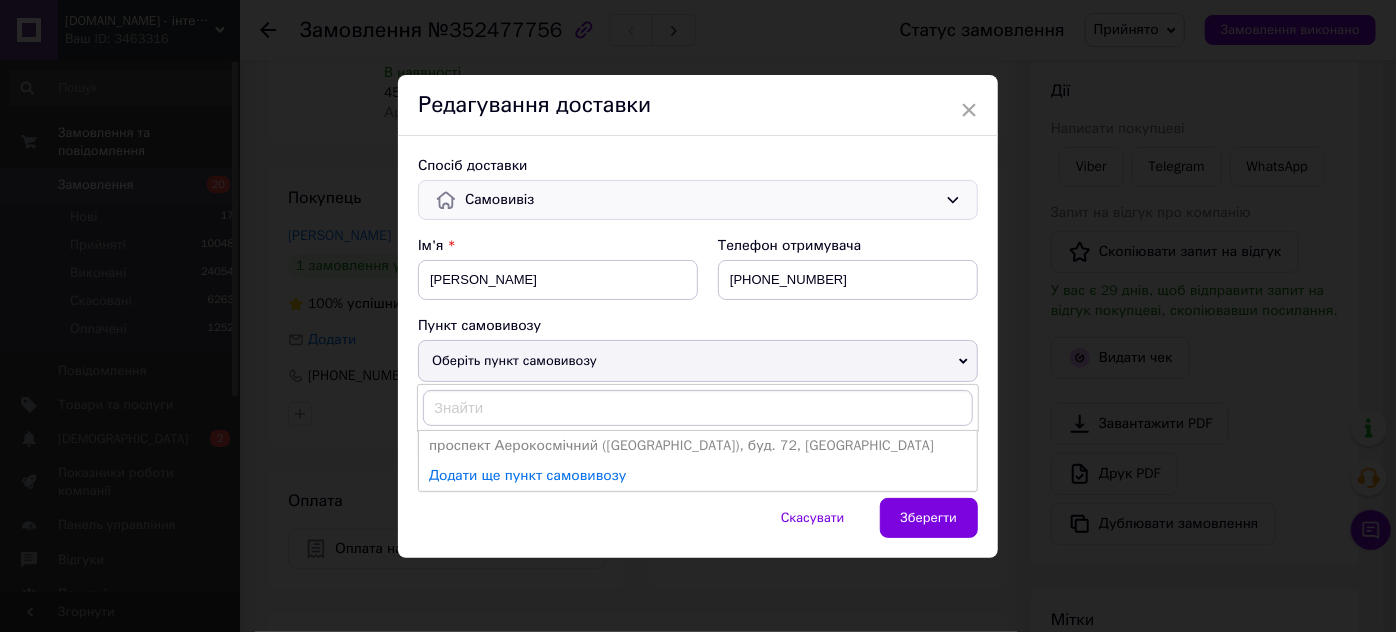 click on "проспект Аерокосмічний ([GEOGRAPHIC_DATA]), буд. 72, [GEOGRAPHIC_DATA]" at bounding box center [698, 446] 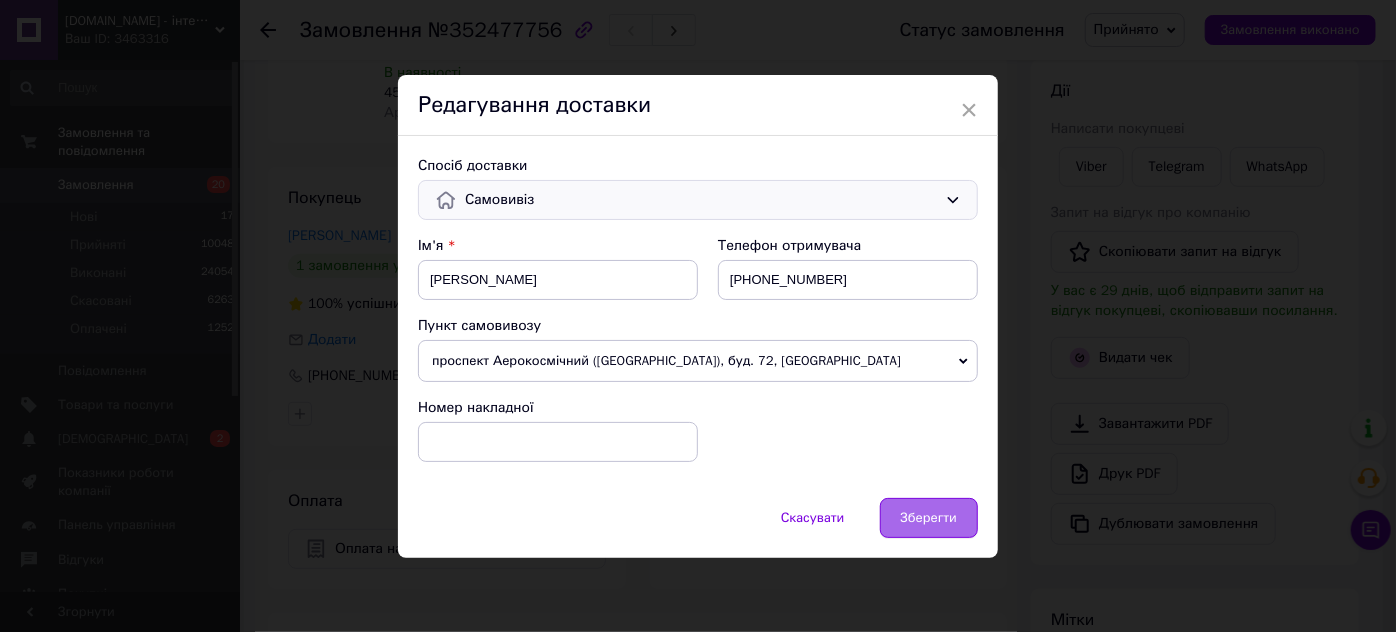 click on "Зберегти" at bounding box center (929, 518) 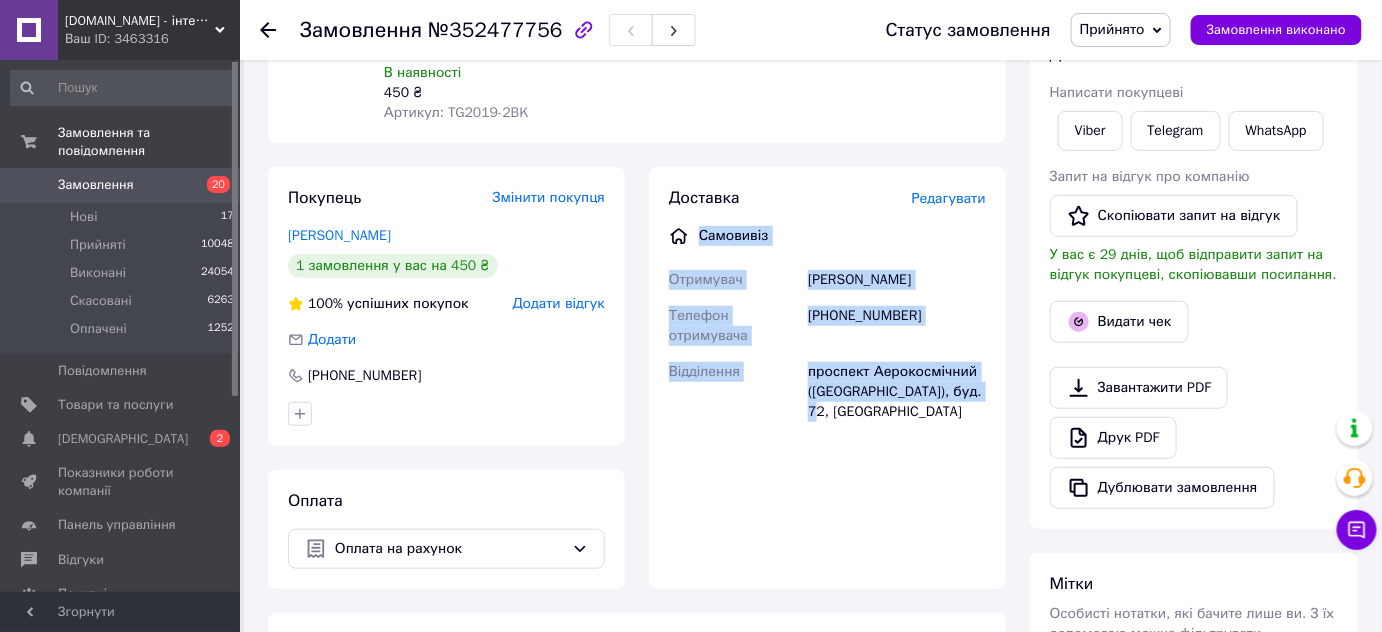 drag, startPoint x: 693, startPoint y: 228, endPoint x: 946, endPoint y: 398, distance: 304.80978 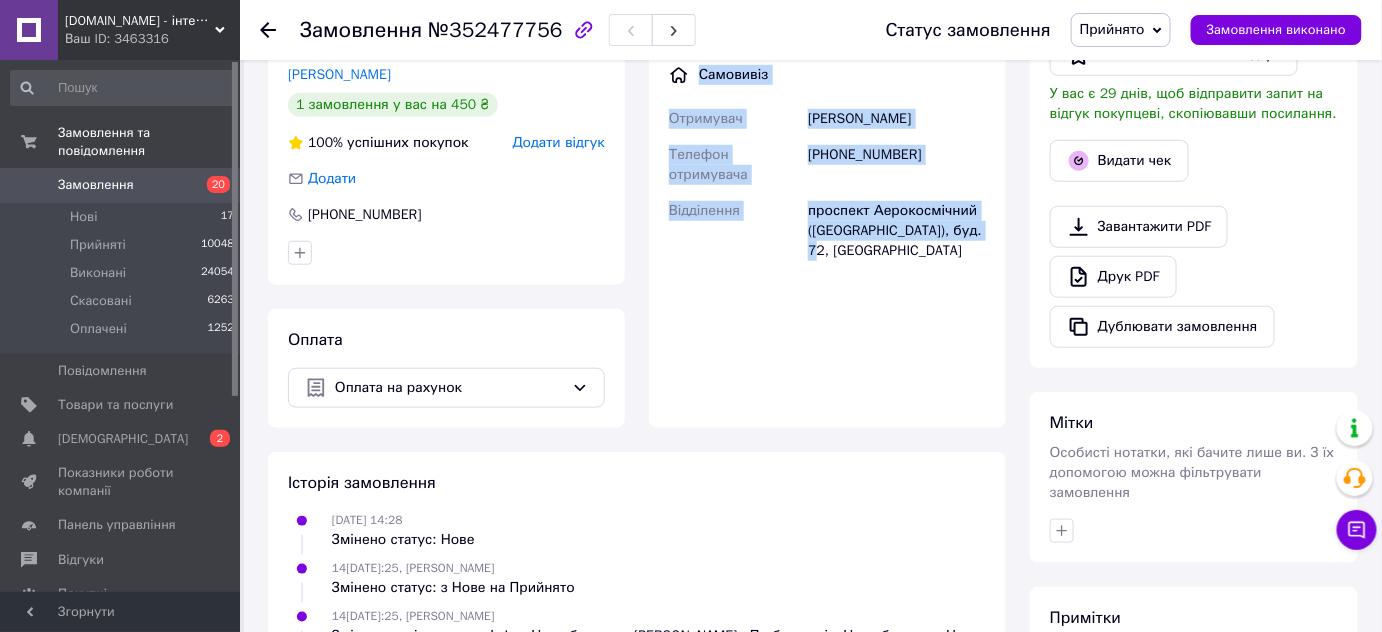 scroll, scrollTop: 545, scrollLeft: 0, axis: vertical 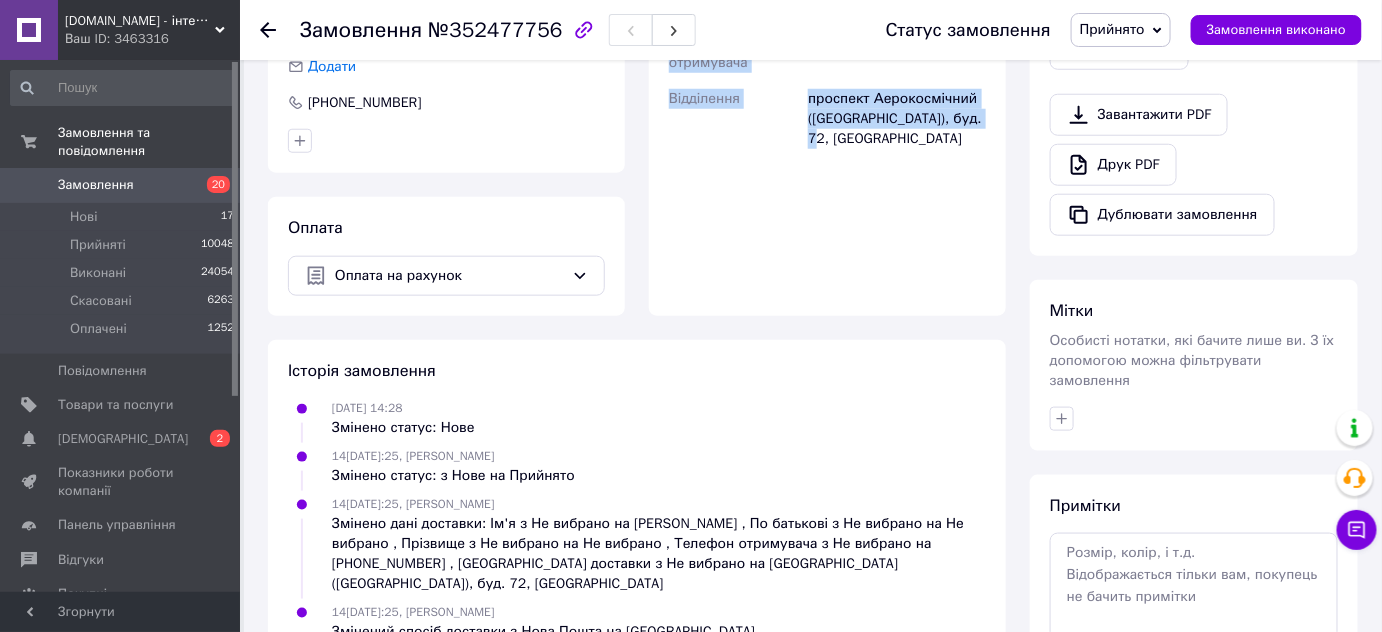 copy on "Самовивіз Отримувач [PERSON_NAME] отримувача [PHONE_NUMBER] Відділення [GEOGRAPHIC_DATA] ([GEOGRAPHIC_DATA]), буд. 72, [GEOGRAPHIC_DATA]" 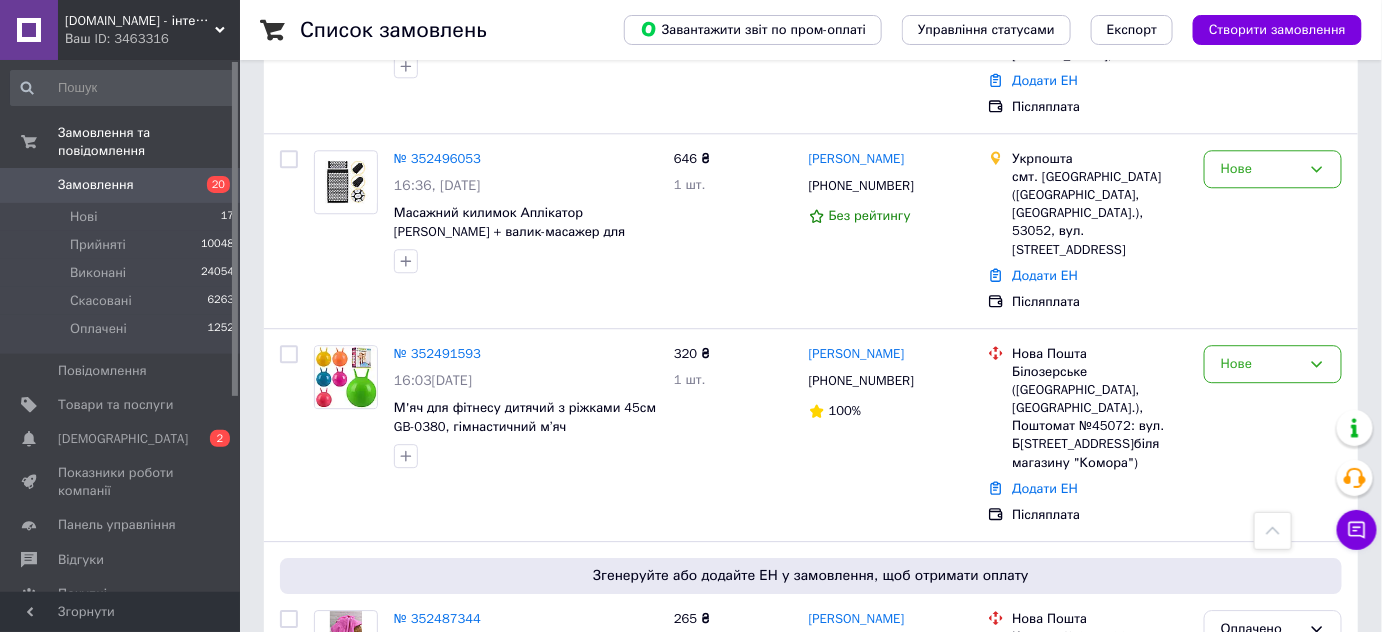 scroll, scrollTop: 1636, scrollLeft: 0, axis: vertical 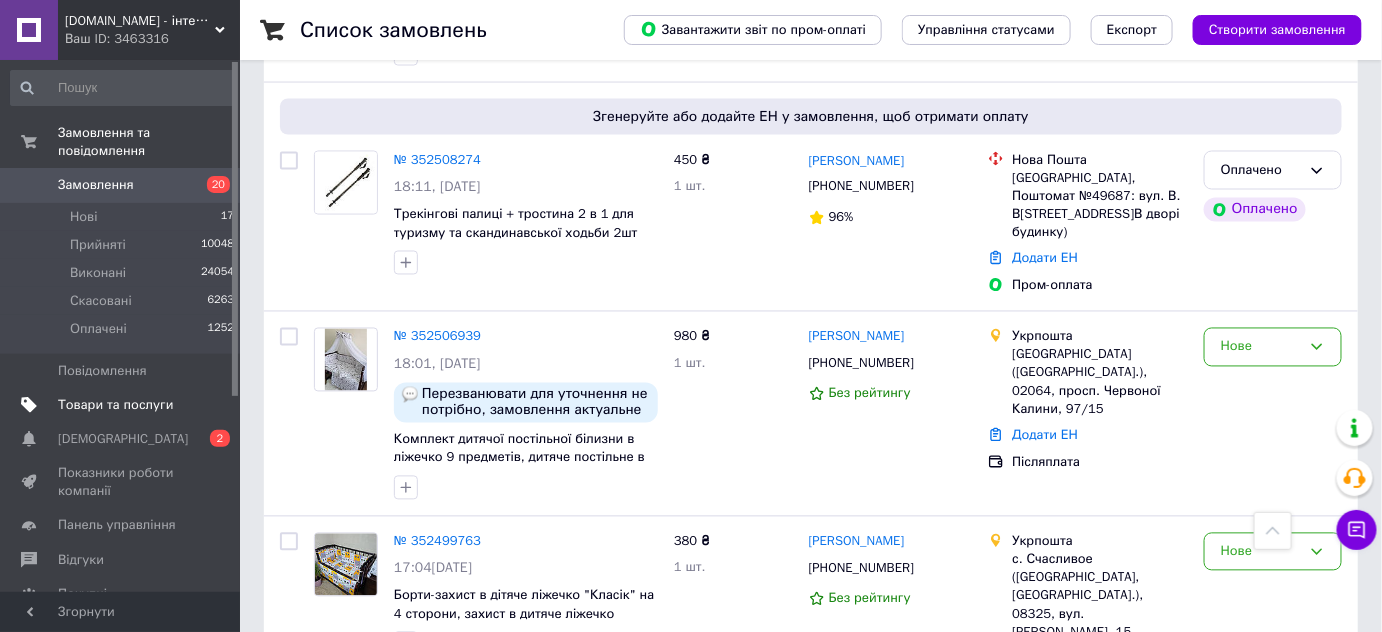 click on "Товари та послуги" at bounding box center (115, 405) 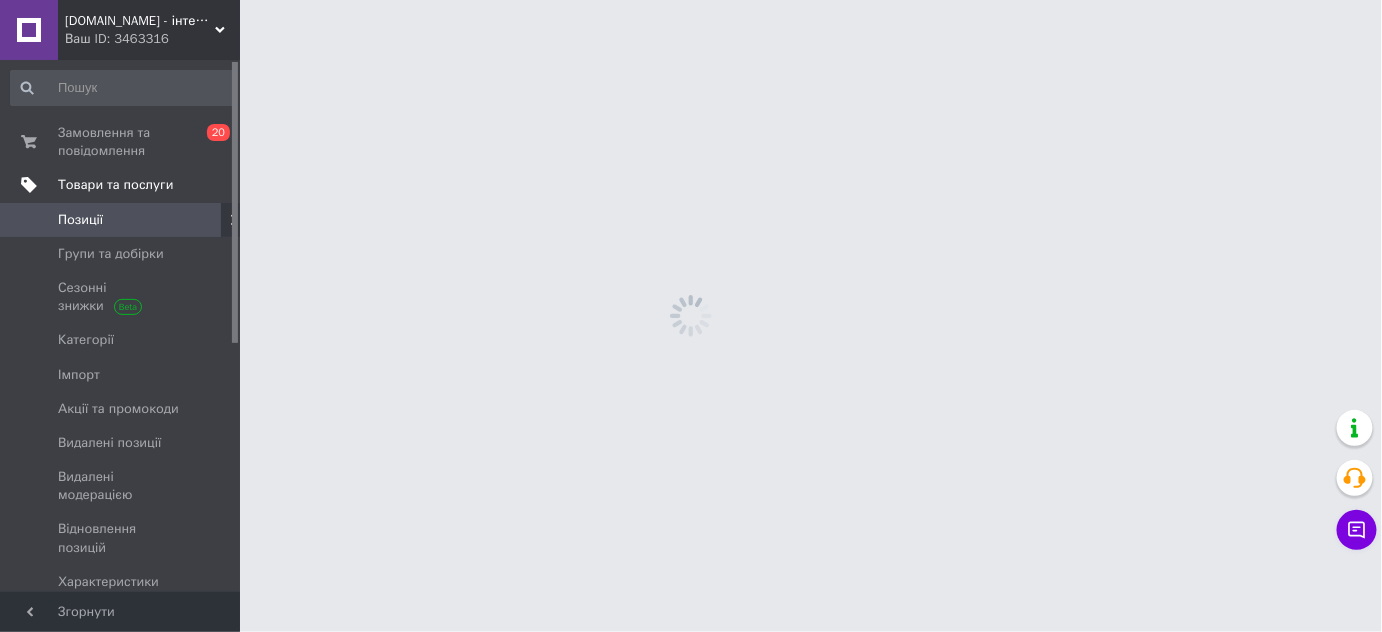 scroll, scrollTop: 0, scrollLeft: 0, axis: both 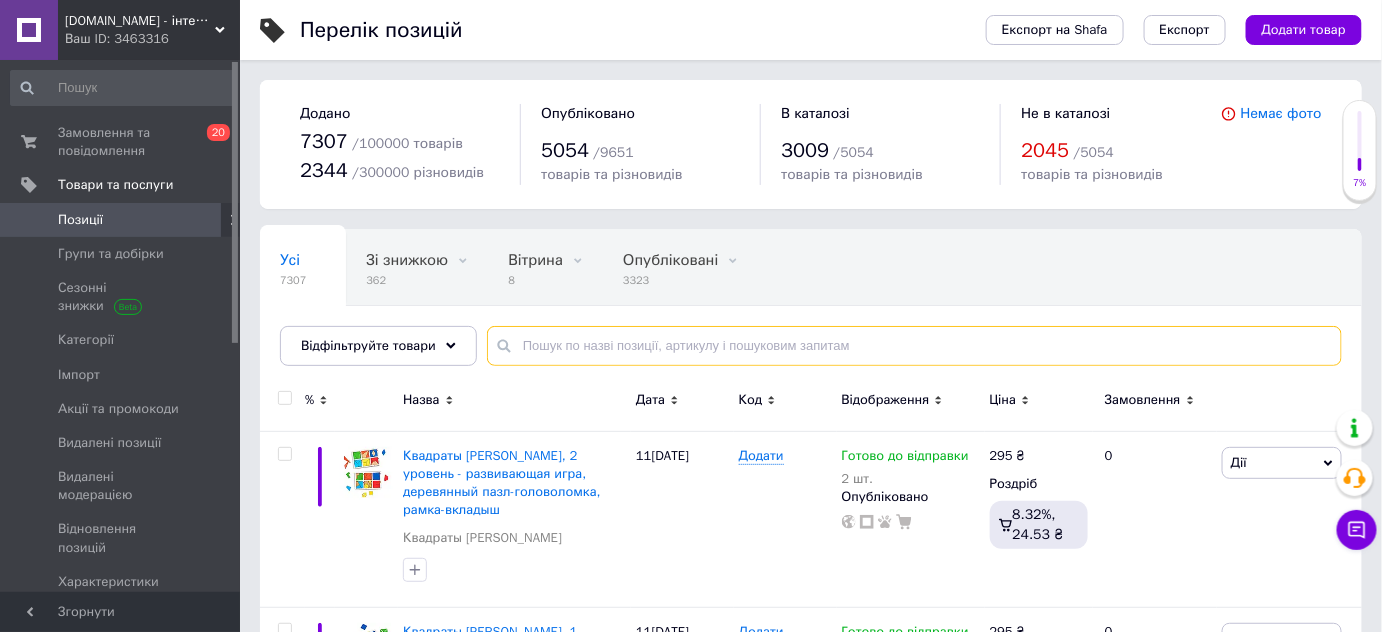 drag, startPoint x: 537, startPoint y: 343, endPoint x: 561, endPoint y: 346, distance: 24.186773 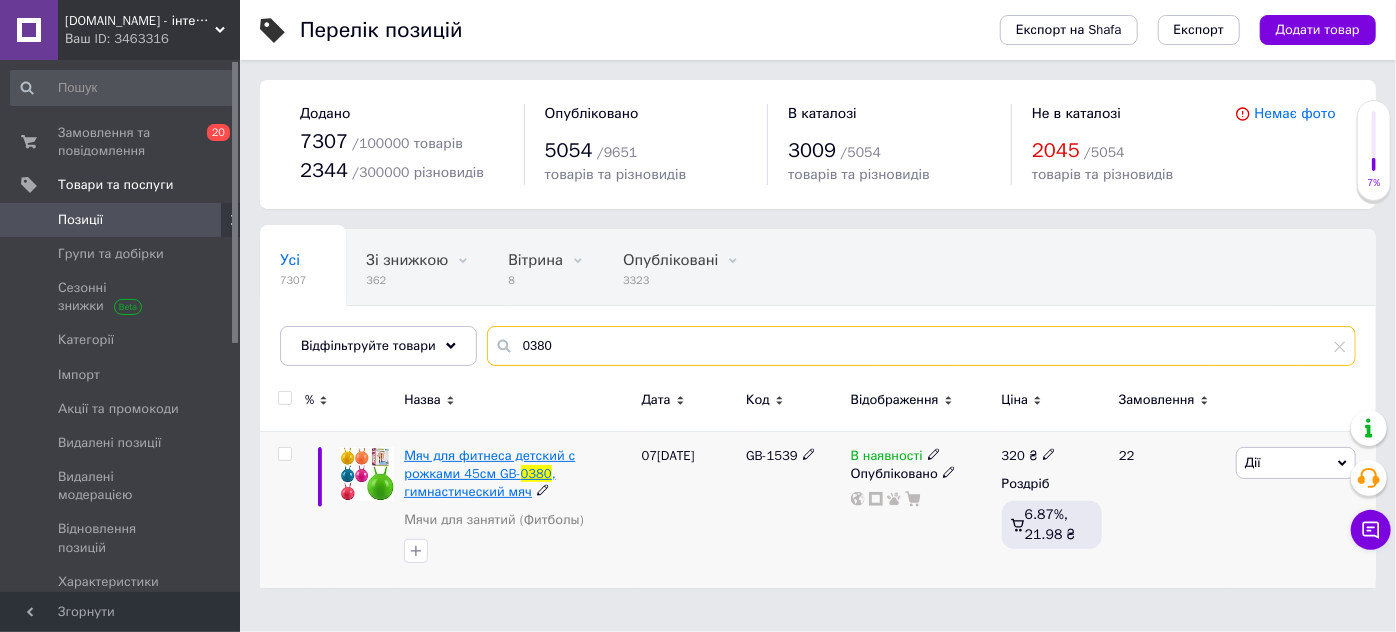 type on "0380" 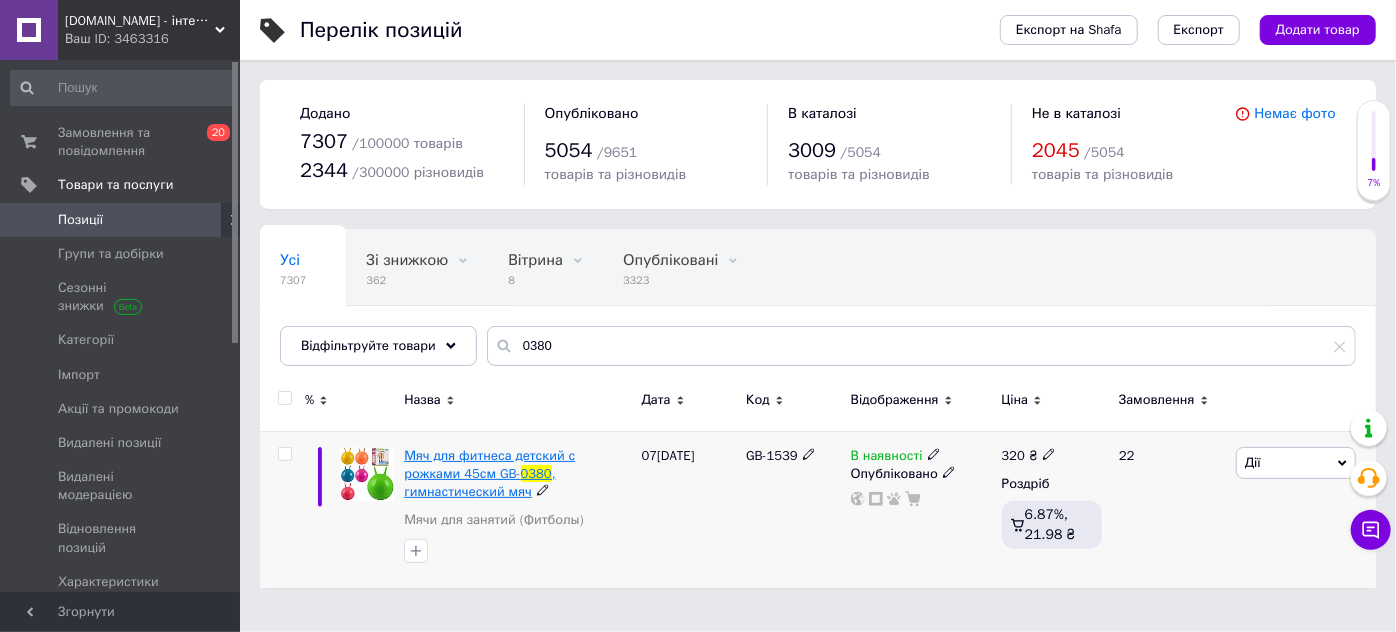 click on "Мяч для фитнеса детский с рожками 45см GB-" at bounding box center (489, 464) 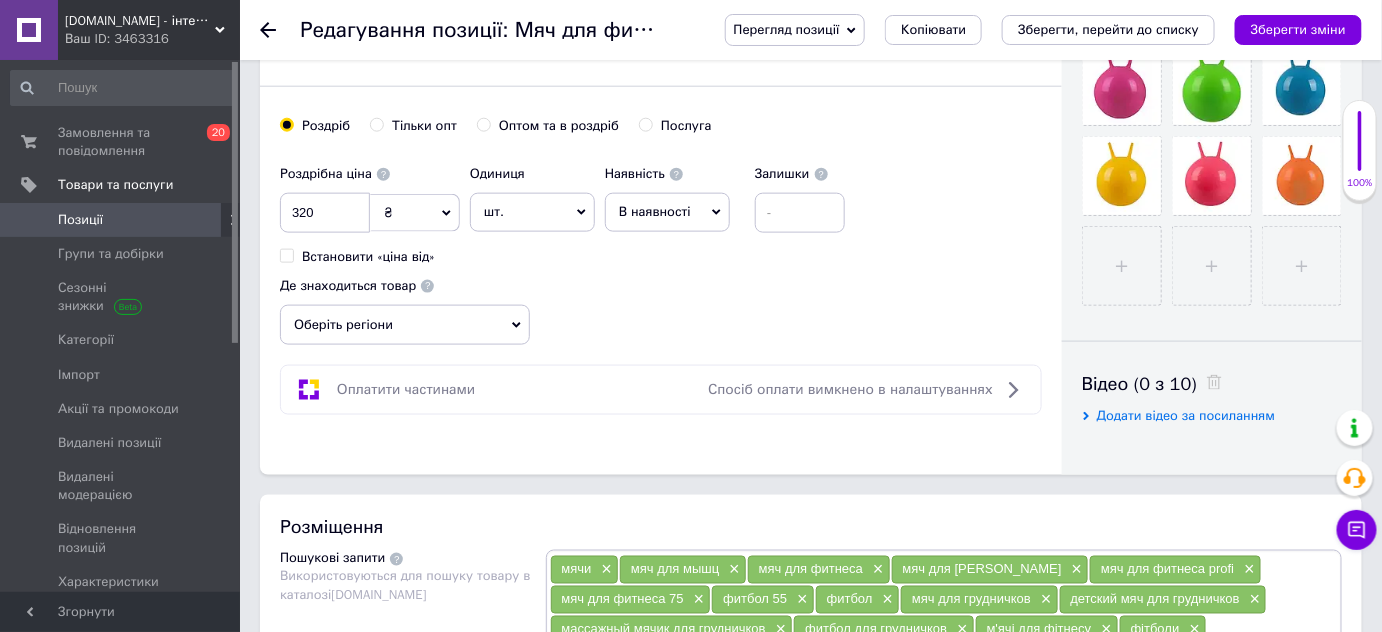 scroll, scrollTop: 680, scrollLeft: 0, axis: vertical 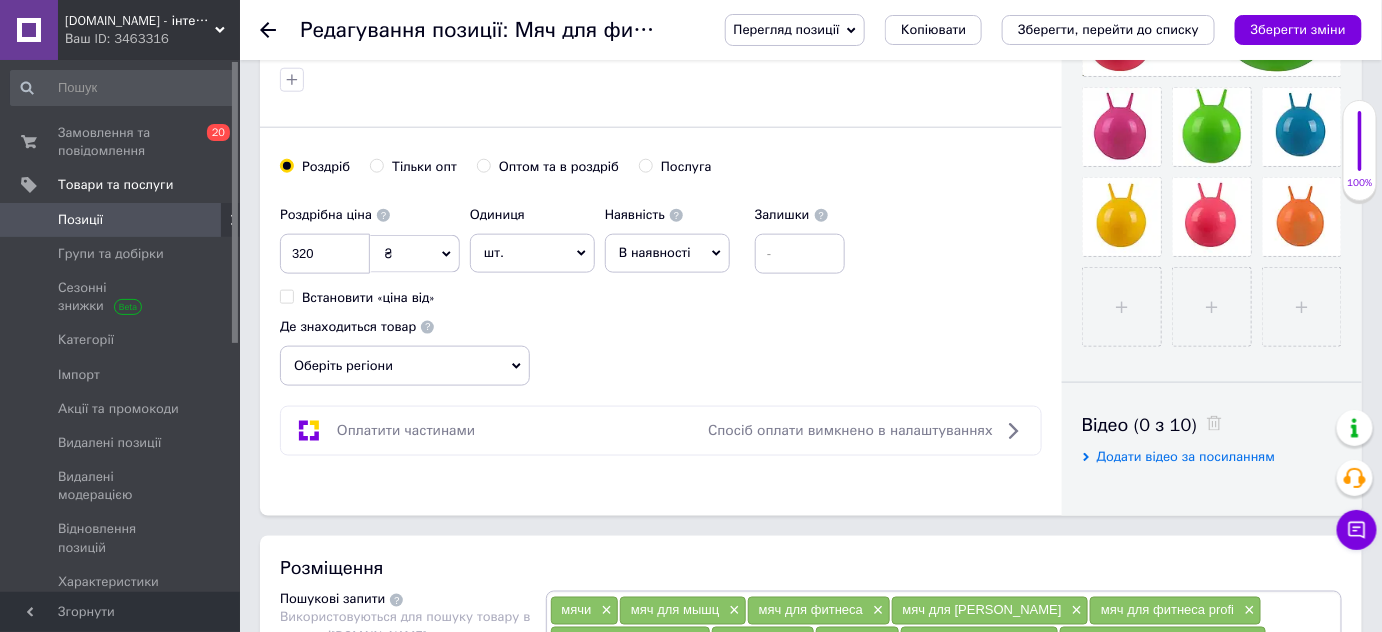 drag, startPoint x: 682, startPoint y: 247, endPoint x: 675, endPoint y: 261, distance: 15.652476 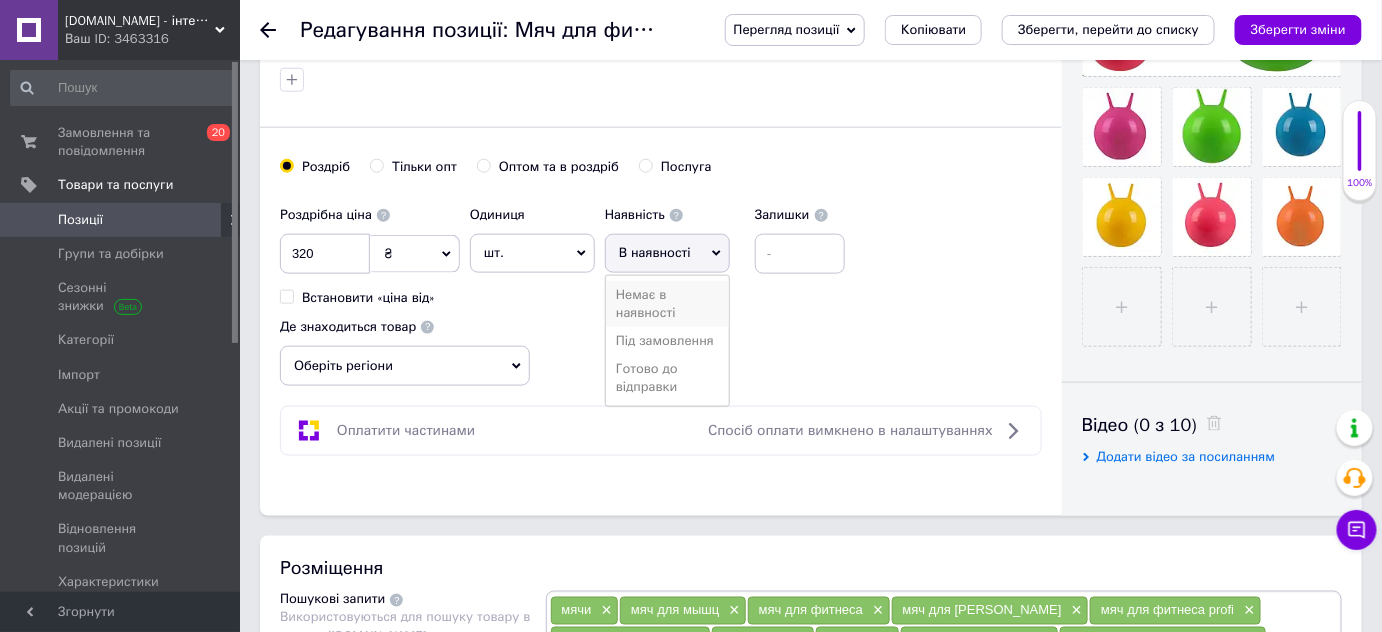 click on "Немає в наявності" at bounding box center (667, 304) 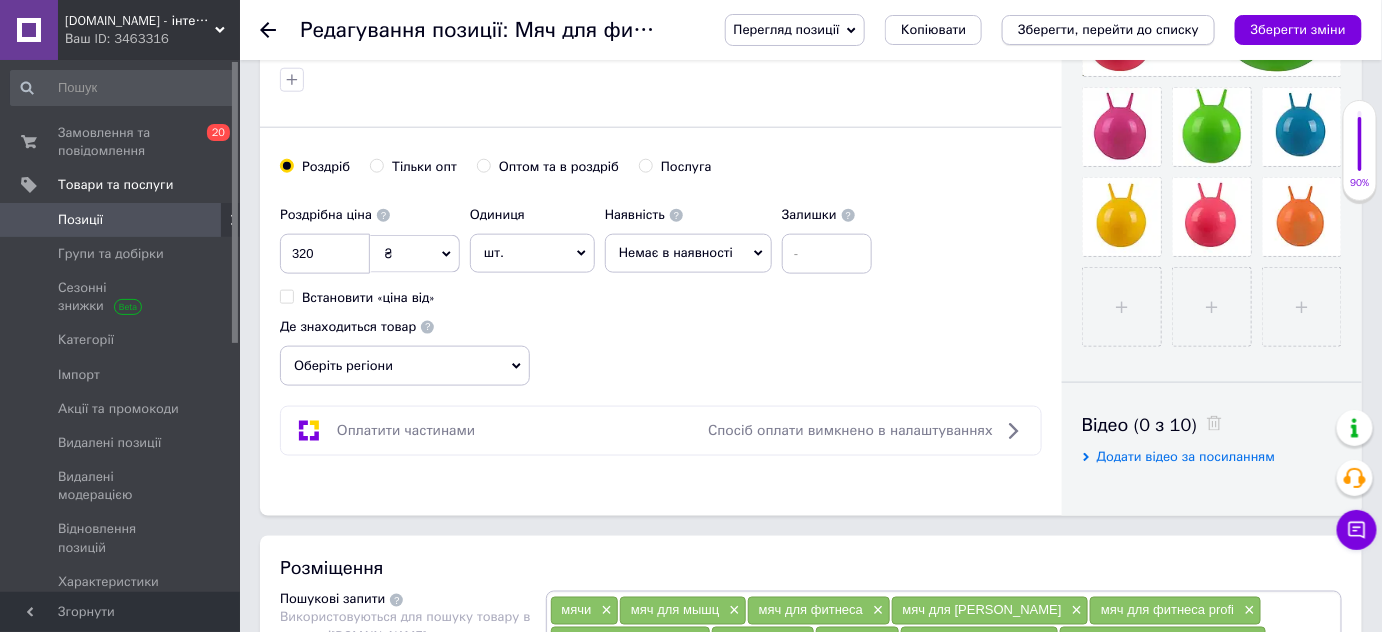 click on "Зберегти, перейти до списку" at bounding box center (1108, 29) 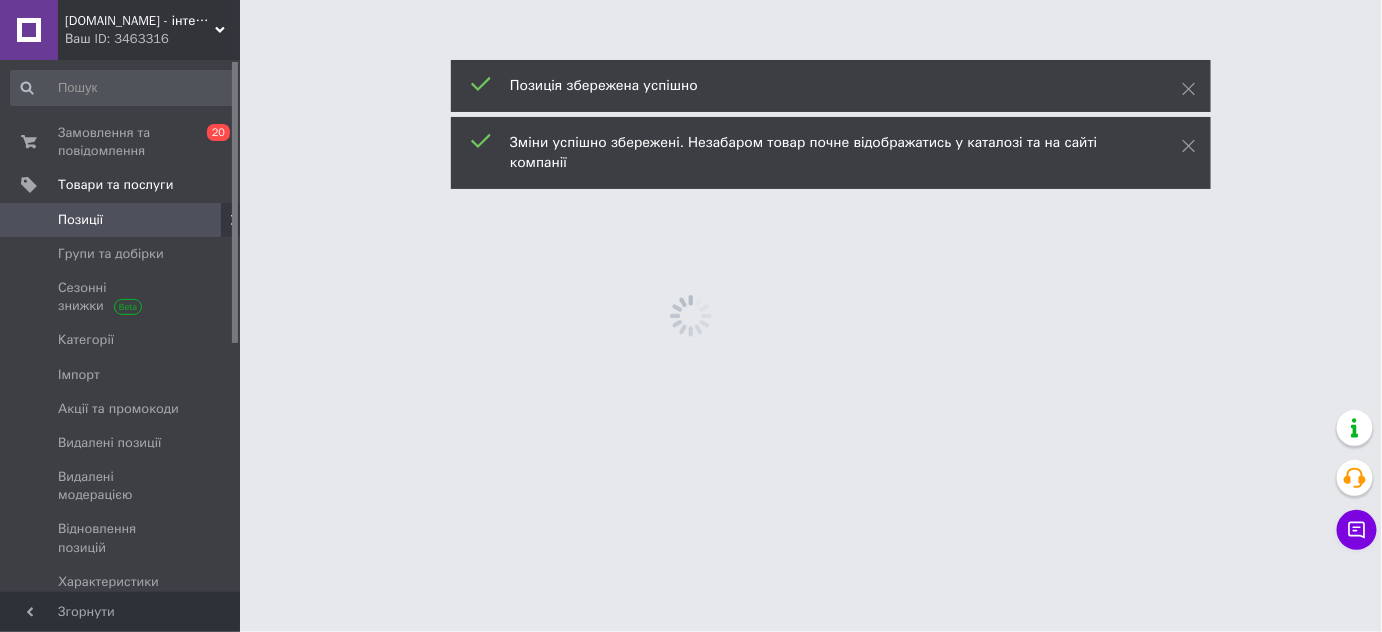 scroll, scrollTop: 0, scrollLeft: 0, axis: both 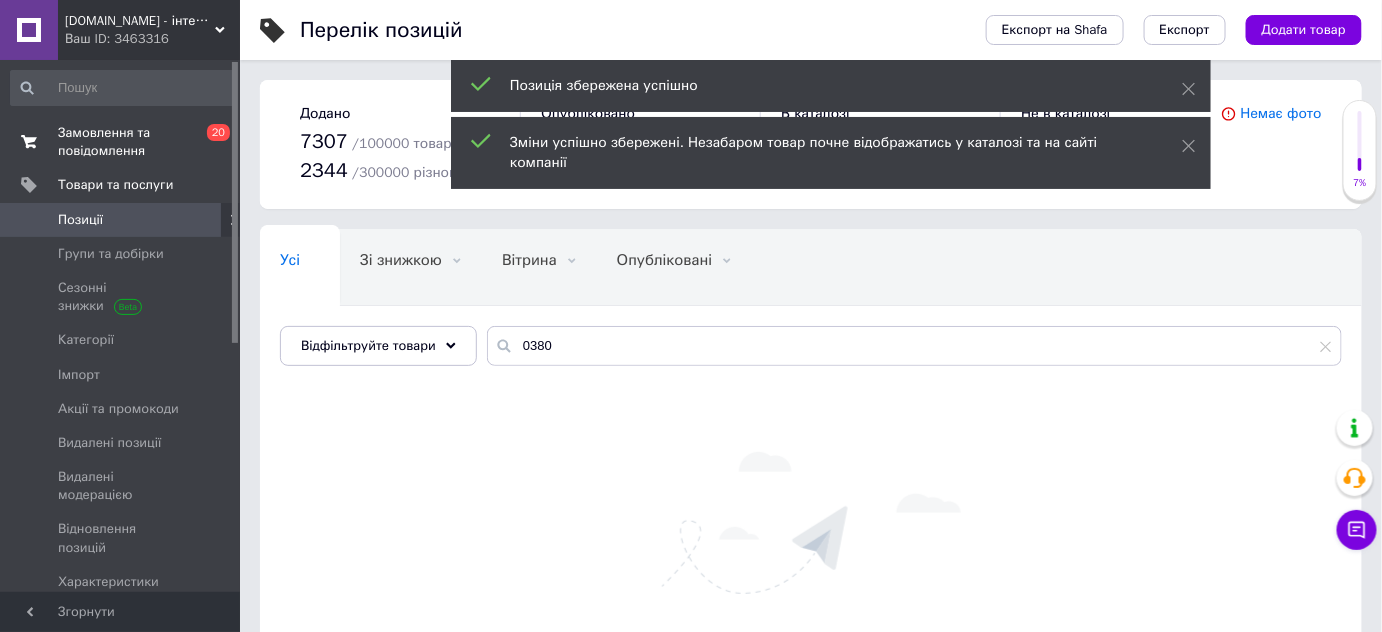 click on "Замовлення та повідомлення" at bounding box center (121, 142) 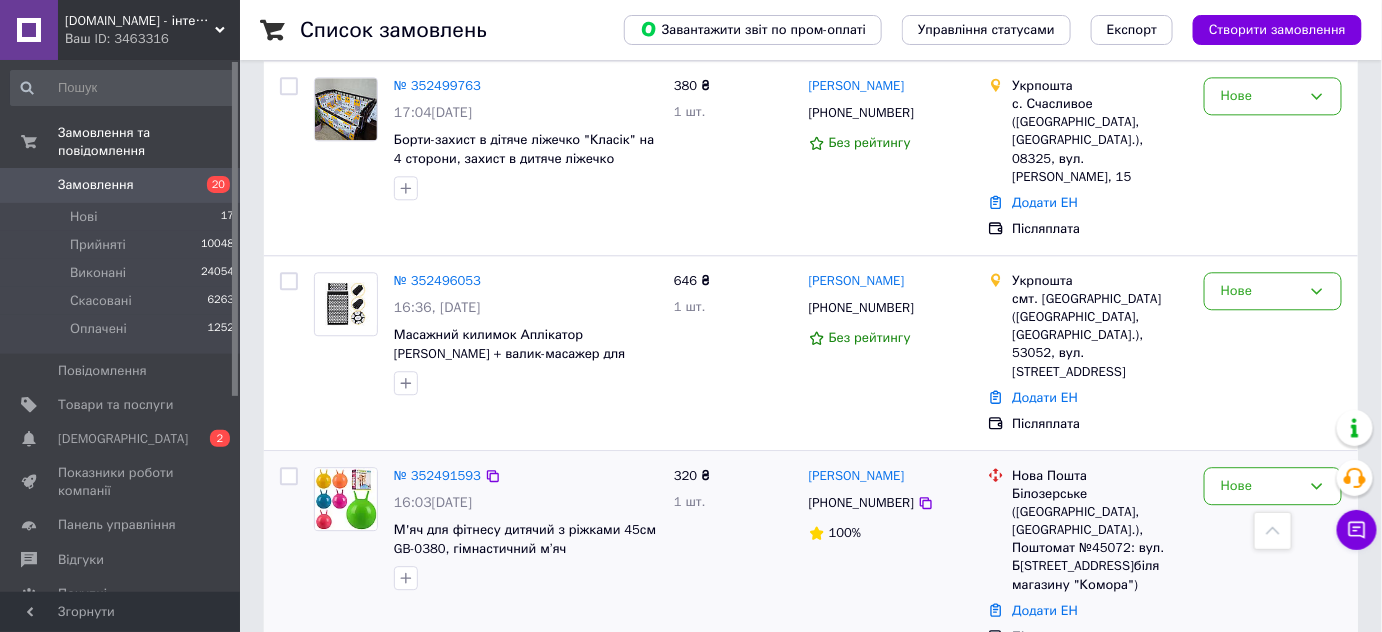 scroll, scrollTop: 1727, scrollLeft: 0, axis: vertical 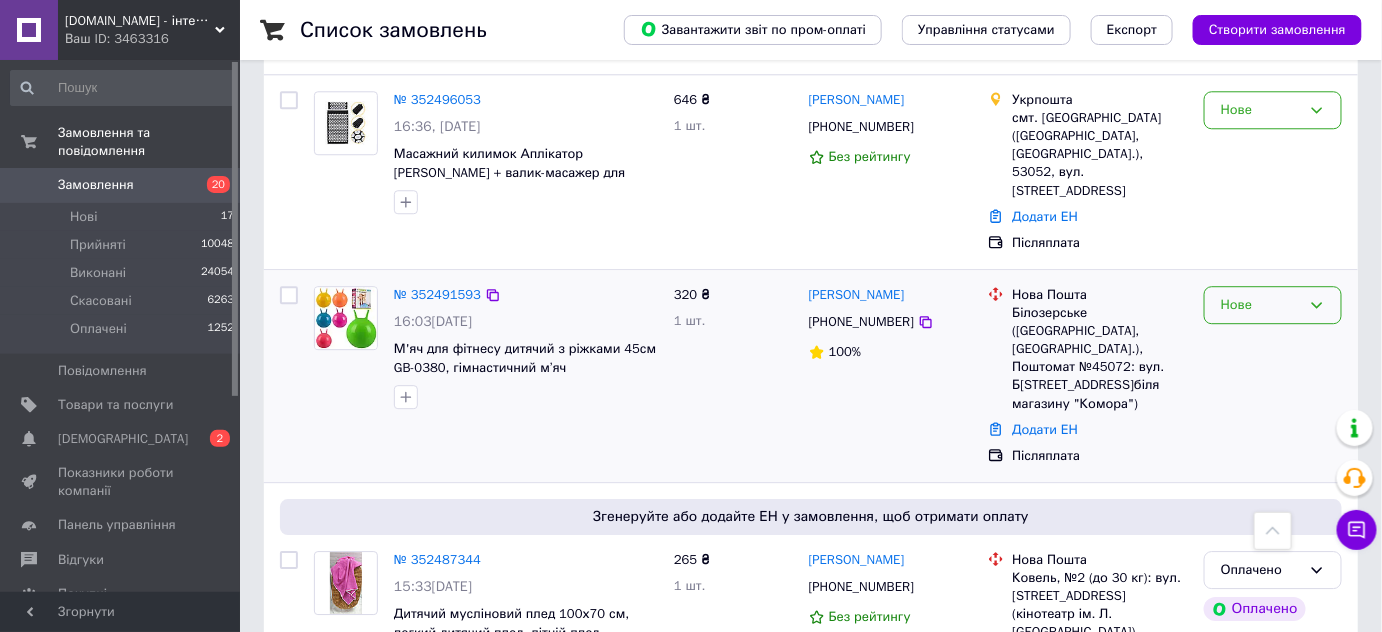 drag, startPoint x: 1250, startPoint y: 210, endPoint x: 1240, endPoint y: 226, distance: 18.867962 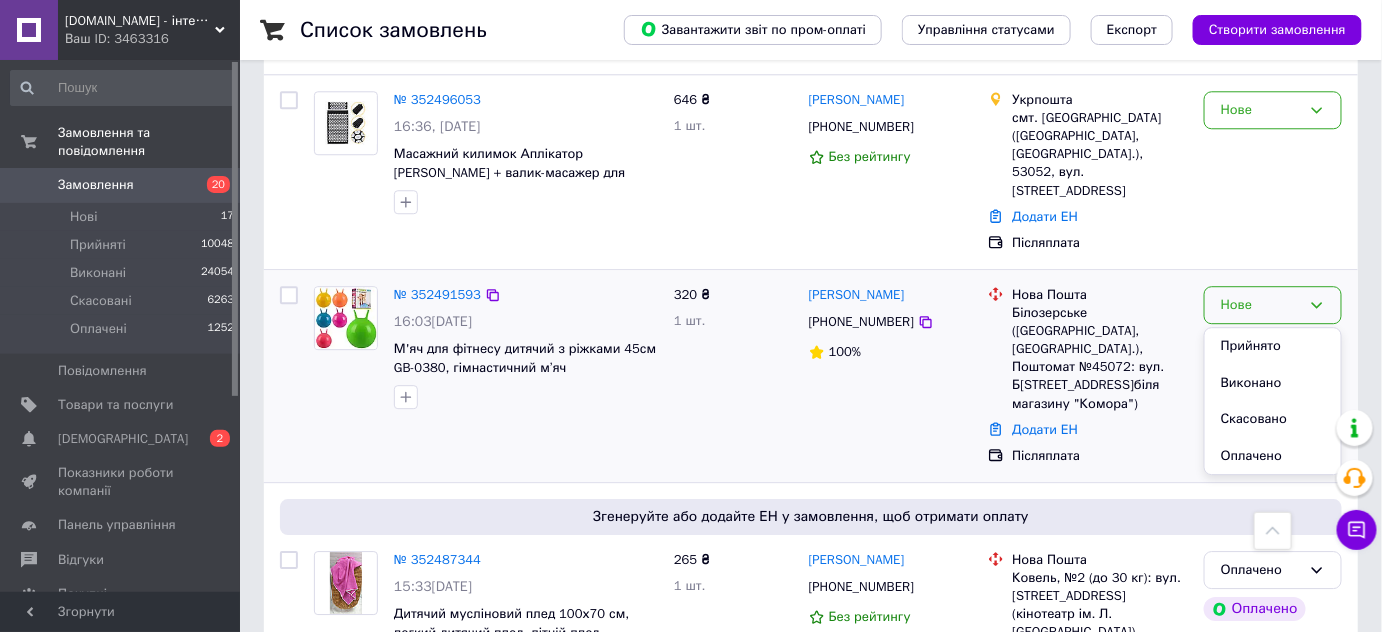 click on "Скасовано" at bounding box center (1273, 419) 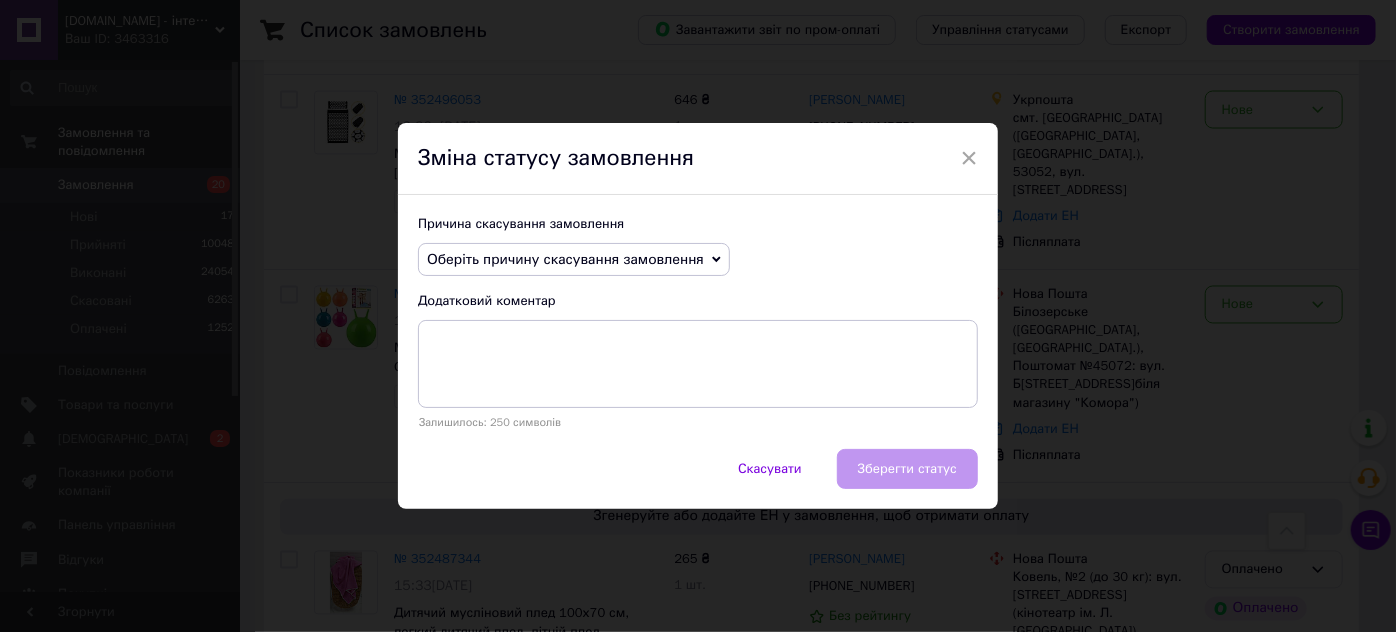 click on "Оберіть причину скасування замовлення" at bounding box center [565, 259] 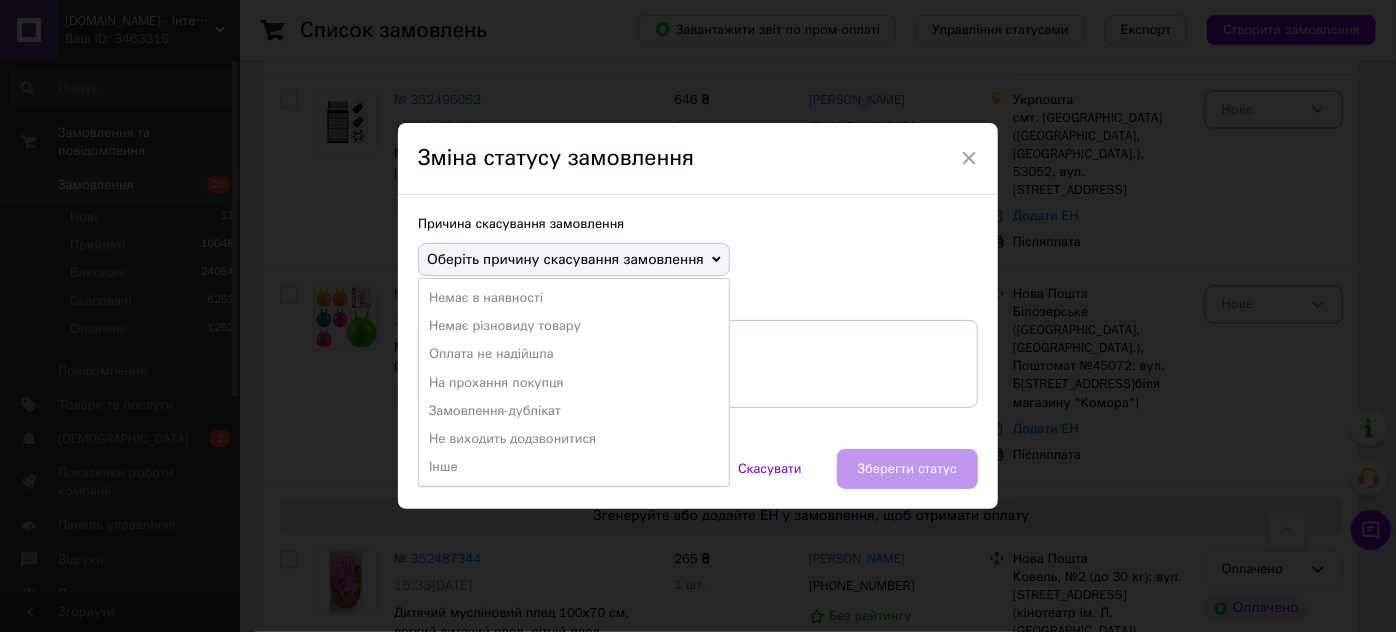 drag, startPoint x: 519, startPoint y: 301, endPoint x: 561, endPoint y: 315, distance: 44.27189 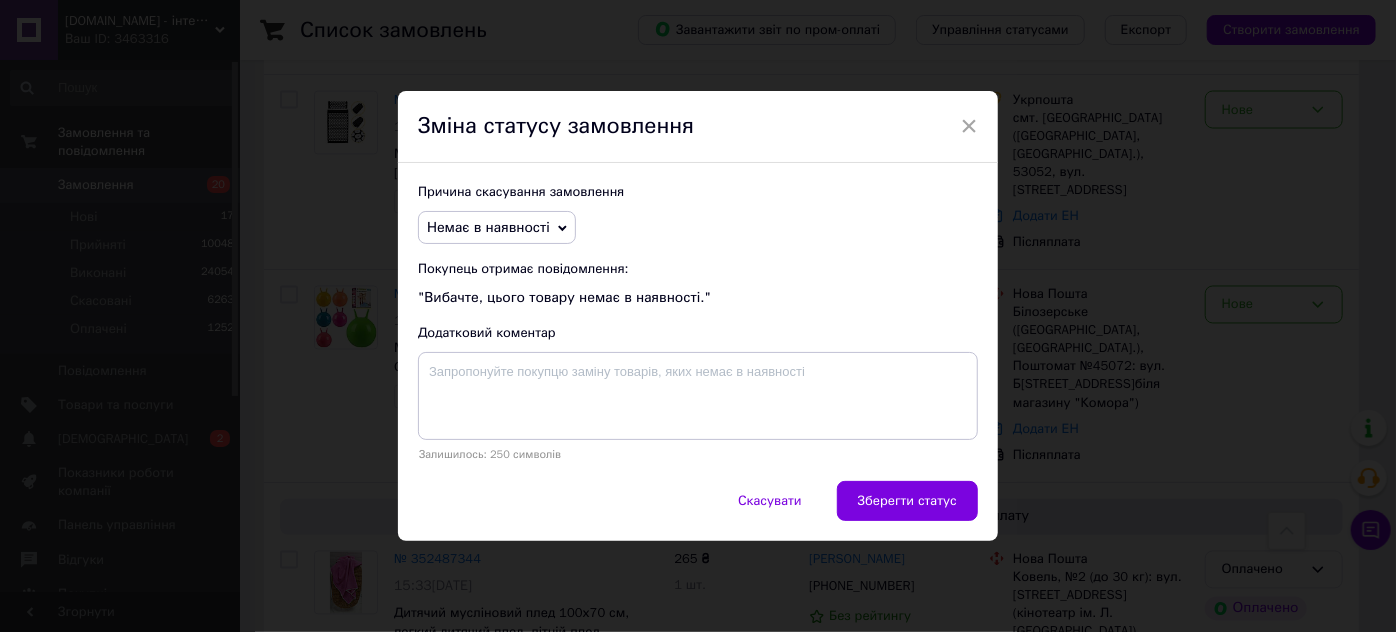 click on "Зберегти статус" at bounding box center (907, 501) 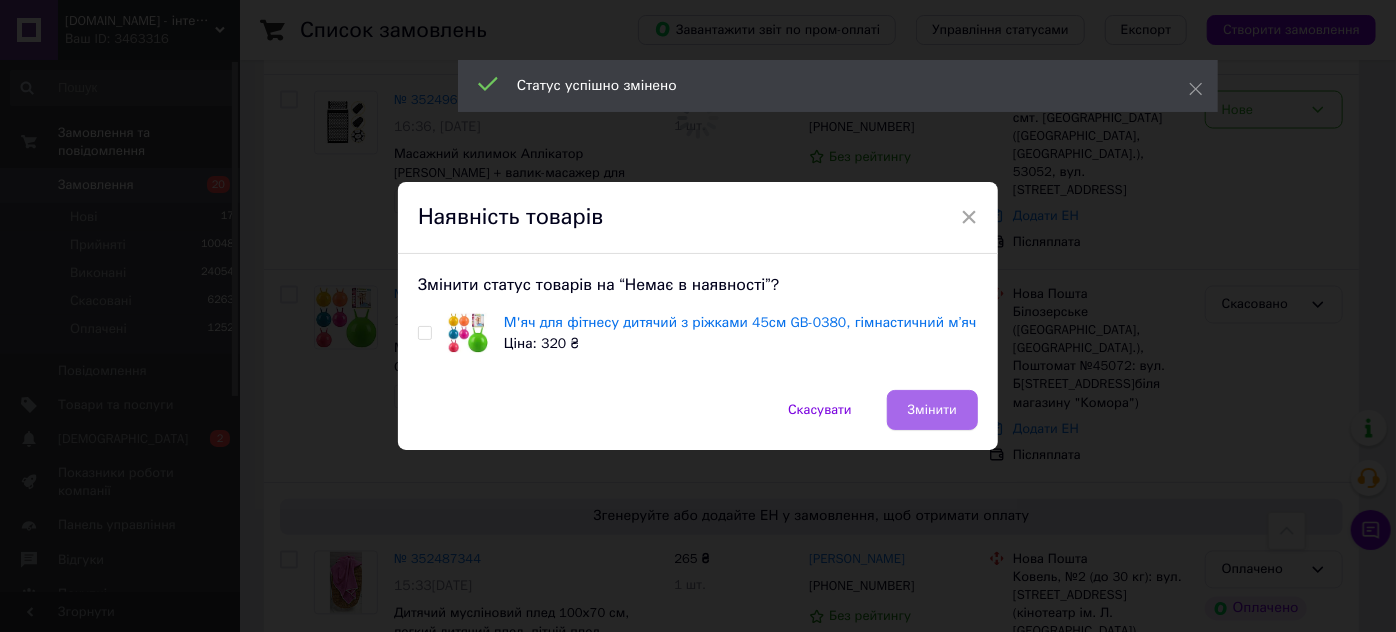 click on "Змінити" at bounding box center [932, 410] 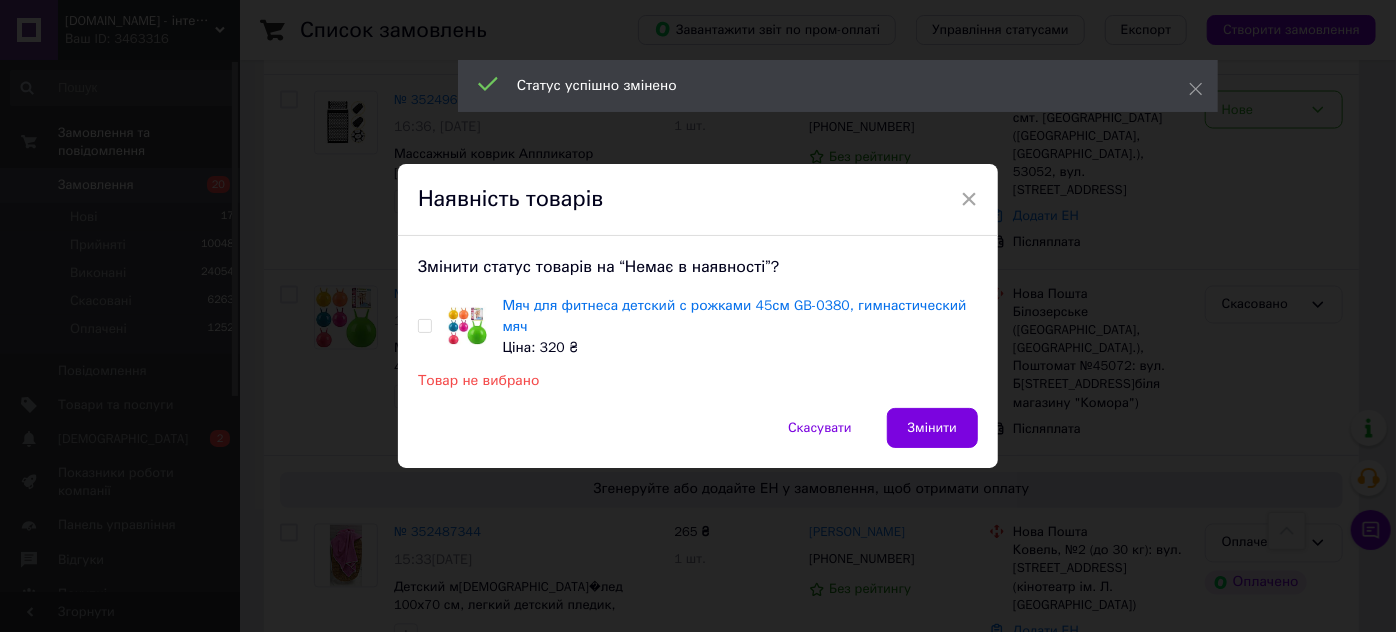 click at bounding box center (425, 326) 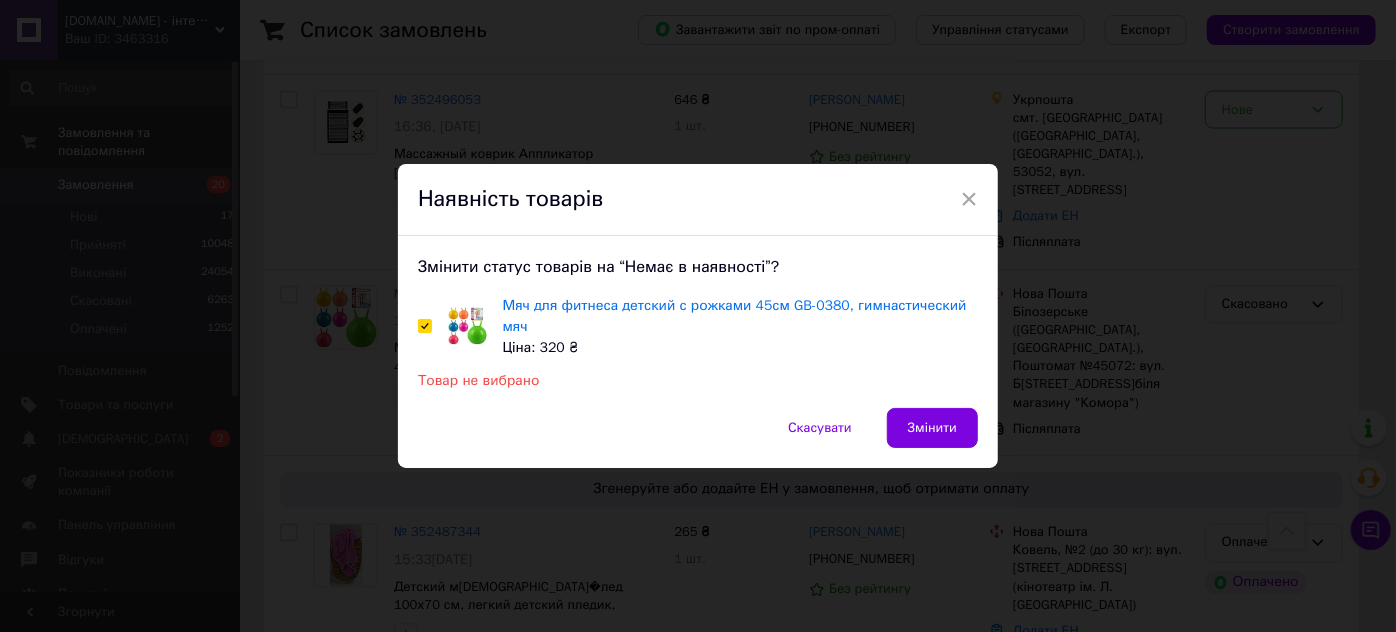 click on "Змінити" at bounding box center (932, 428) 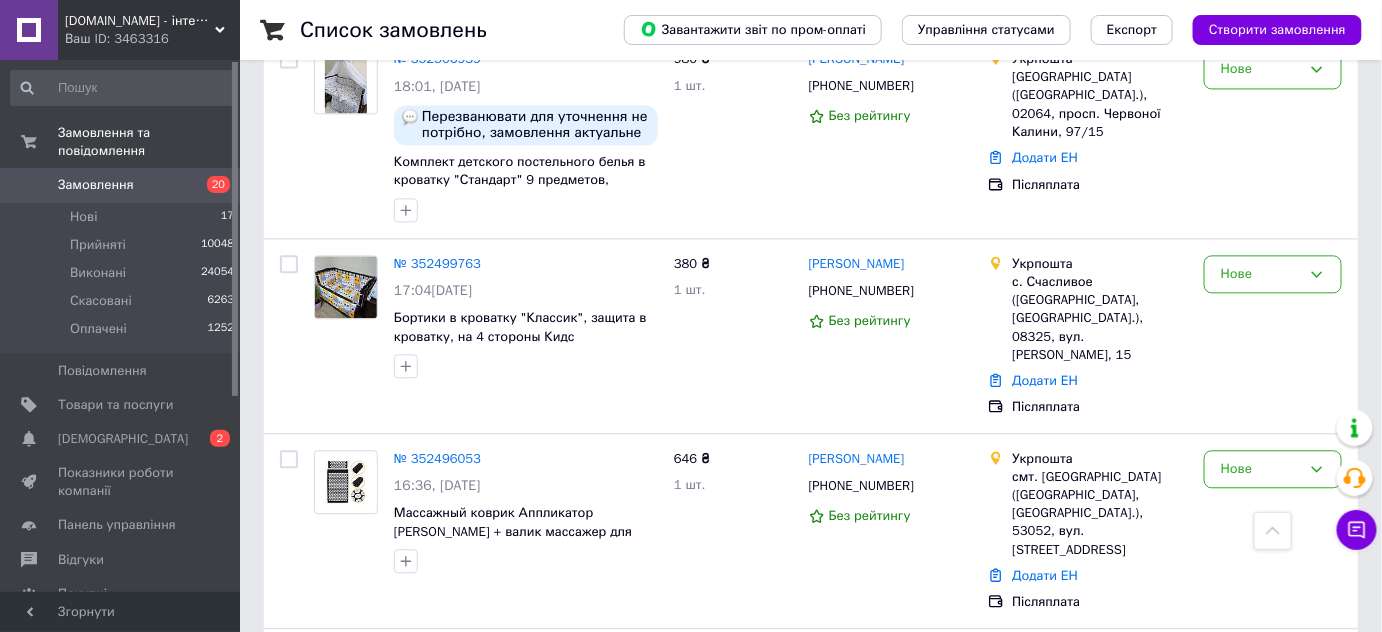 scroll, scrollTop: 1363, scrollLeft: 0, axis: vertical 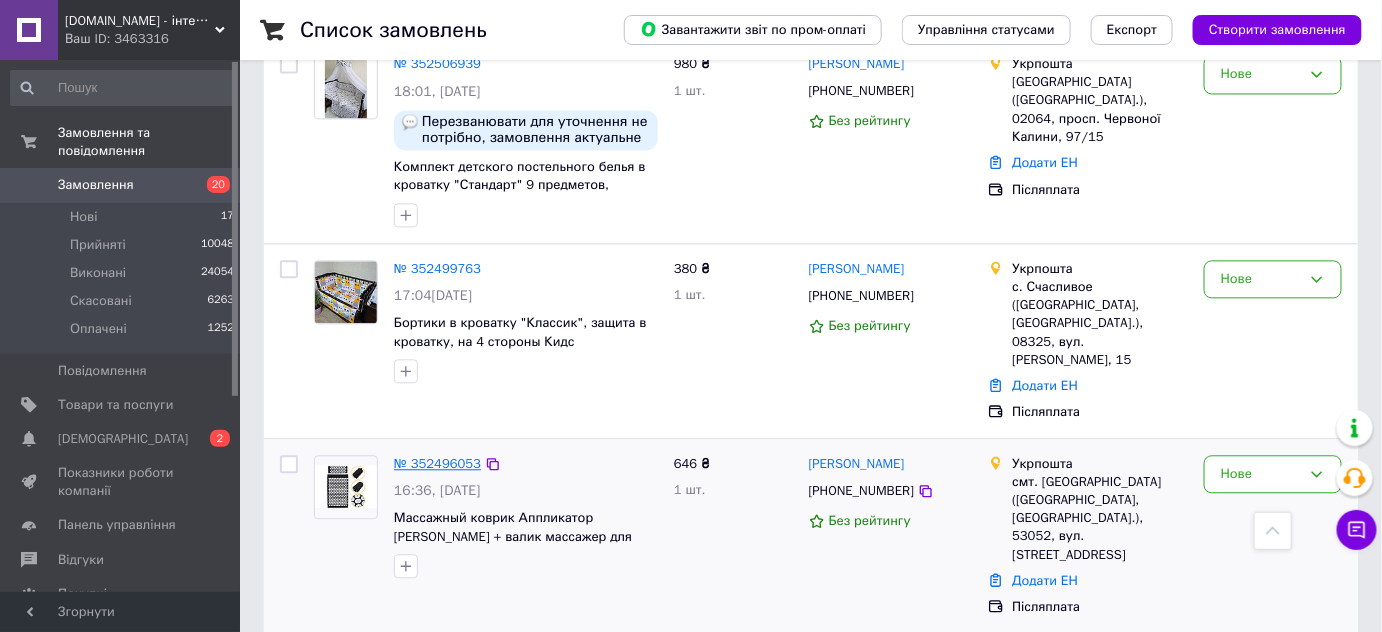 click on "№ 352496053" at bounding box center [437, 463] 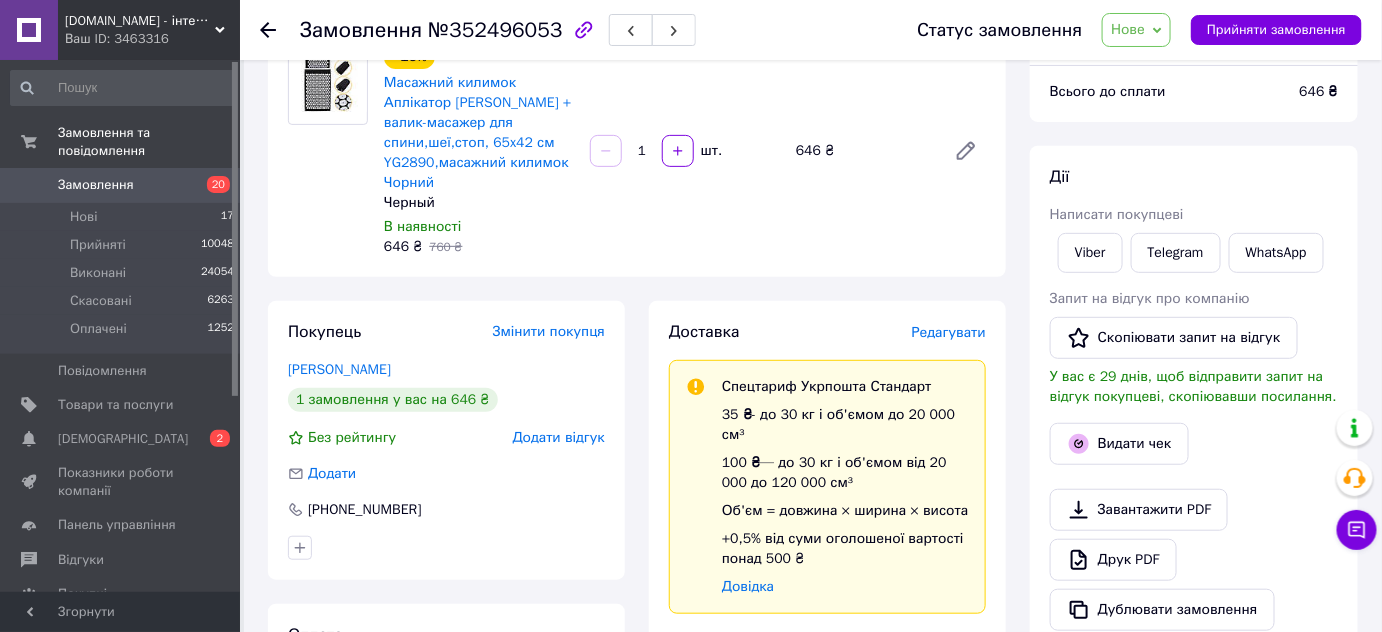 scroll, scrollTop: 363, scrollLeft: 0, axis: vertical 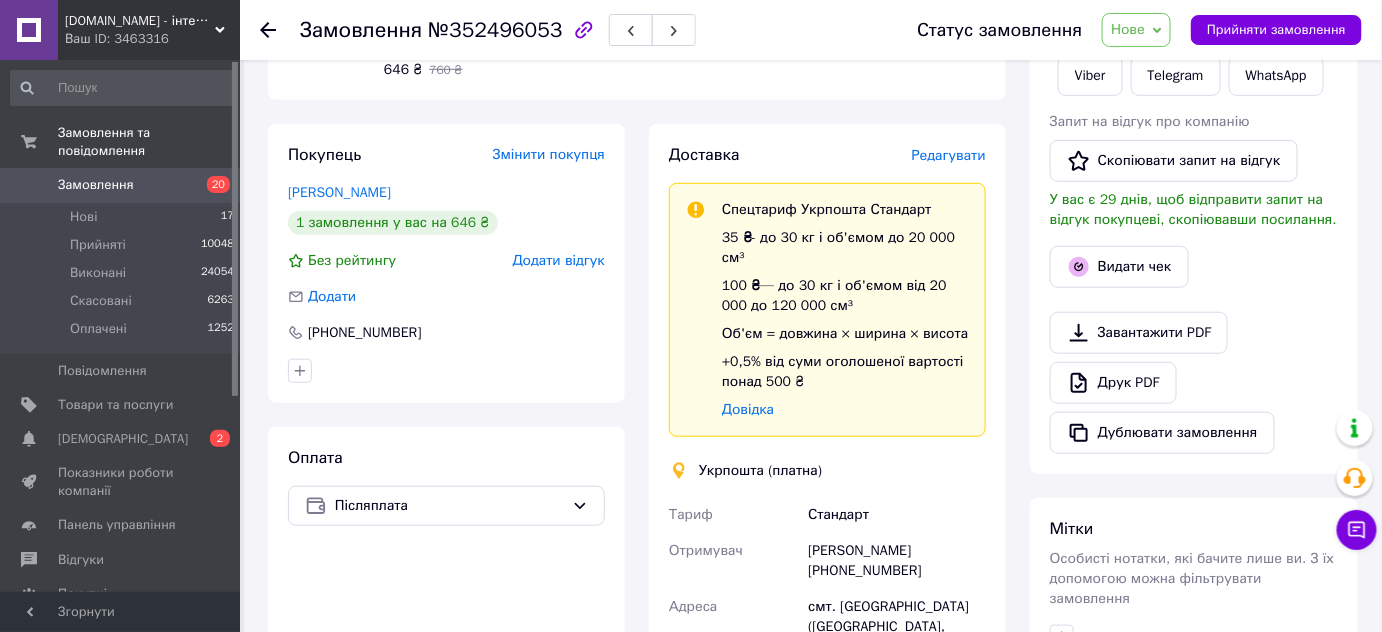 click on "[PERSON_NAME]" at bounding box center [339, 192] 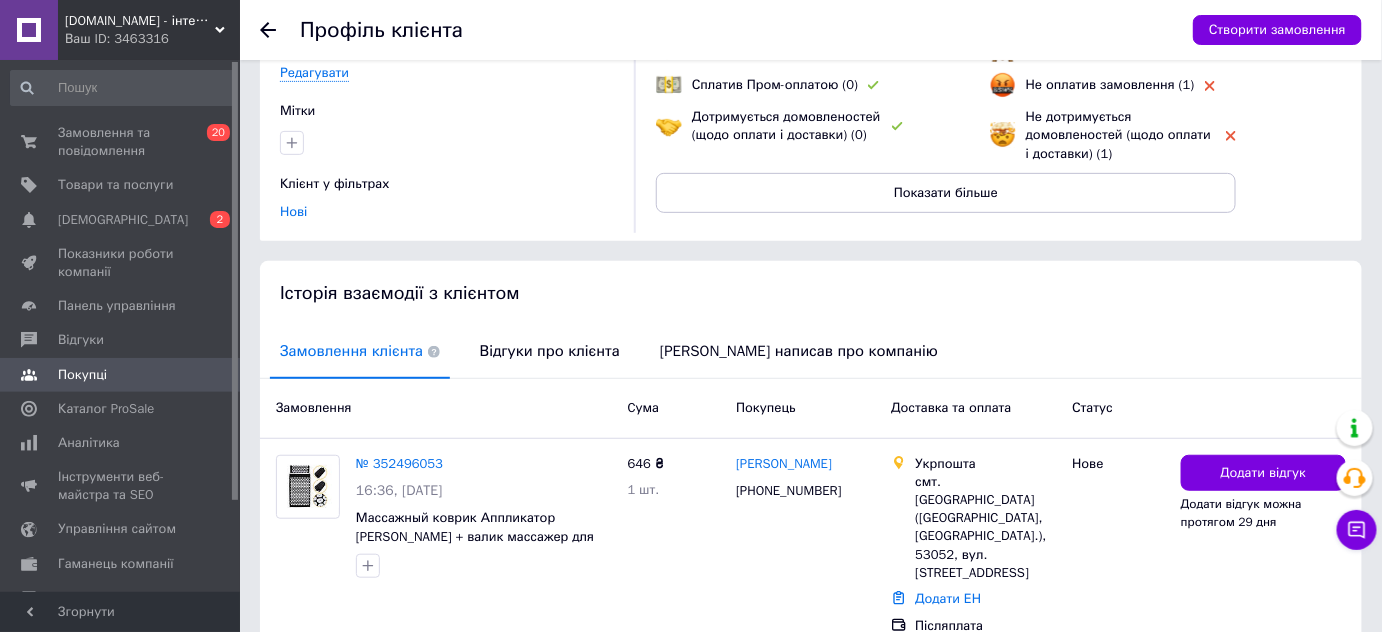 scroll, scrollTop: 272, scrollLeft: 0, axis: vertical 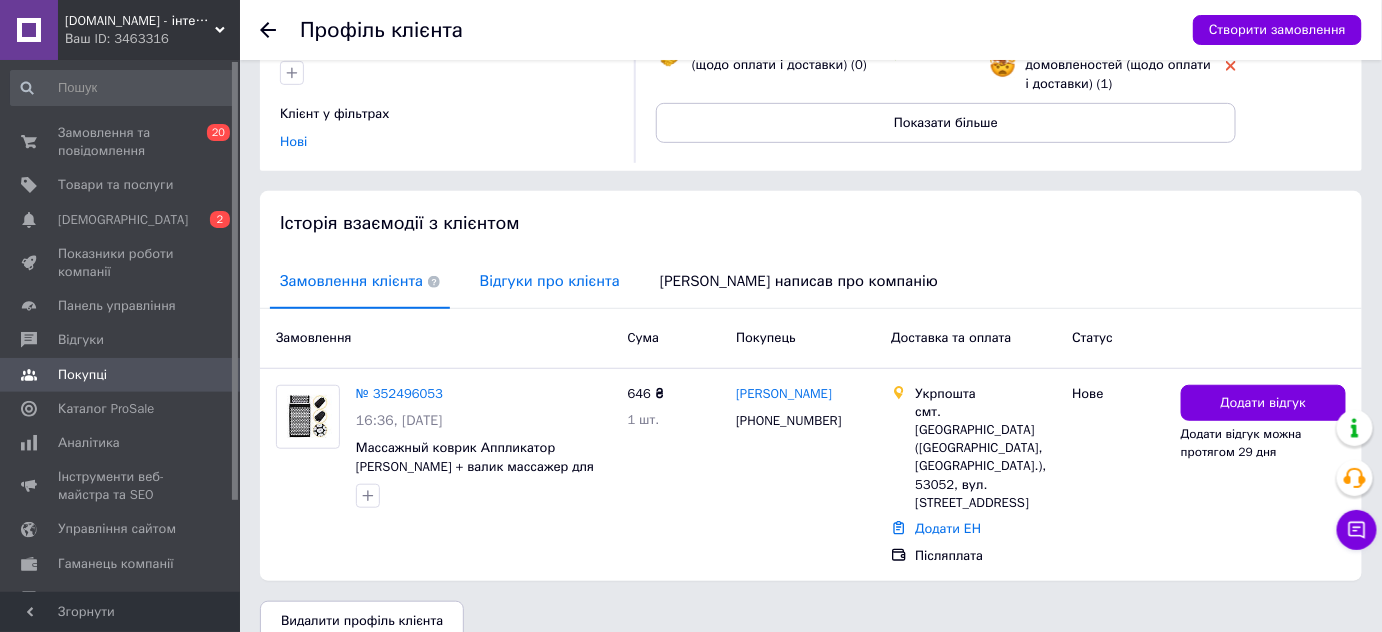 click on "Відгуки про клієнта" at bounding box center [550, 281] 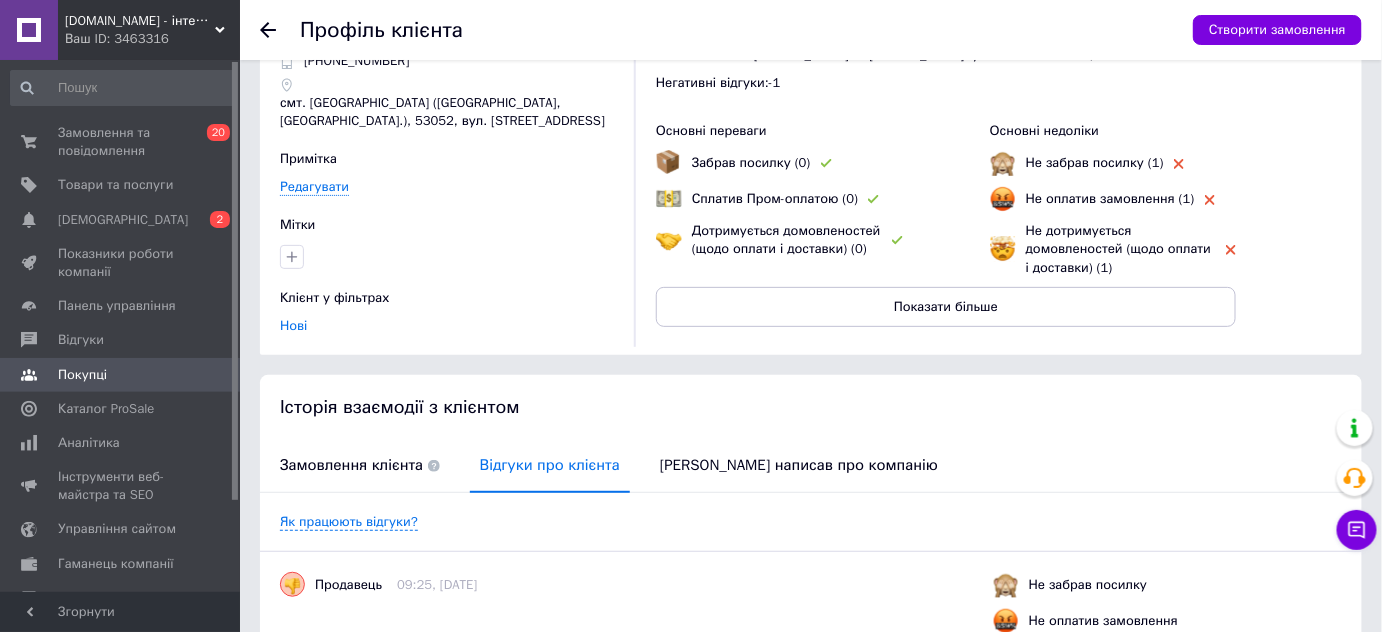 scroll, scrollTop: 37, scrollLeft: 0, axis: vertical 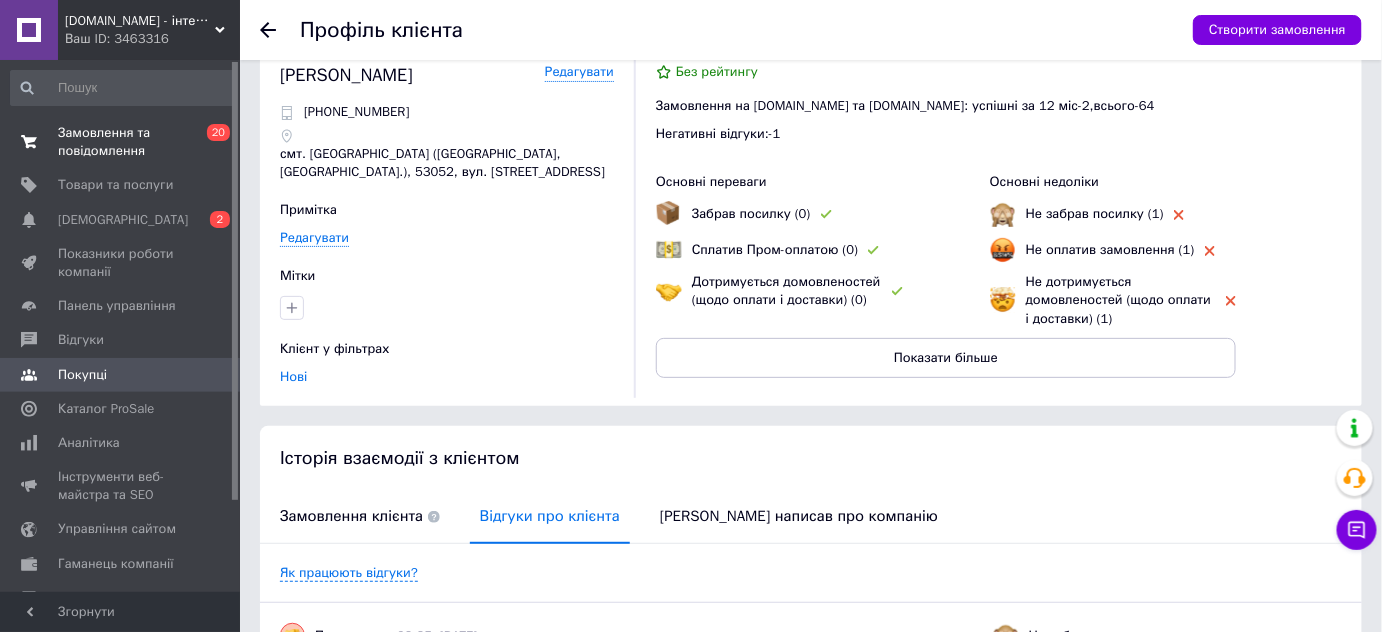 click on "Замовлення та повідомлення" at bounding box center [121, 142] 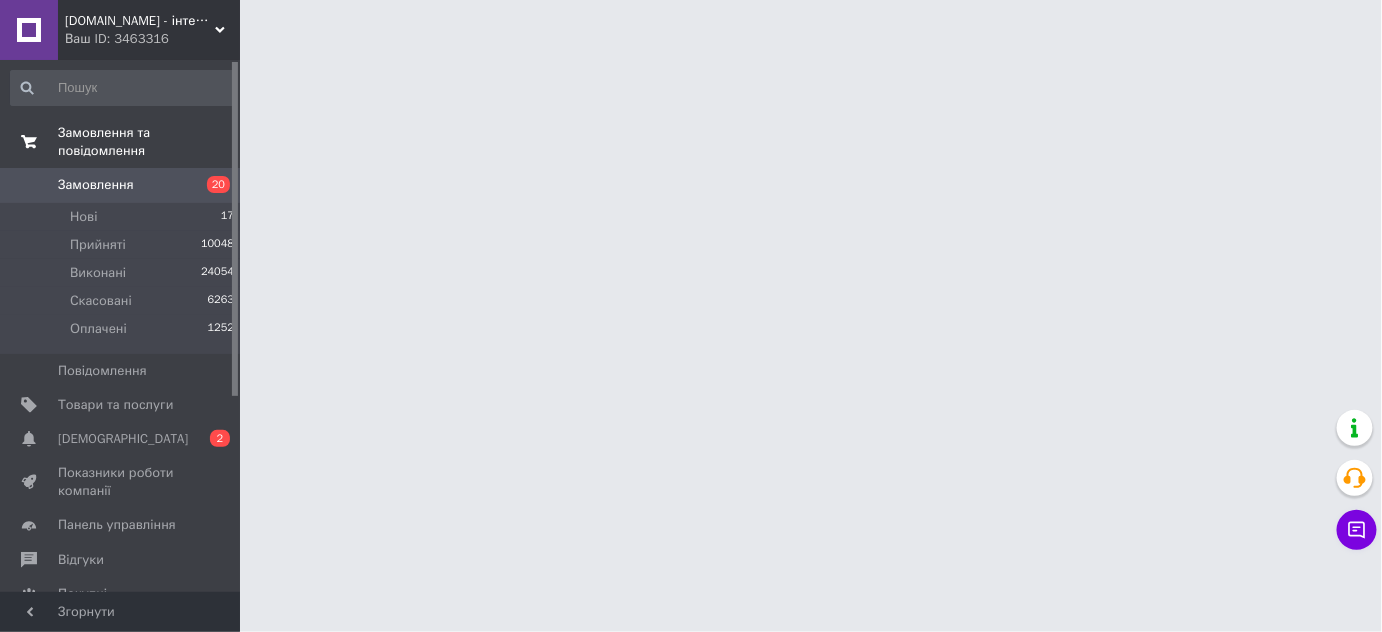 scroll, scrollTop: 0, scrollLeft: 0, axis: both 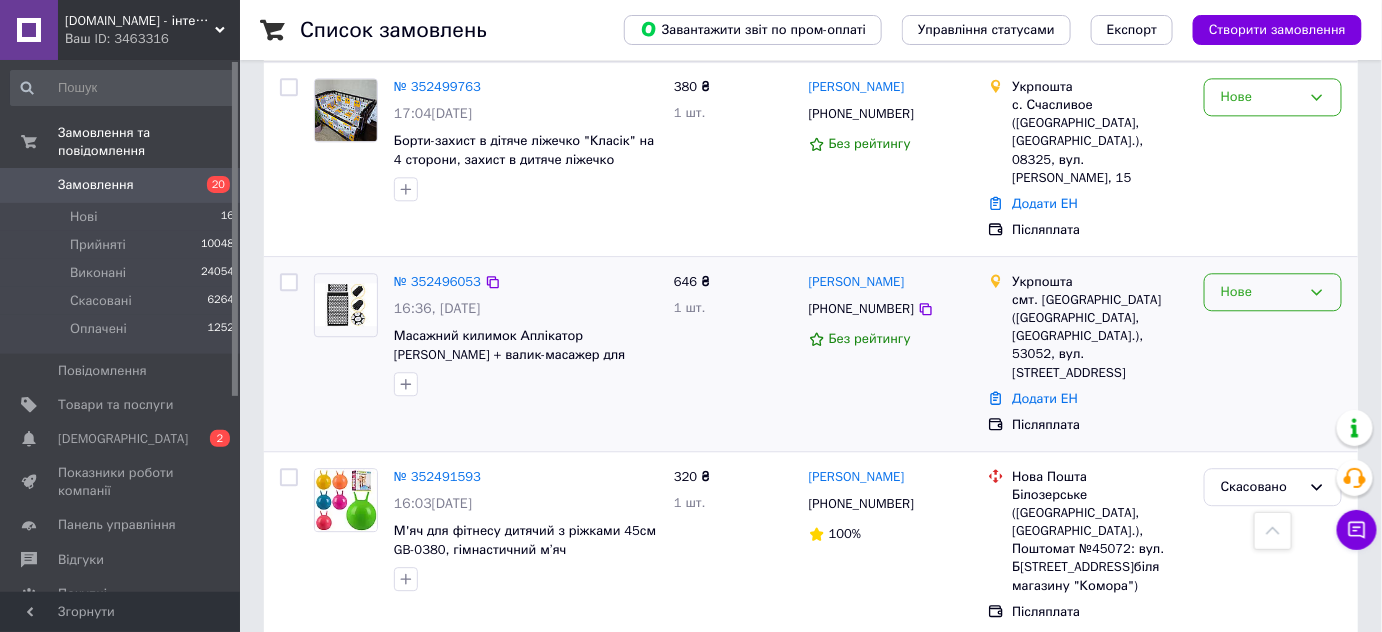 click on "Нове" at bounding box center (1261, 292) 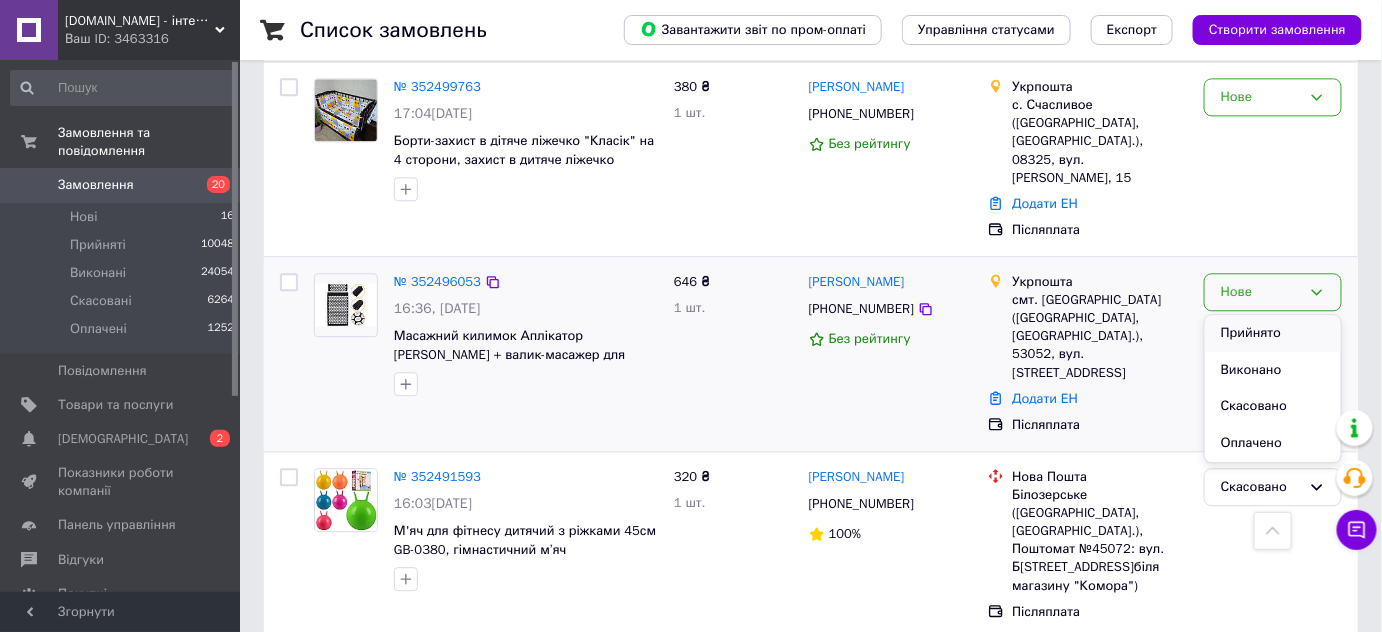click on "Прийнято" at bounding box center (1273, 333) 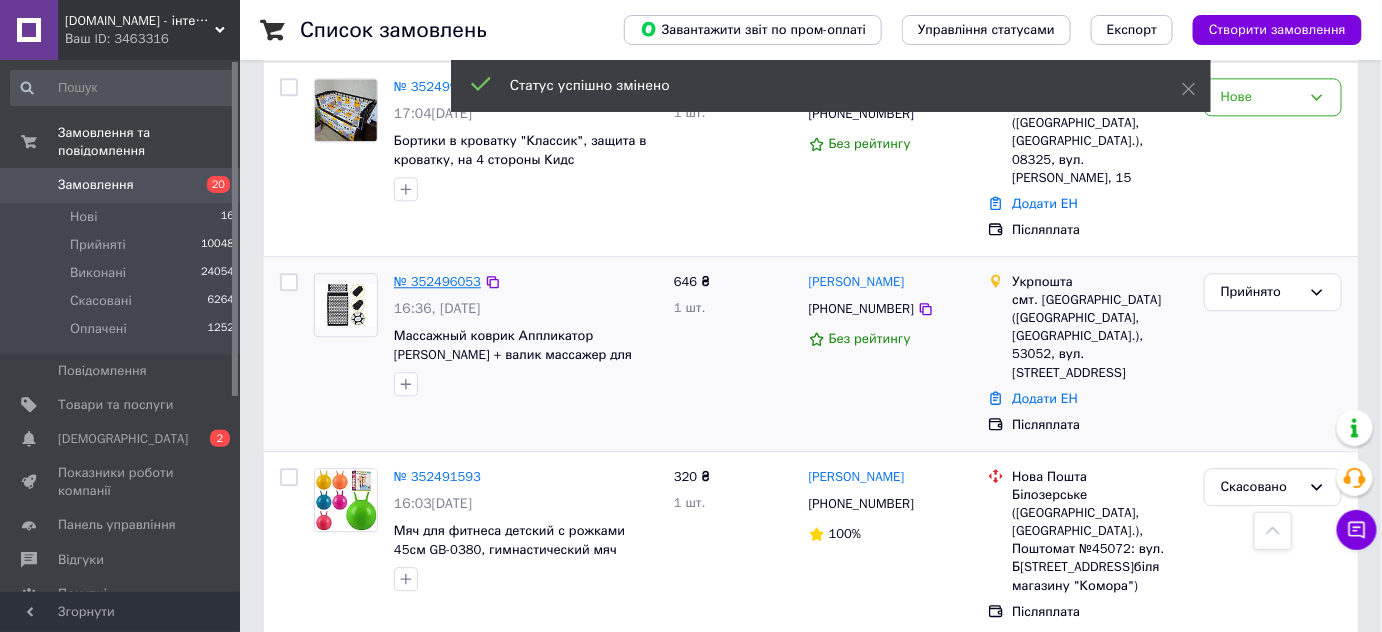 click on "№ 352496053" at bounding box center [437, 281] 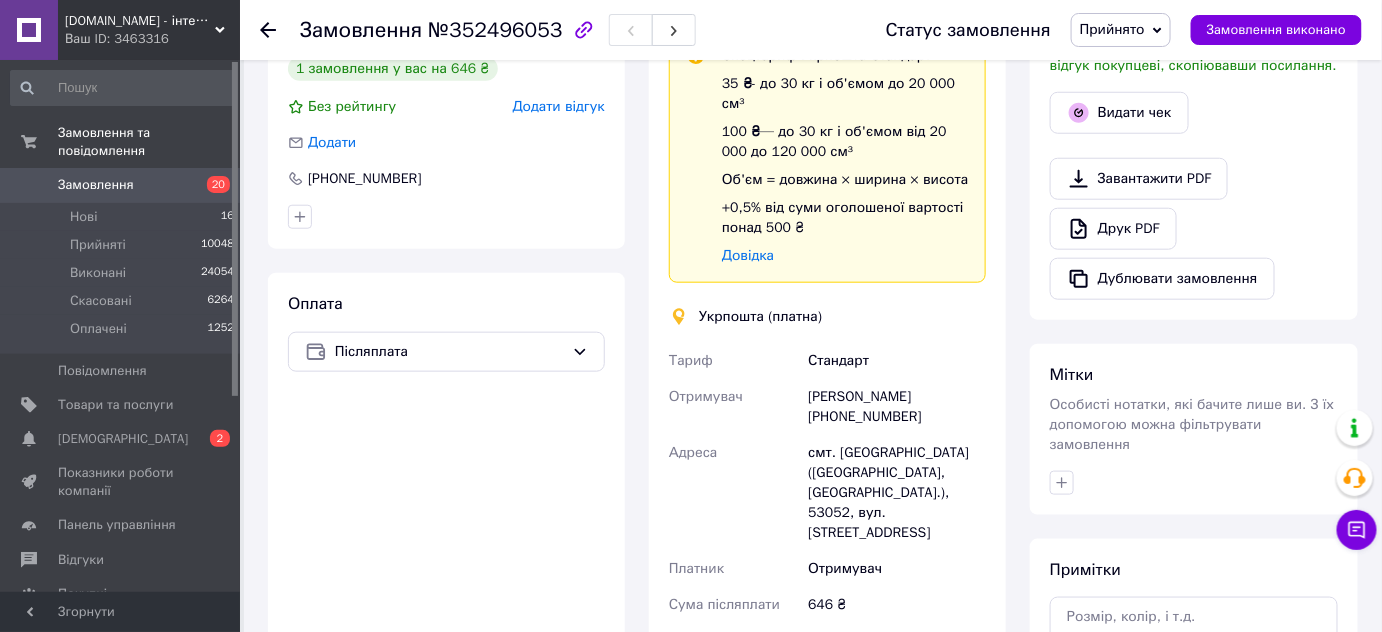 scroll, scrollTop: 440, scrollLeft: 0, axis: vertical 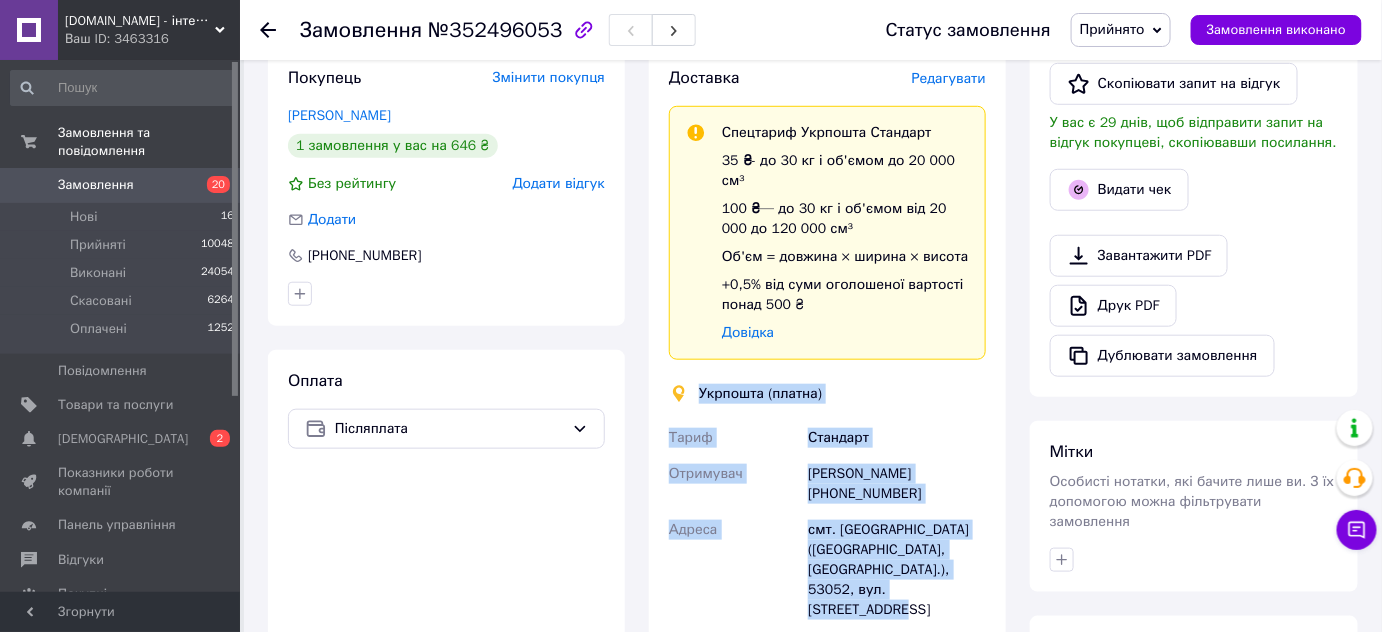 drag, startPoint x: 697, startPoint y: 359, endPoint x: 971, endPoint y: 572, distance: 347.05188 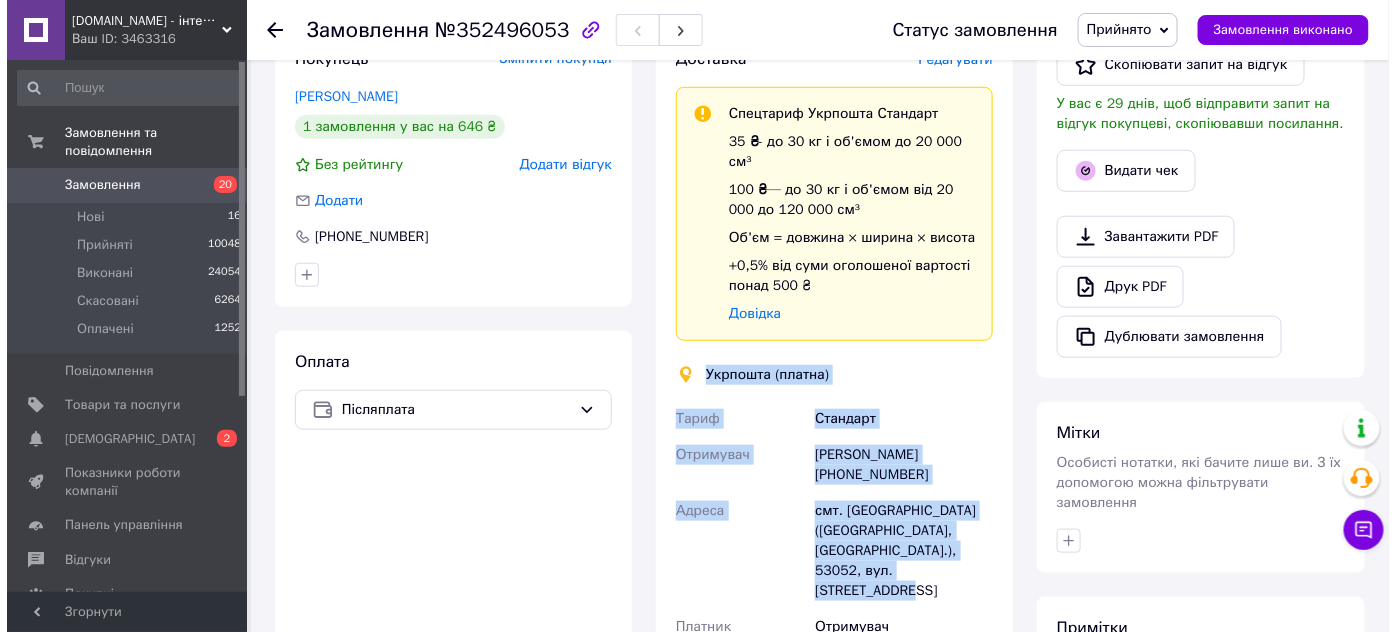 scroll, scrollTop: 349, scrollLeft: 0, axis: vertical 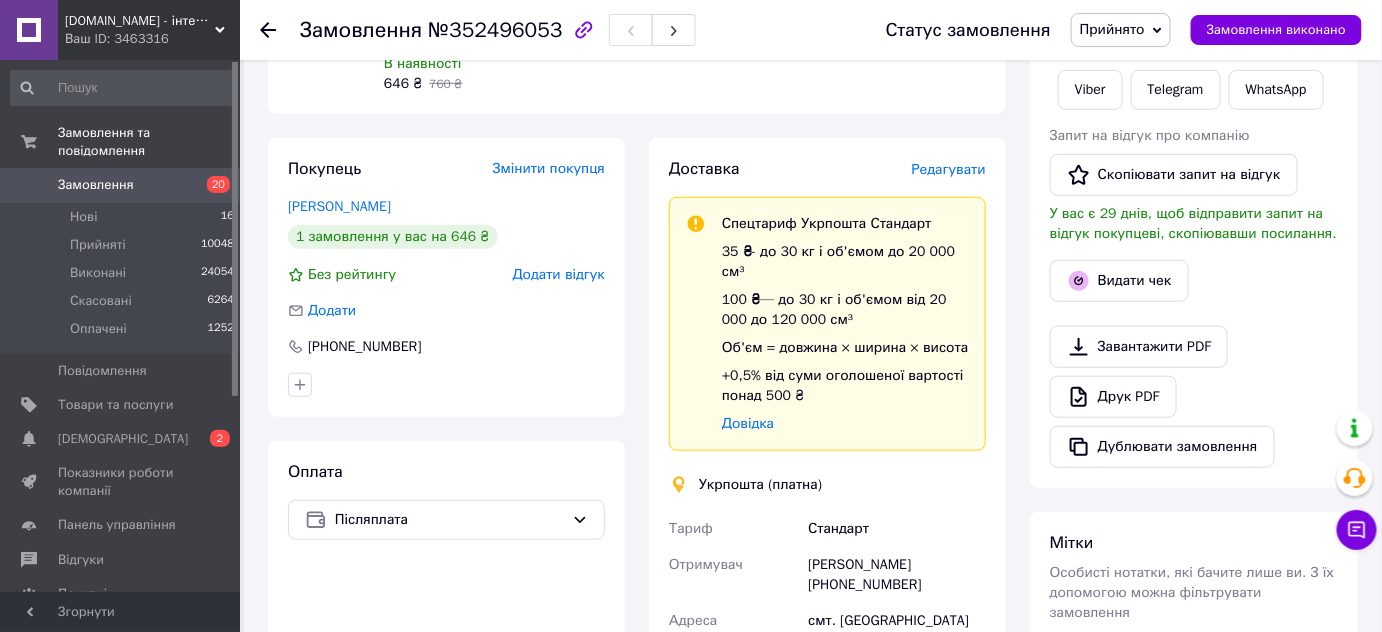 click on "Редагувати" at bounding box center [949, 169] 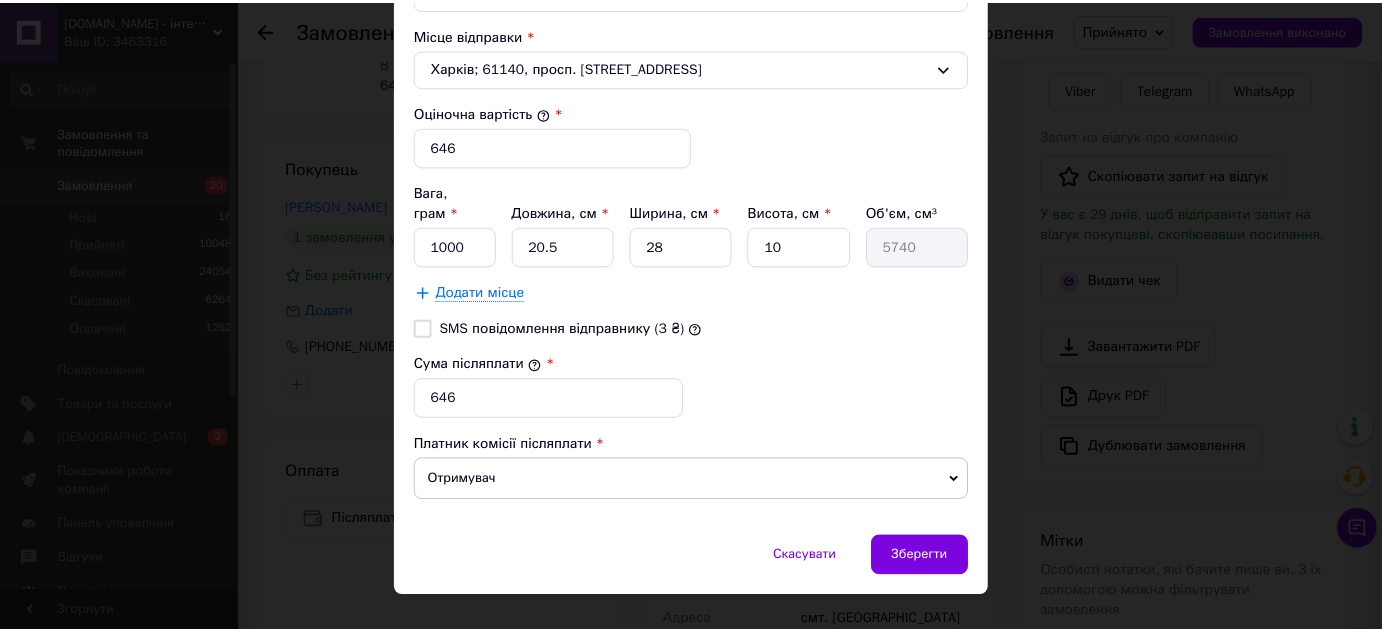 scroll, scrollTop: 773, scrollLeft: 0, axis: vertical 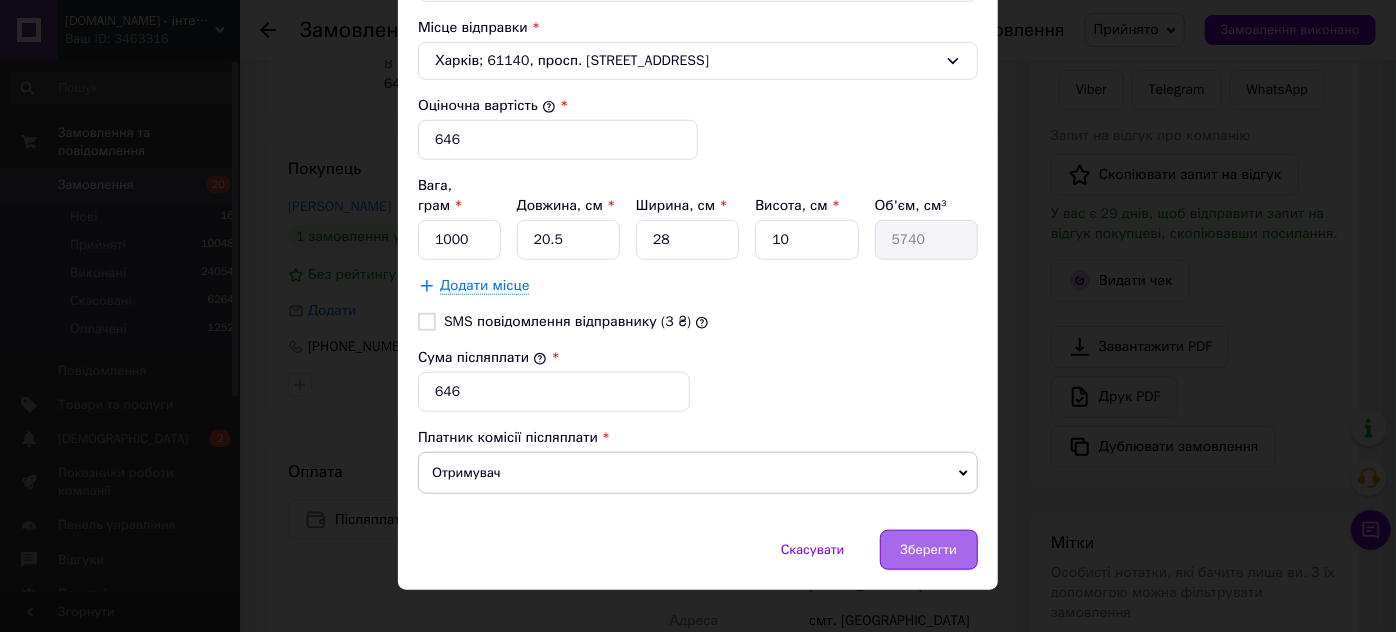 click on "Зберегти" at bounding box center [929, 550] 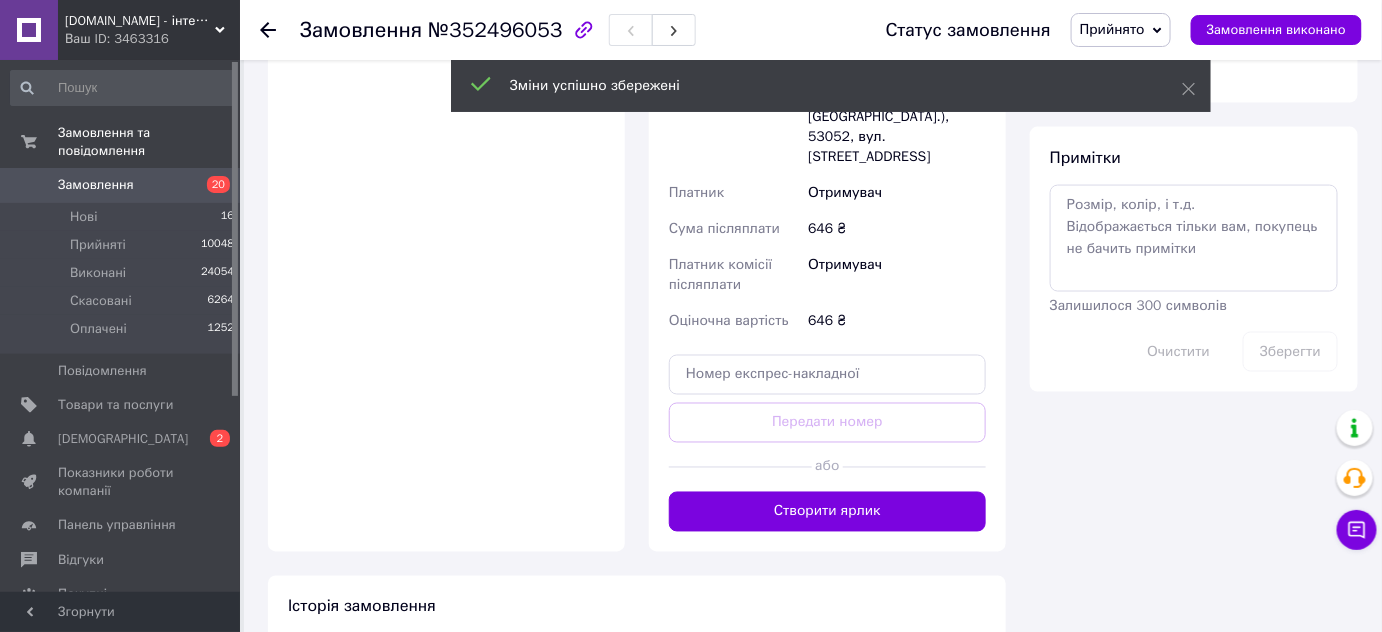 scroll, scrollTop: 894, scrollLeft: 0, axis: vertical 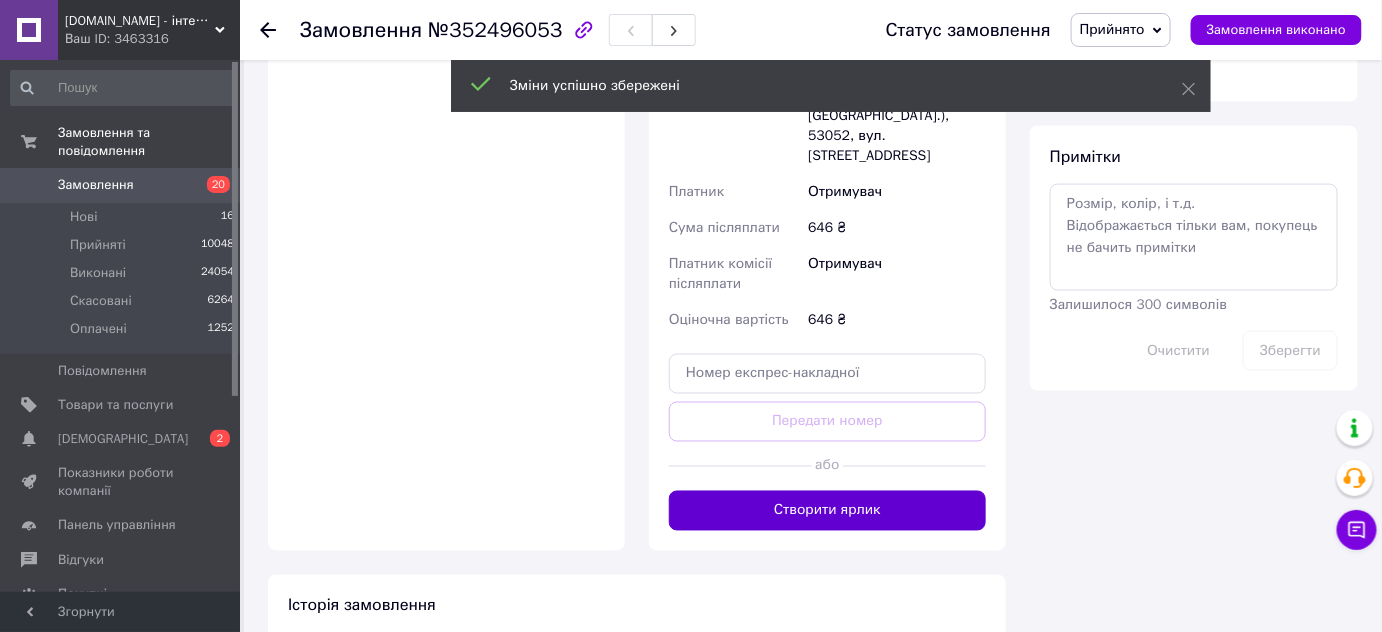 click on "Створити ярлик" at bounding box center (827, 511) 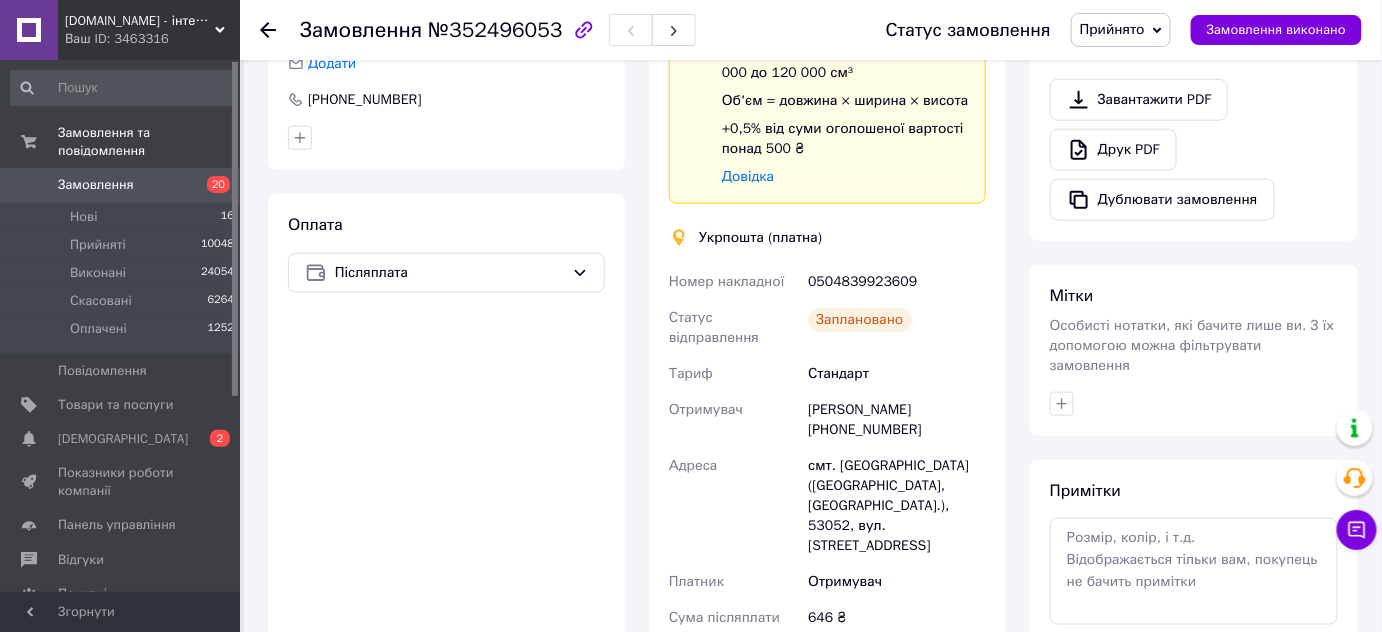 scroll, scrollTop: 349, scrollLeft: 0, axis: vertical 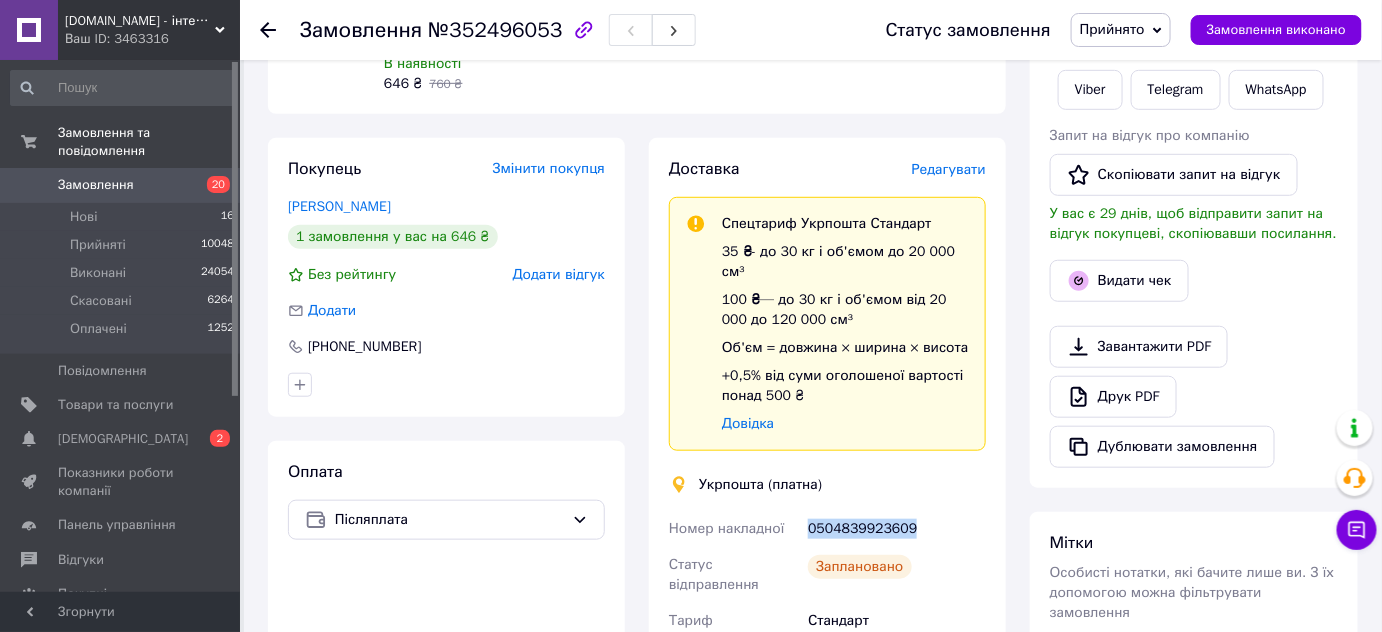 drag, startPoint x: 806, startPoint y: 506, endPoint x: 912, endPoint y: 506, distance: 106 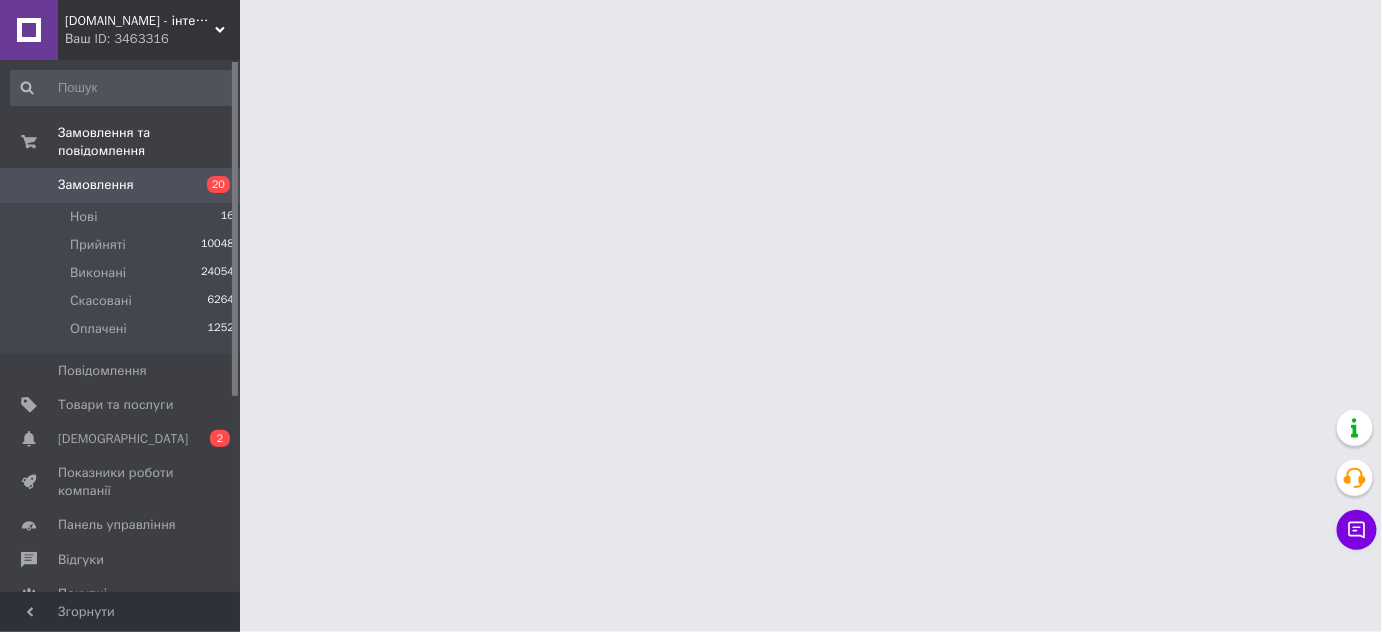 scroll, scrollTop: 0, scrollLeft: 0, axis: both 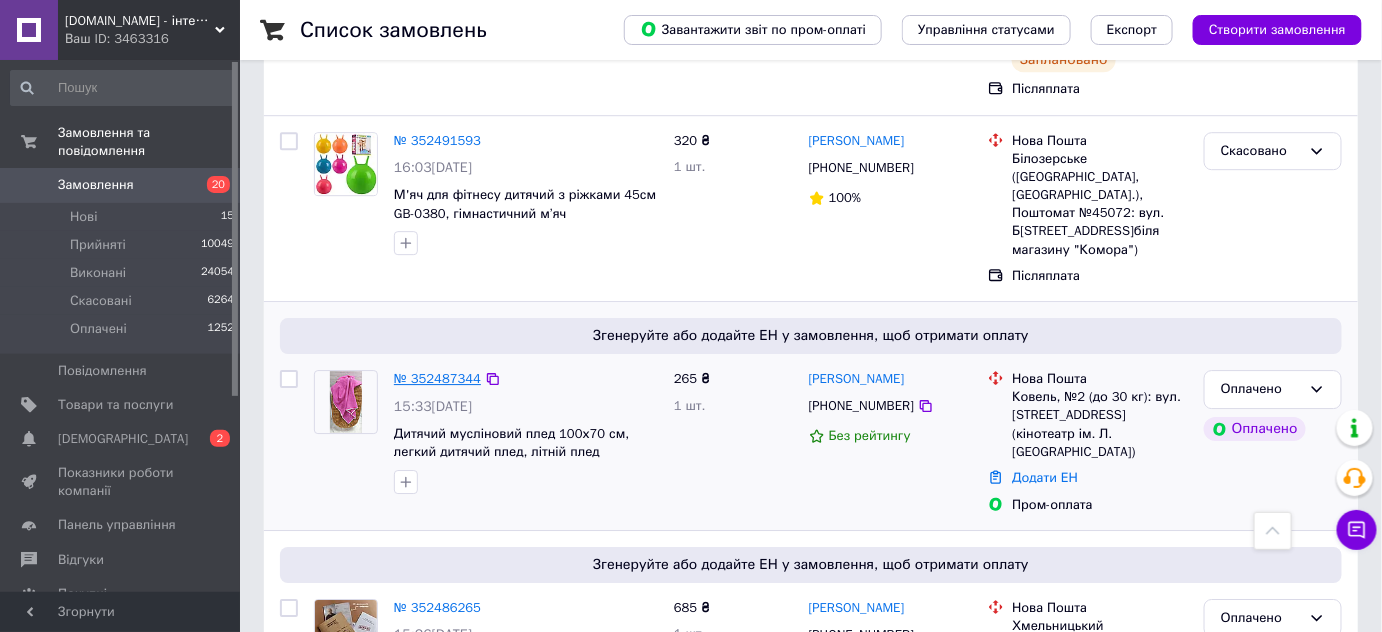 click on "№ 352487344" at bounding box center [437, 378] 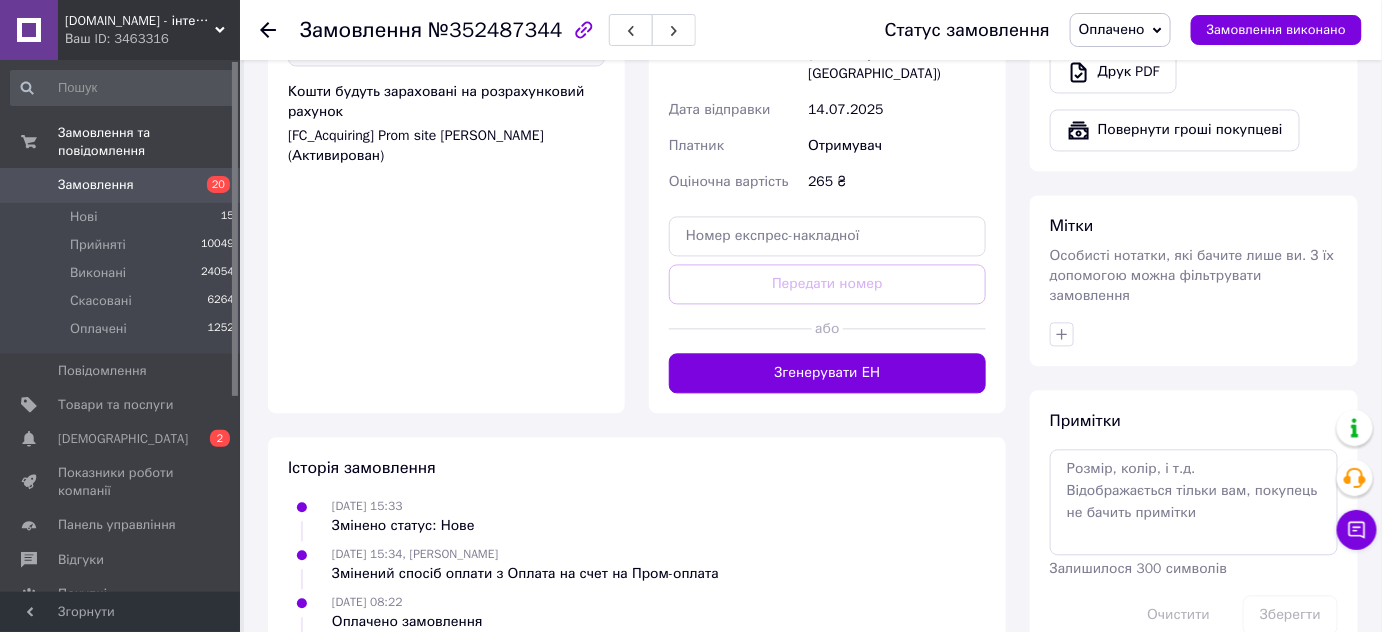scroll, scrollTop: 1295, scrollLeft: 0, axis: vertical 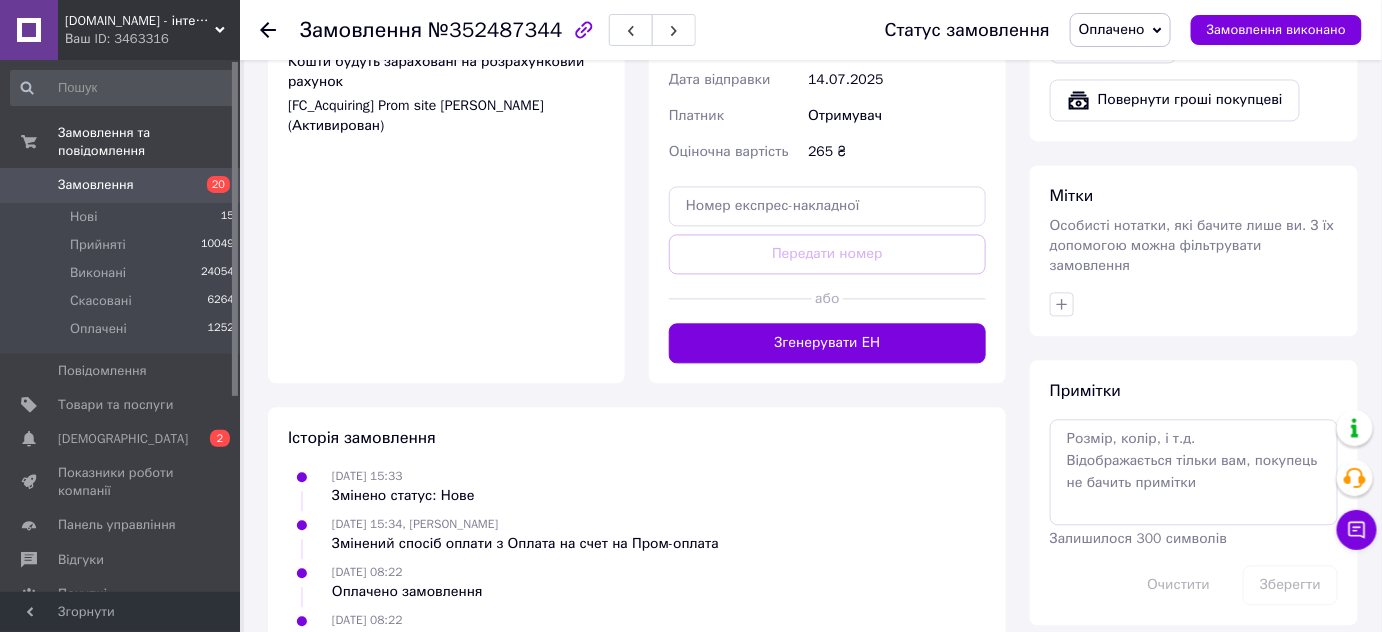 click on "Замовлення" at bounding box center (121, 185) 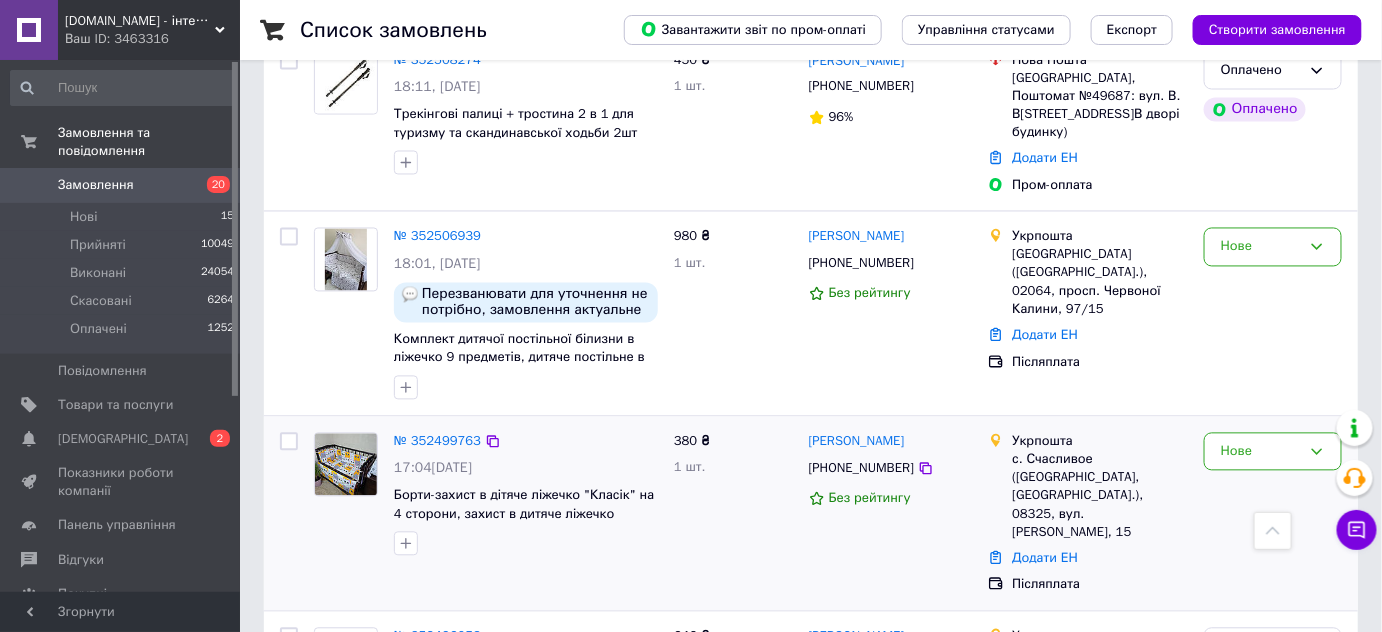 scroll, scrollTop: 1181, scrollLeft: 0, axis: vertical 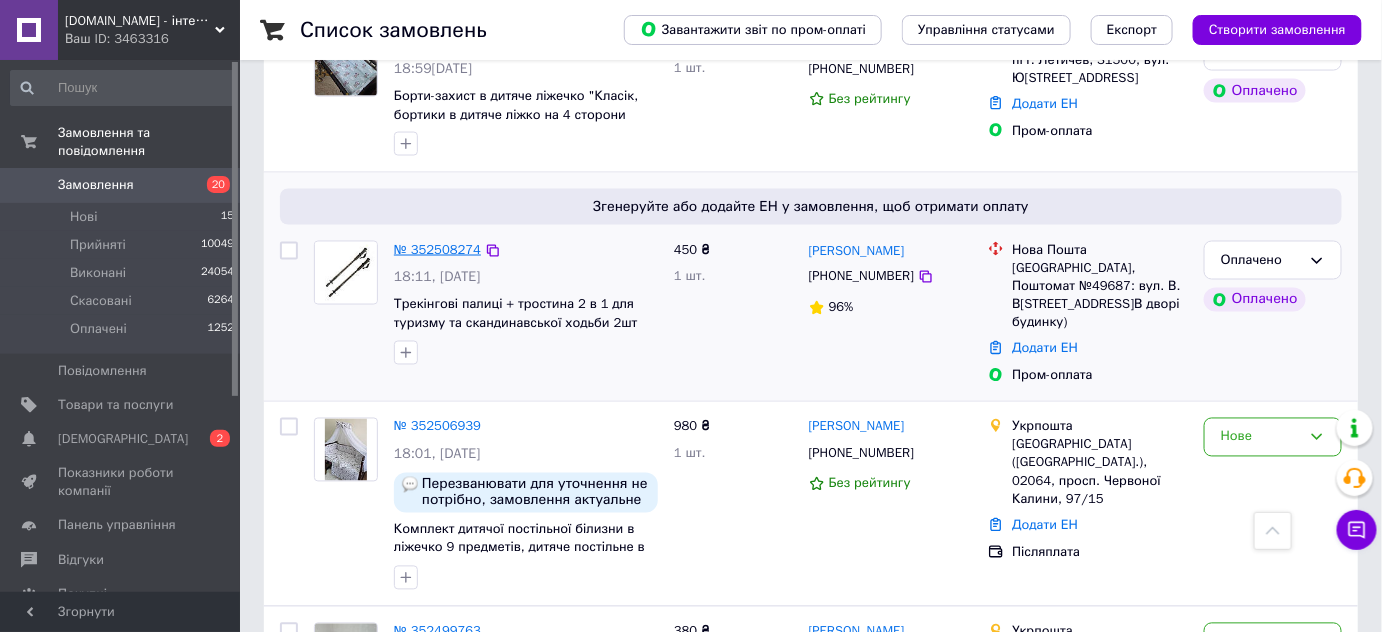 click on "№ 352508274" at bounding box center (437, 249) 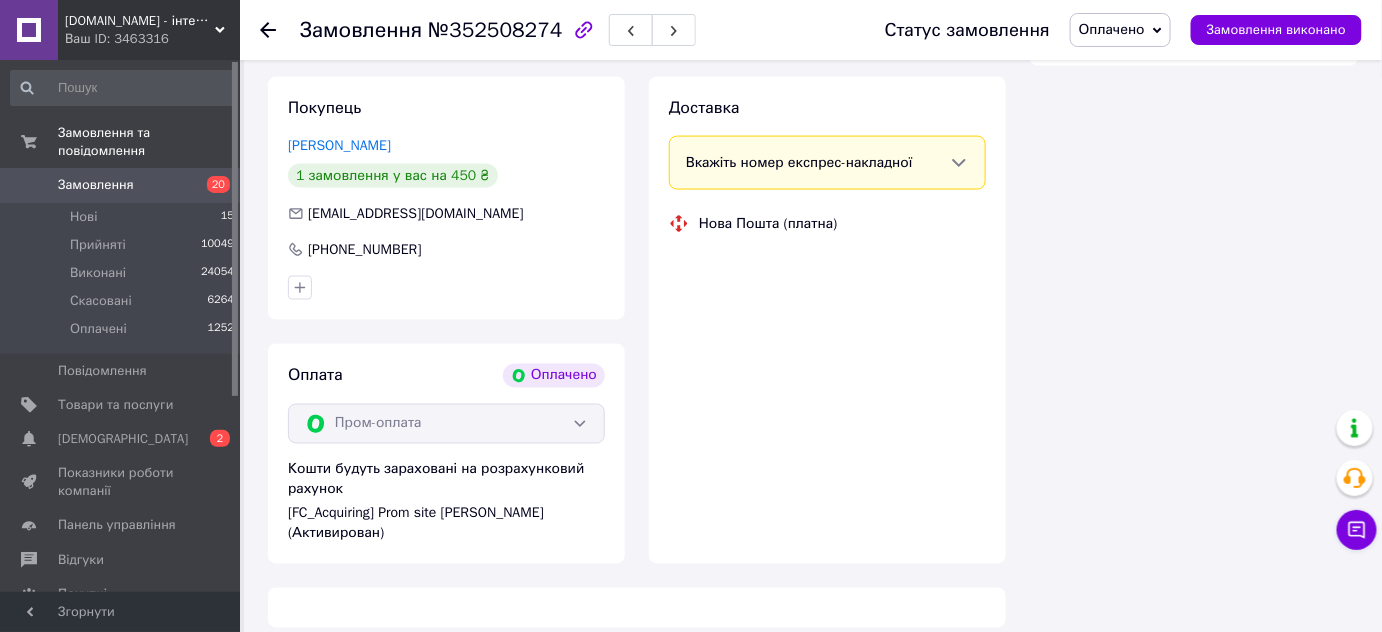 scroll, scrollTop: 1000, scrollLeft: 0, axis: vertical 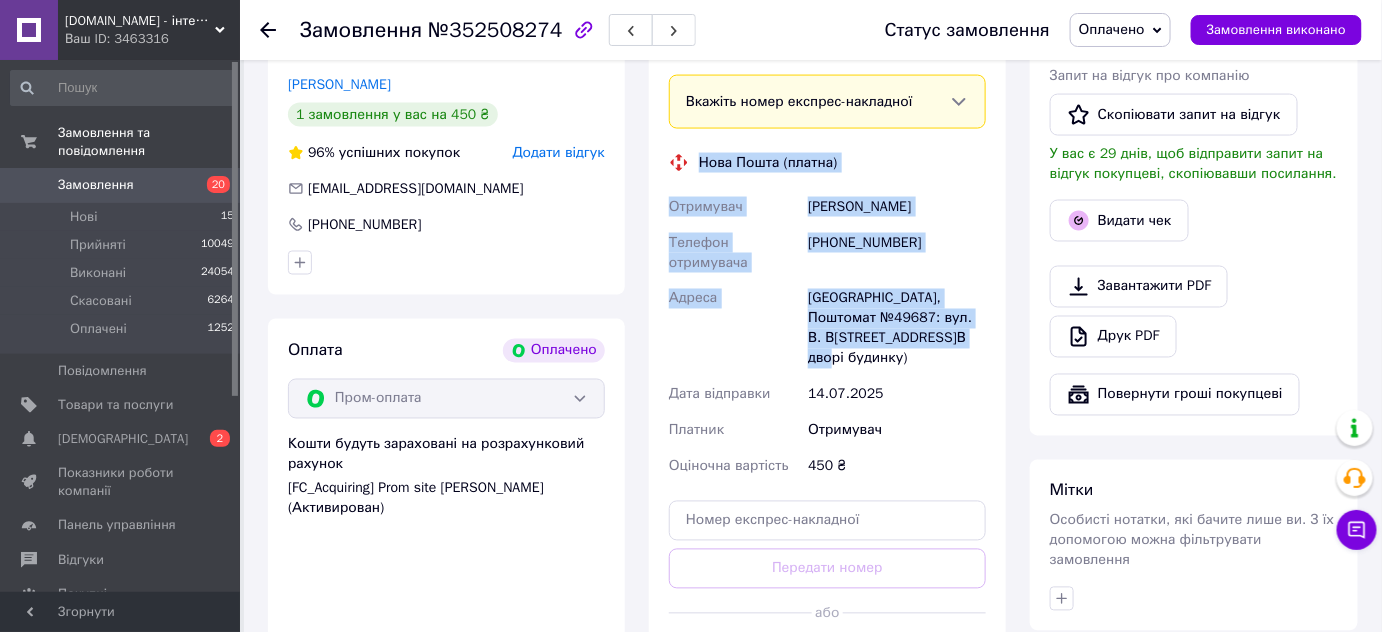 drag, startPoint x: 691, startPoint y: 141, endPoint x: 979, endPoint y: 332, distance: 345.57922 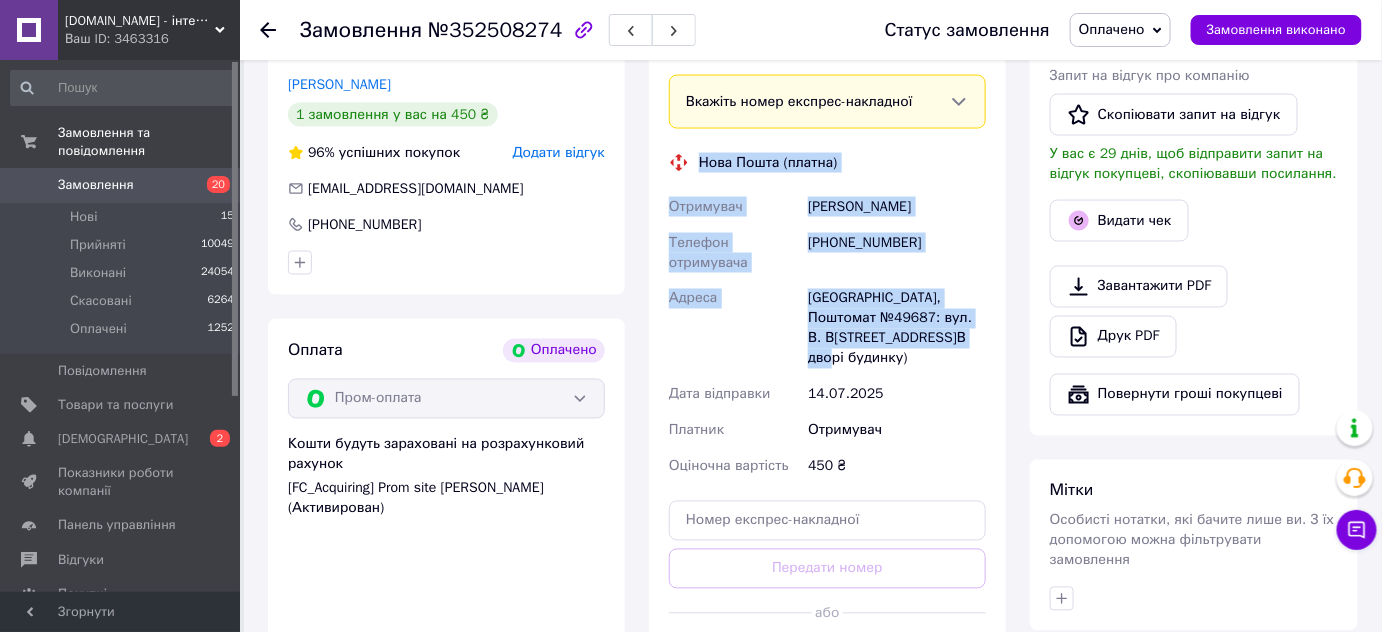 copy on "Нова Пошта (платна) Отримувач [PERSON_NAME] Телефон отримувача [PHONE_NUMBER] [GEOGRAPHIC_DATA]: вул. В. [STREET_ADDRESS] (В дворі будинку)" 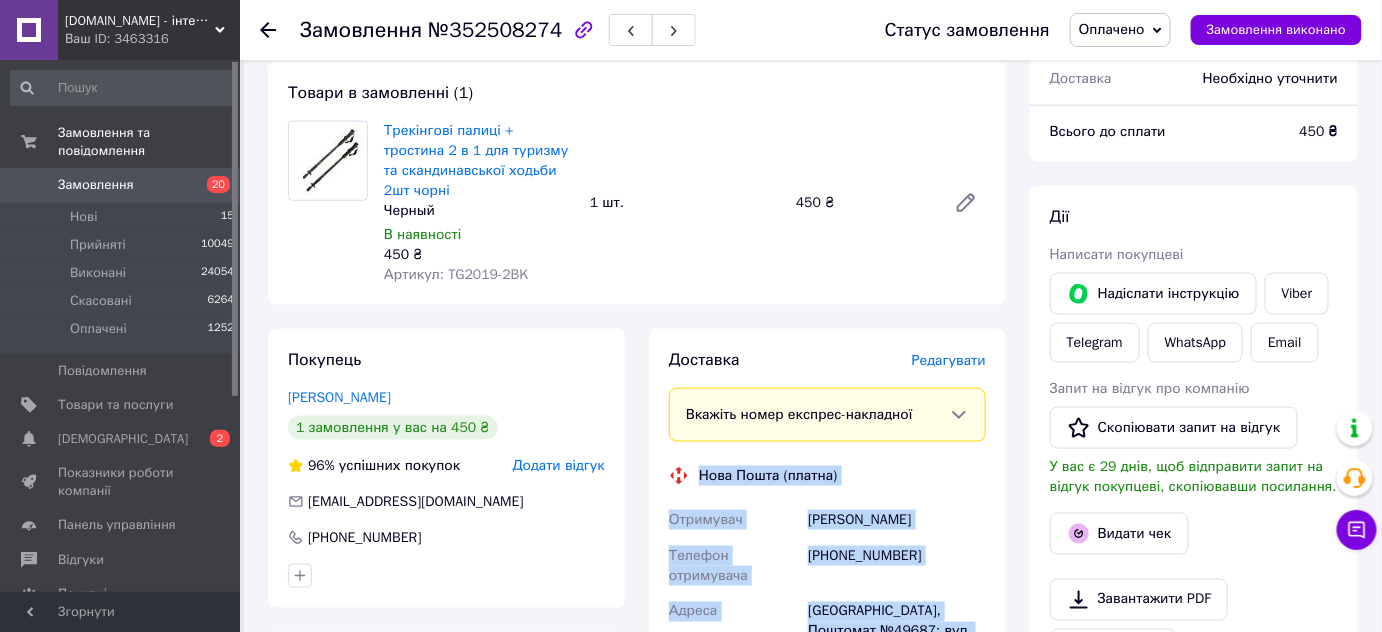 scroll, scrollTop: 909, scrollLeft: 0, axis: vertical 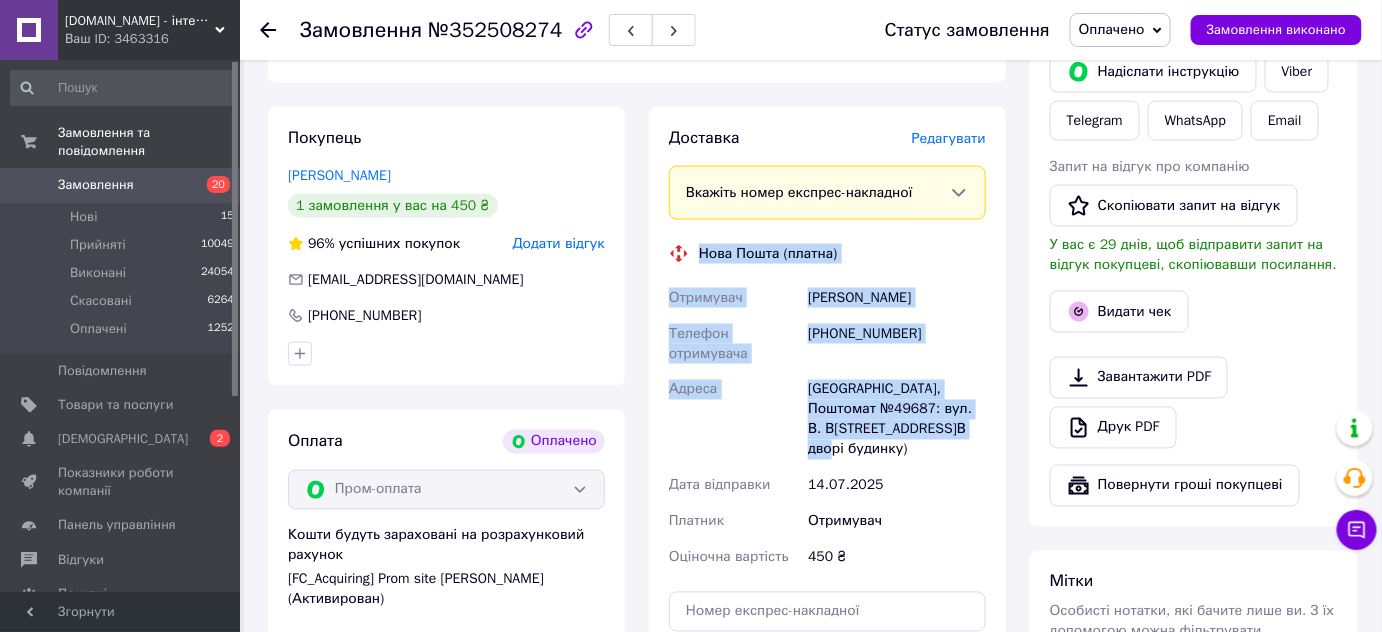 copy on "Нова Пошта (платна) Отримувач [PERSON_NAME] Телефон отримувача [PHONE_NUMBER] [GEOGRAPHIC_DATA]: вул. В. [STREET_ADDRESS] (В дворі будинку)" 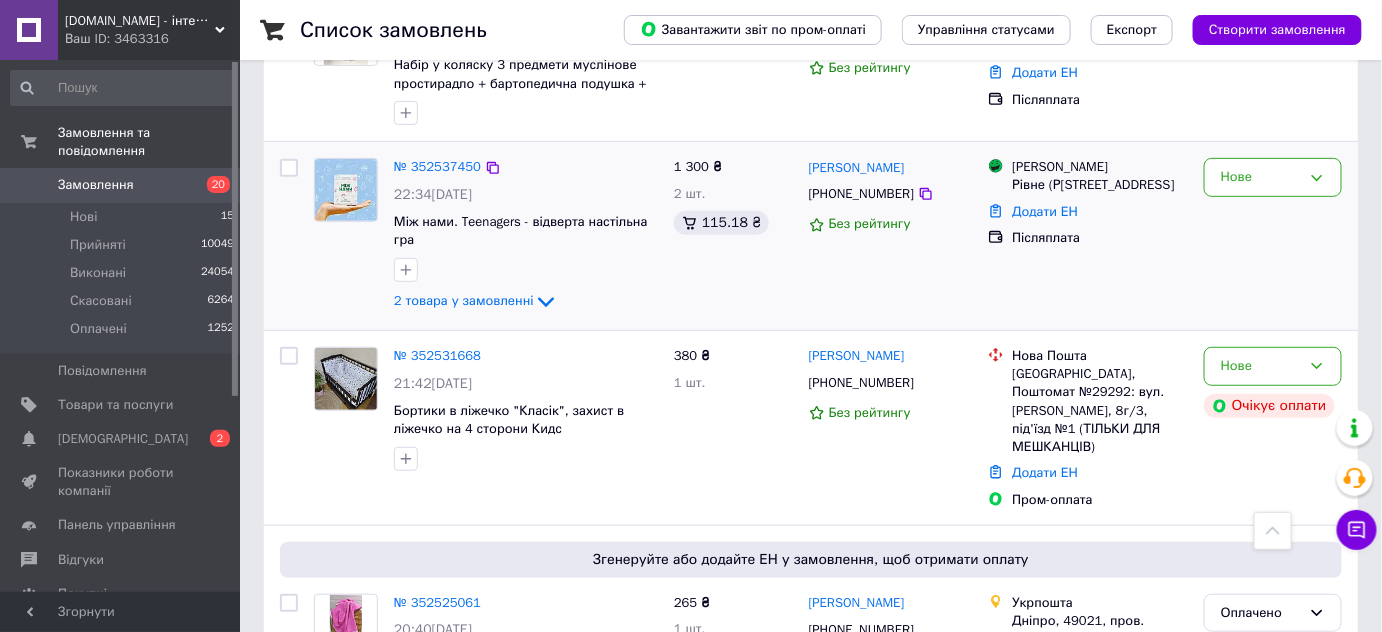 scroll, scrollTop: 0, scrollLeft: 0, axis: both 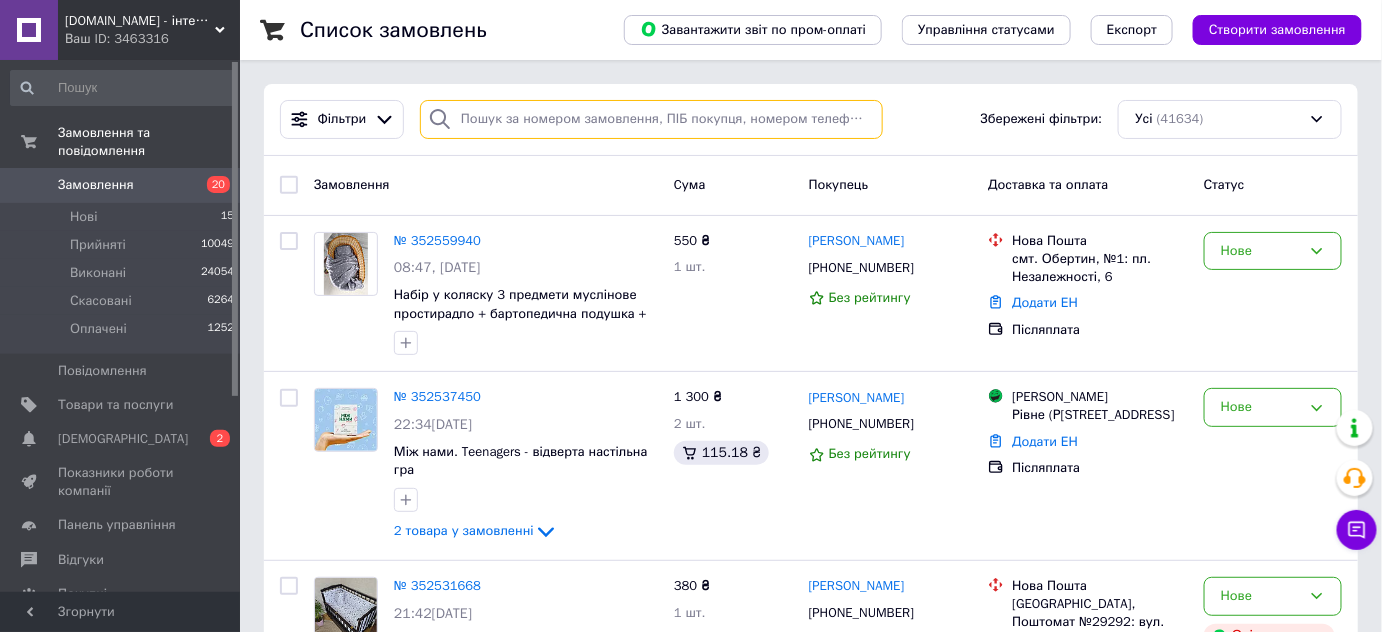click at bounding box center (651, 119) 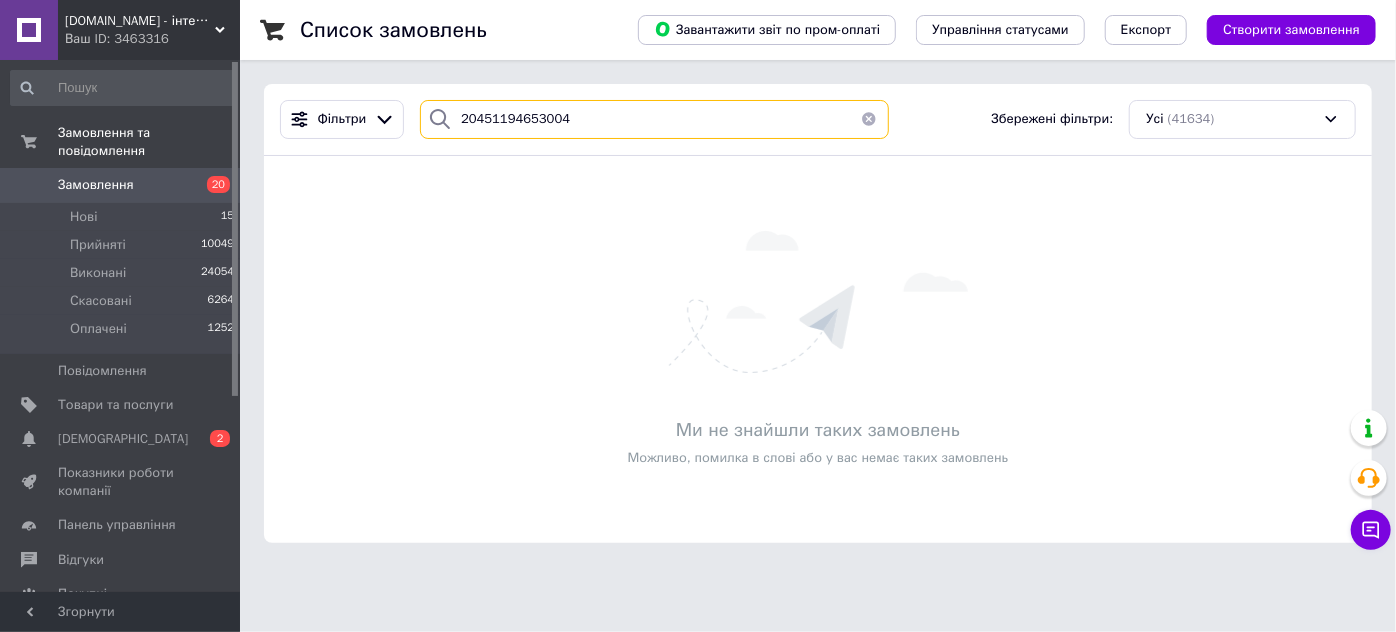 type on "20451194653004" 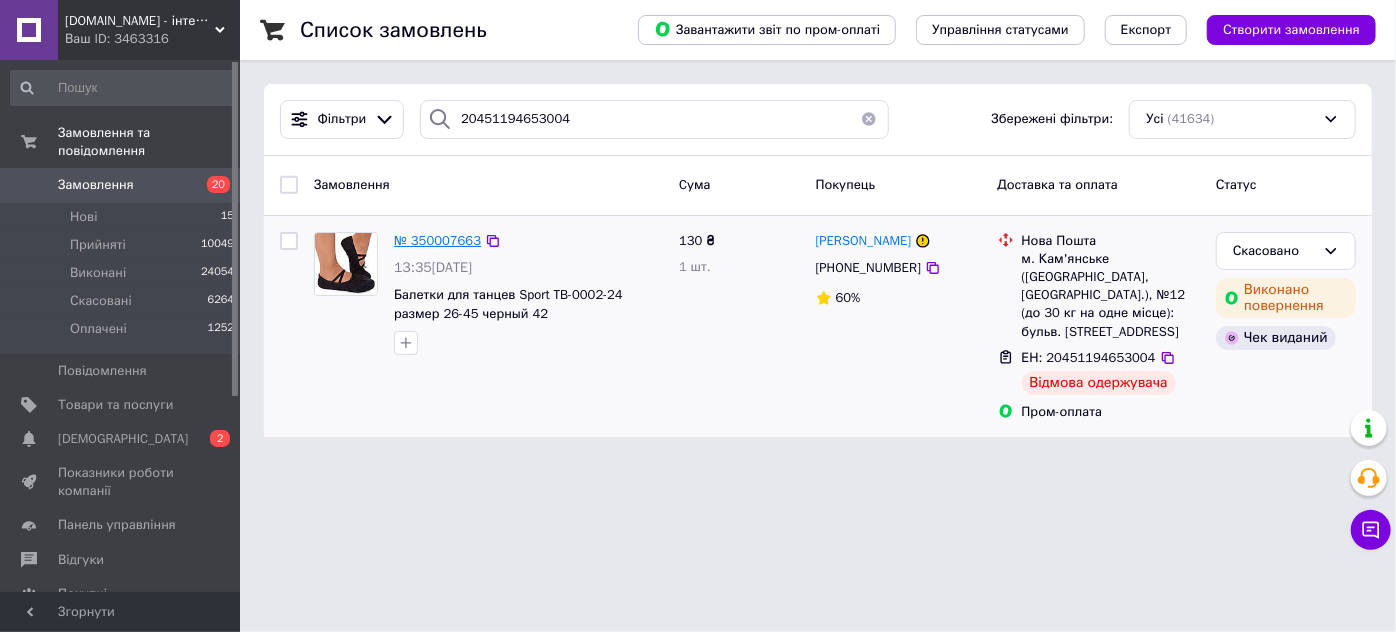 click on "№ 350007663" at bounding box center (437, 240) 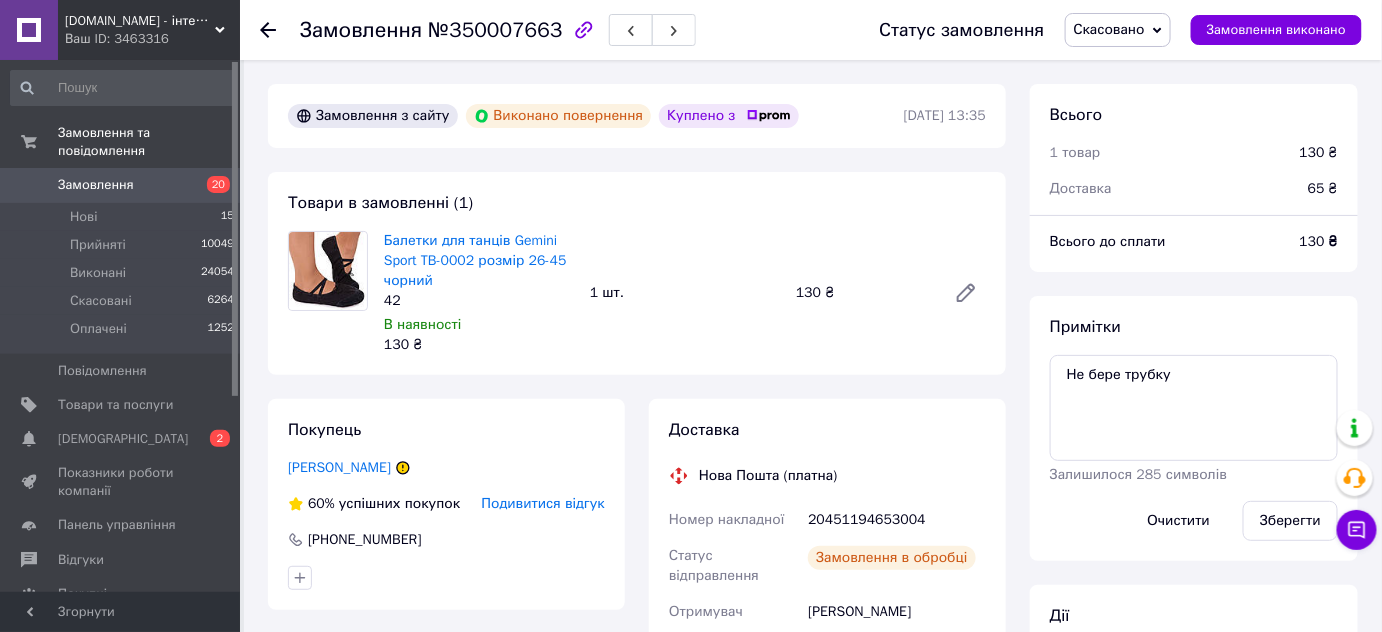 scroll, scrollTop: 264, scrollLeft: 0, axis: vertical 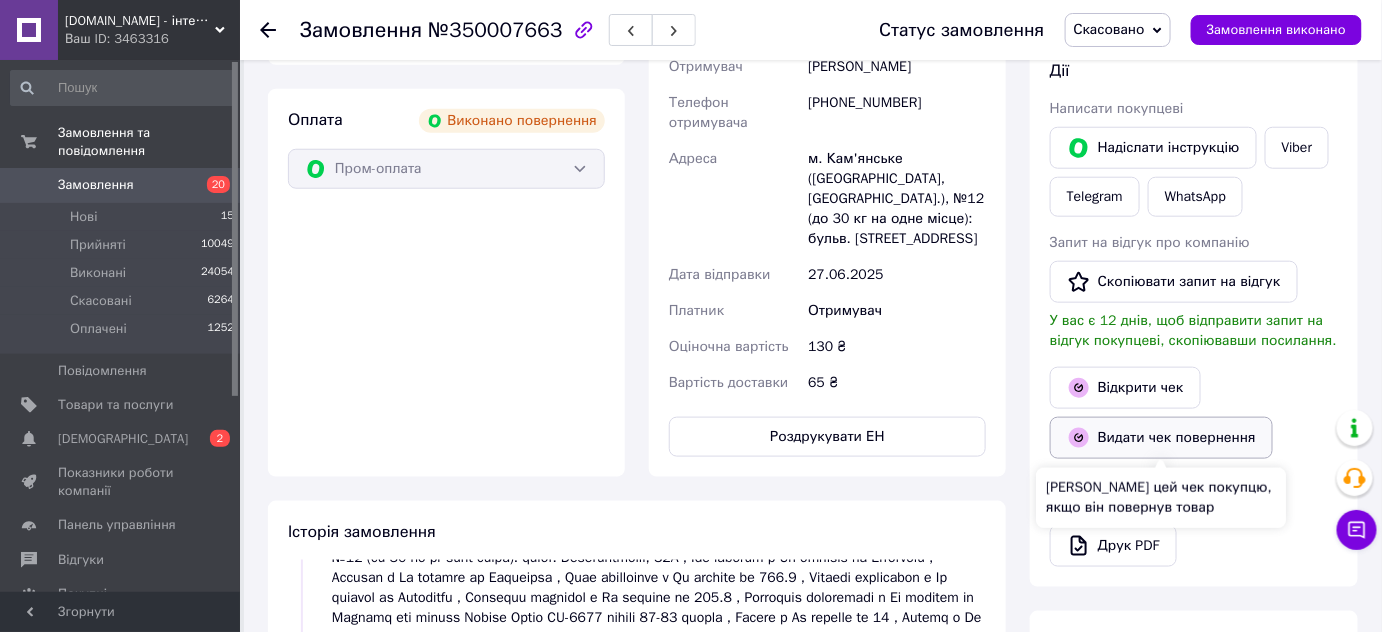 click on "Видати чек повернення" at bounding box center (1161, 438) 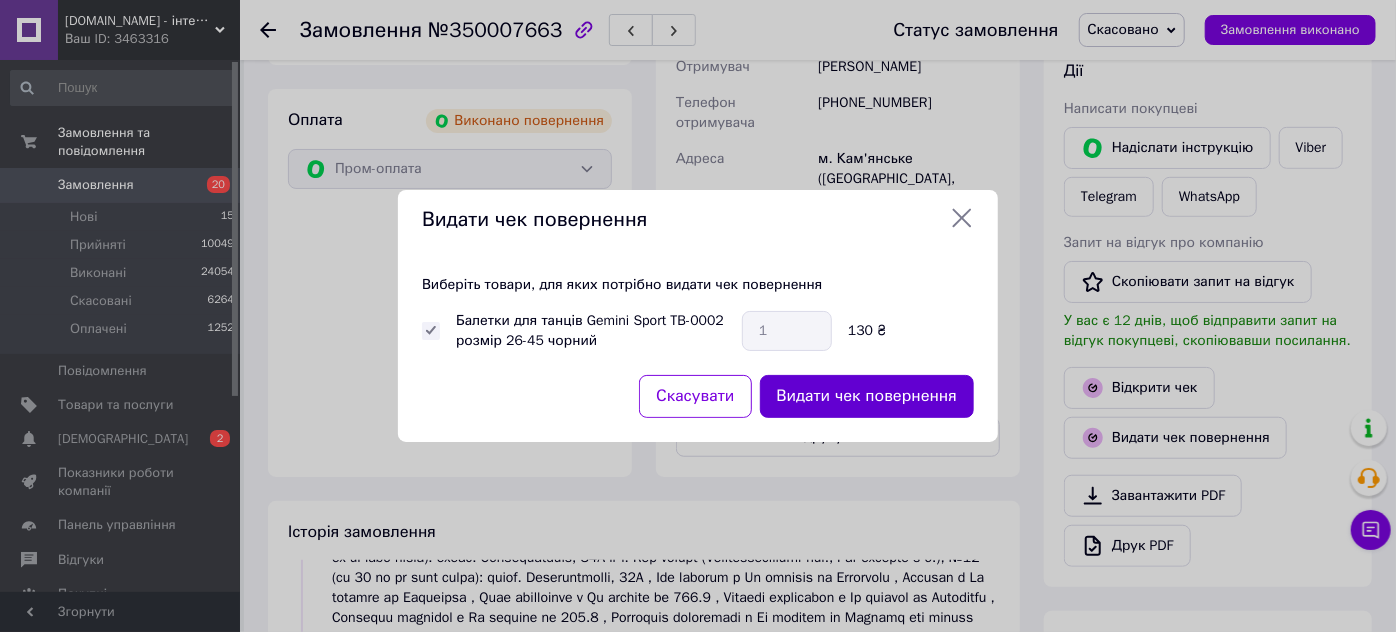 click on "Видати чек повернення" at bounding box center (867, 396) 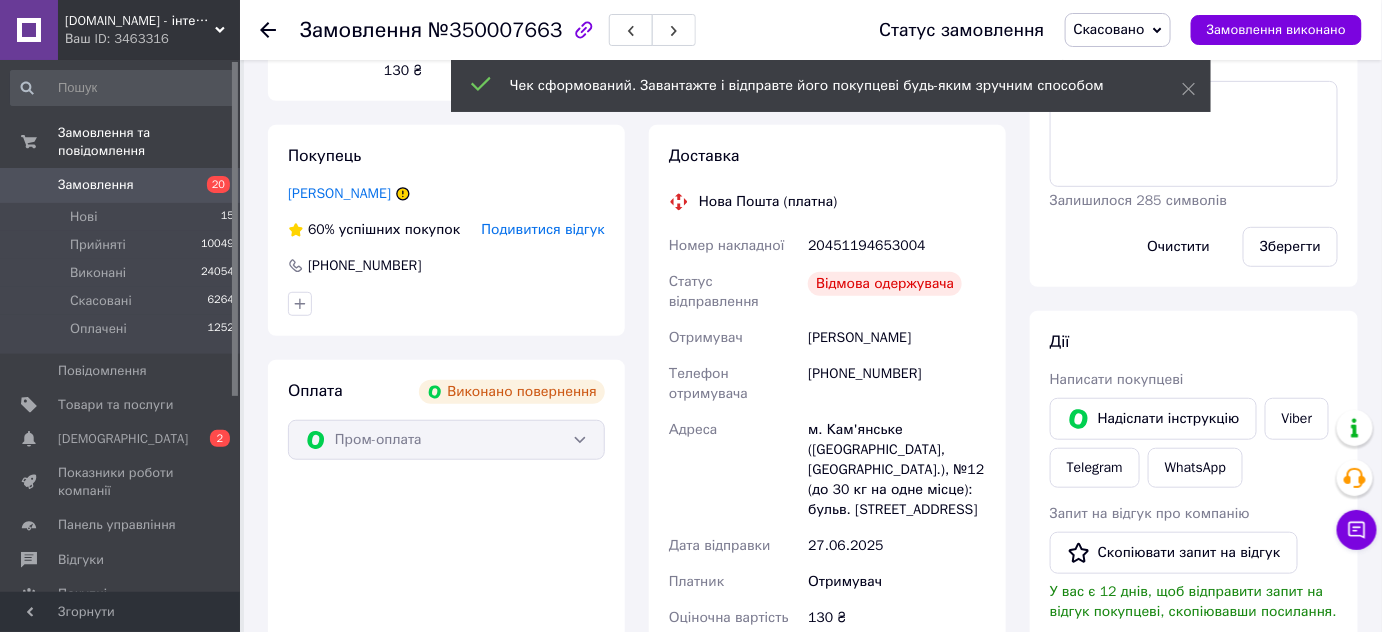 scroll, scrollTop: 272, scrollLeft: 0, axis: vertical 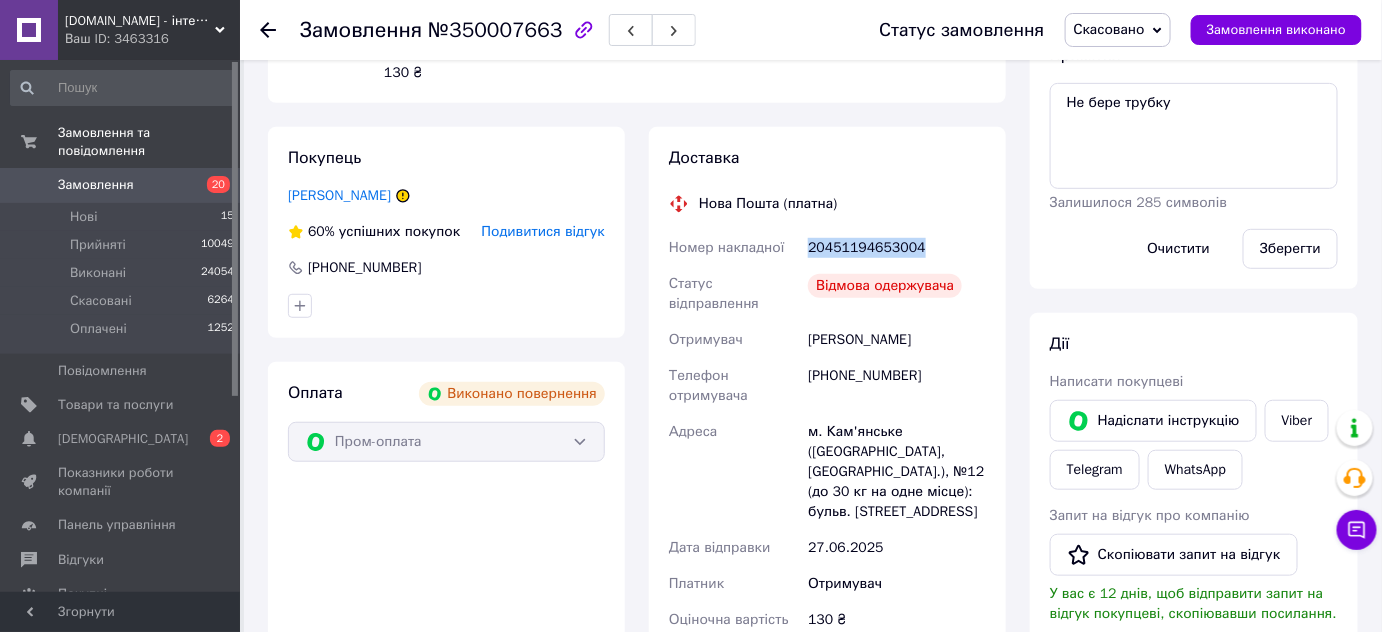 drag, startPoint x: 804, startPoint y: 244, endPoint x: 899, endPoint y: 253, distance: 95.42536 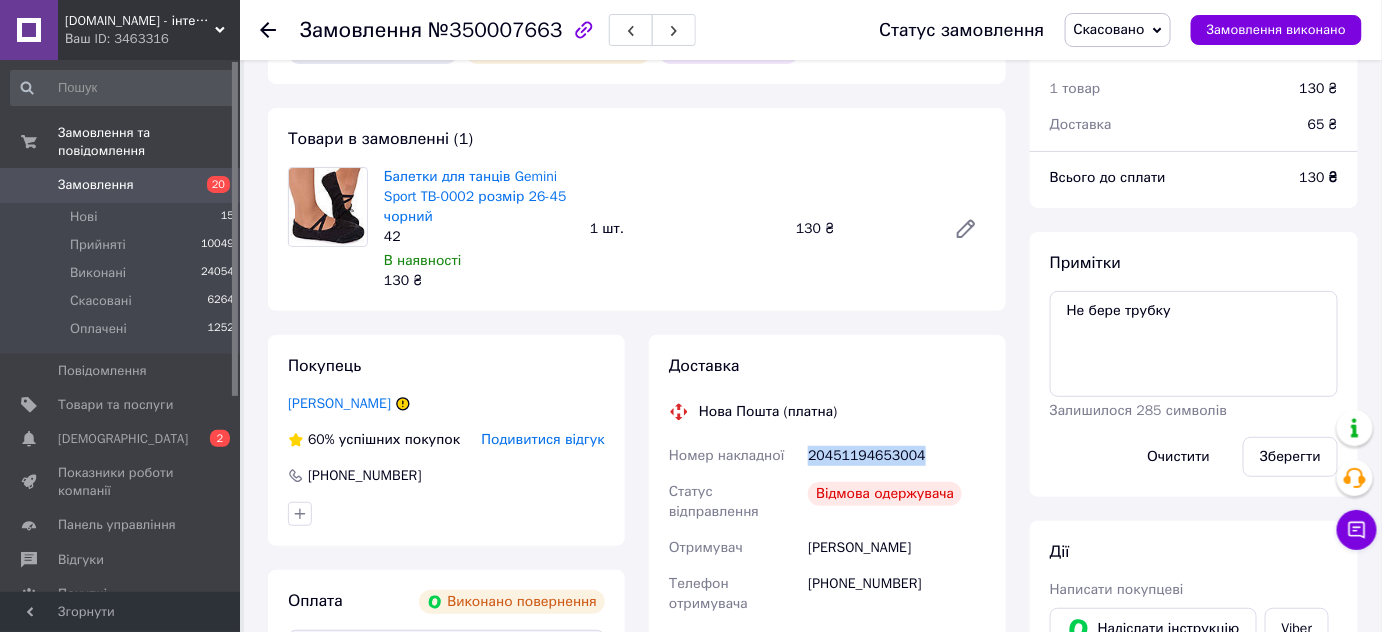 scroll, scrollTop: 0, scrollLeft: 0, axis: both 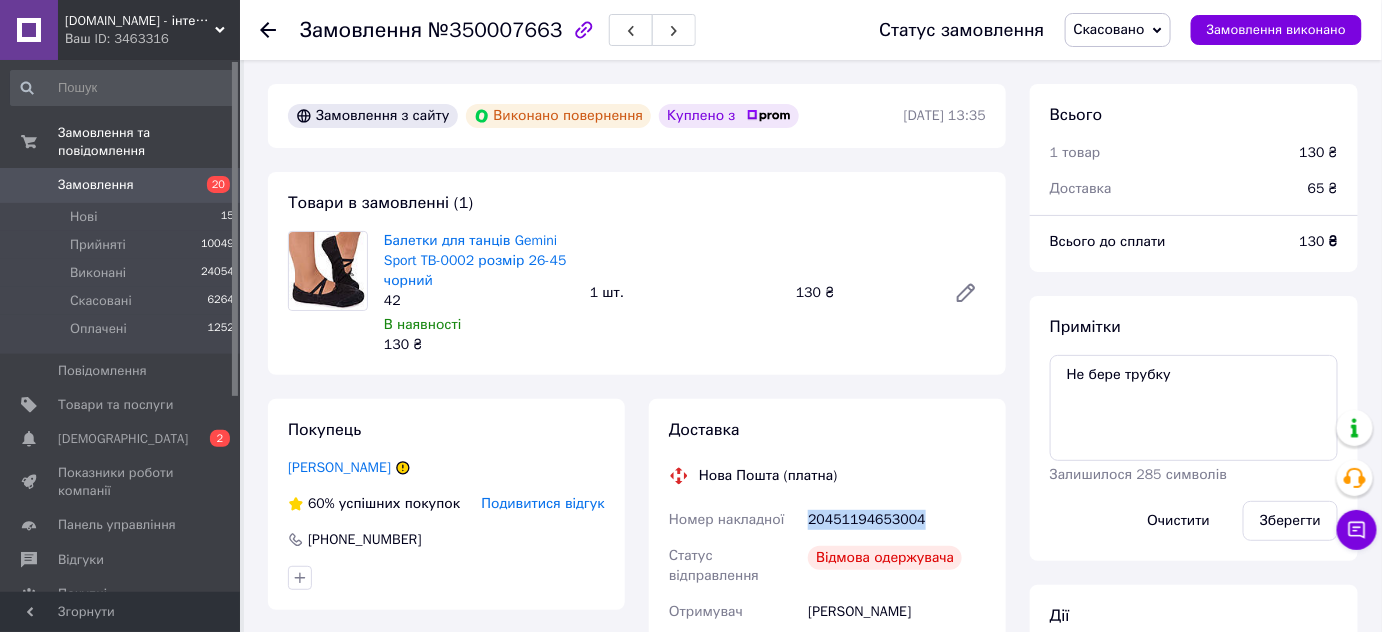 drag, startPoint x: 123, startPoint y: 165, endPoint x: 245, endPoint y: 155, distance: 122.40915 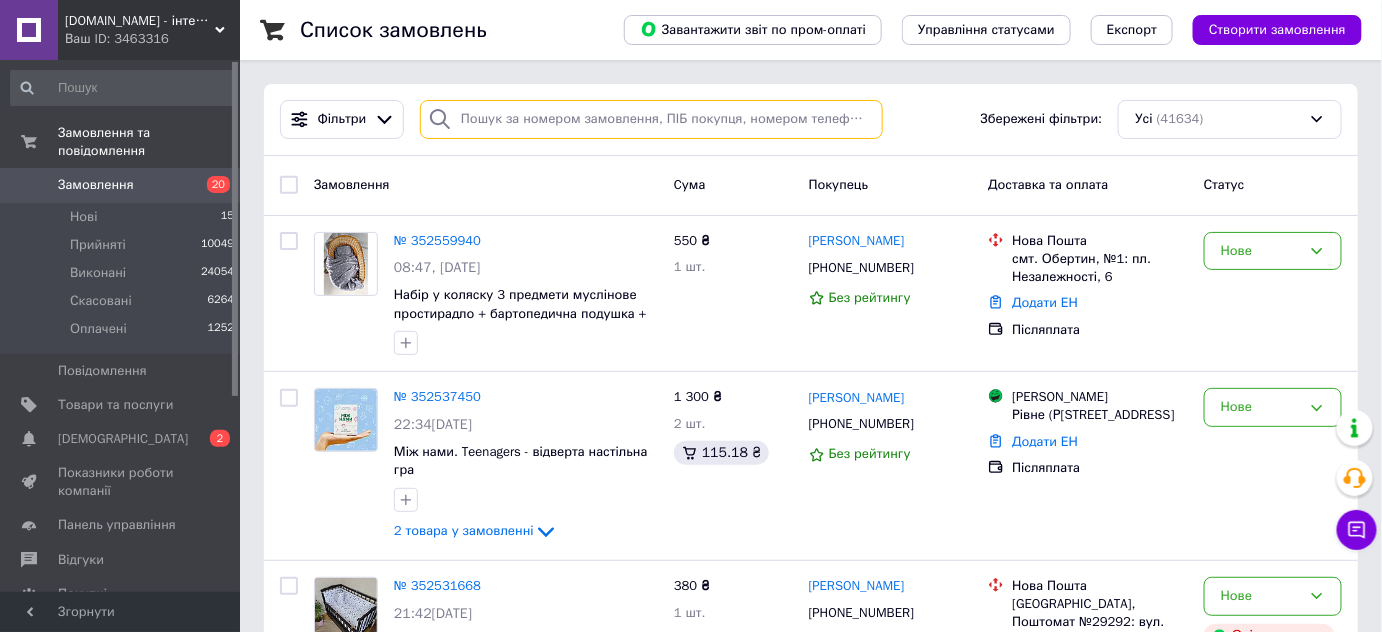 click at bounding box center [651, 119] 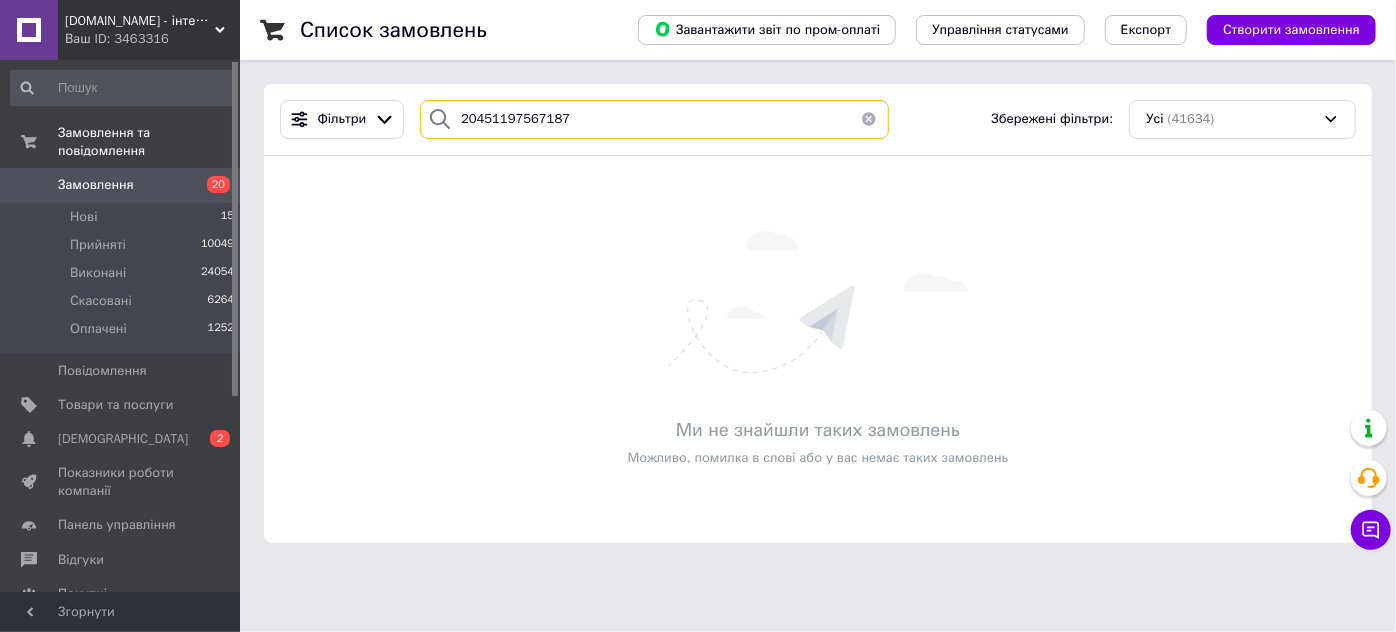 type on "20451197567187" 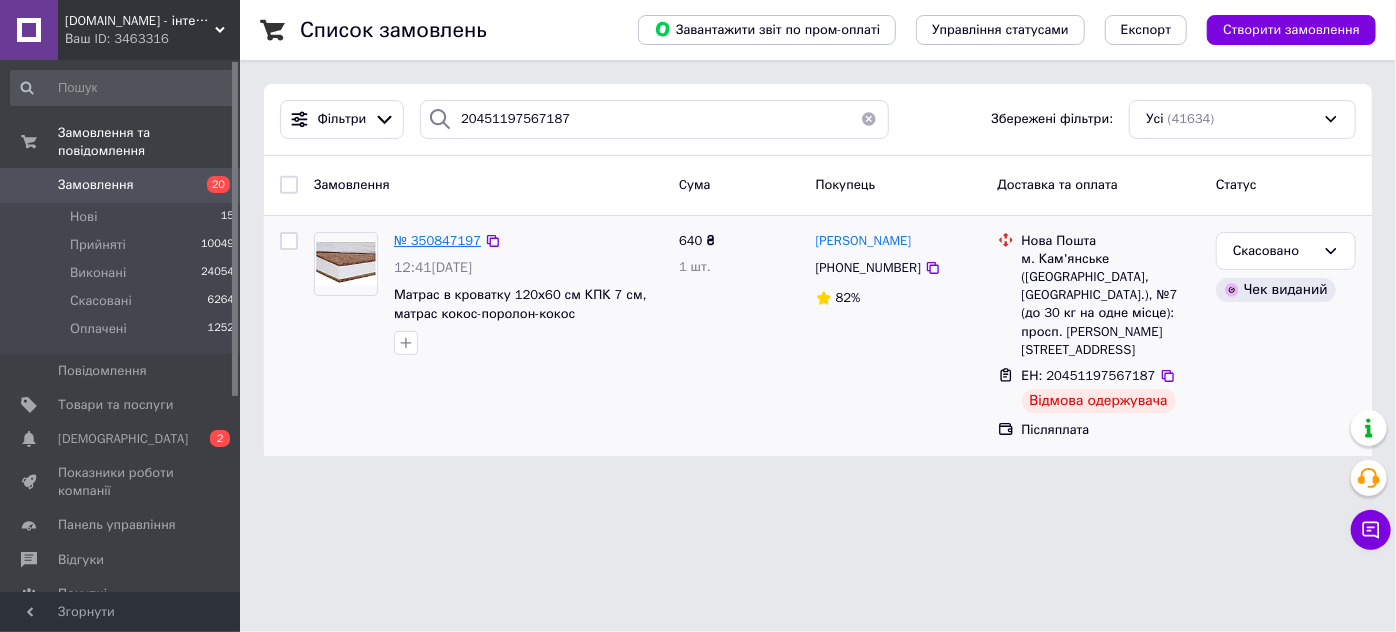 click on "№ 350847197" at bounding box center [437, 240] 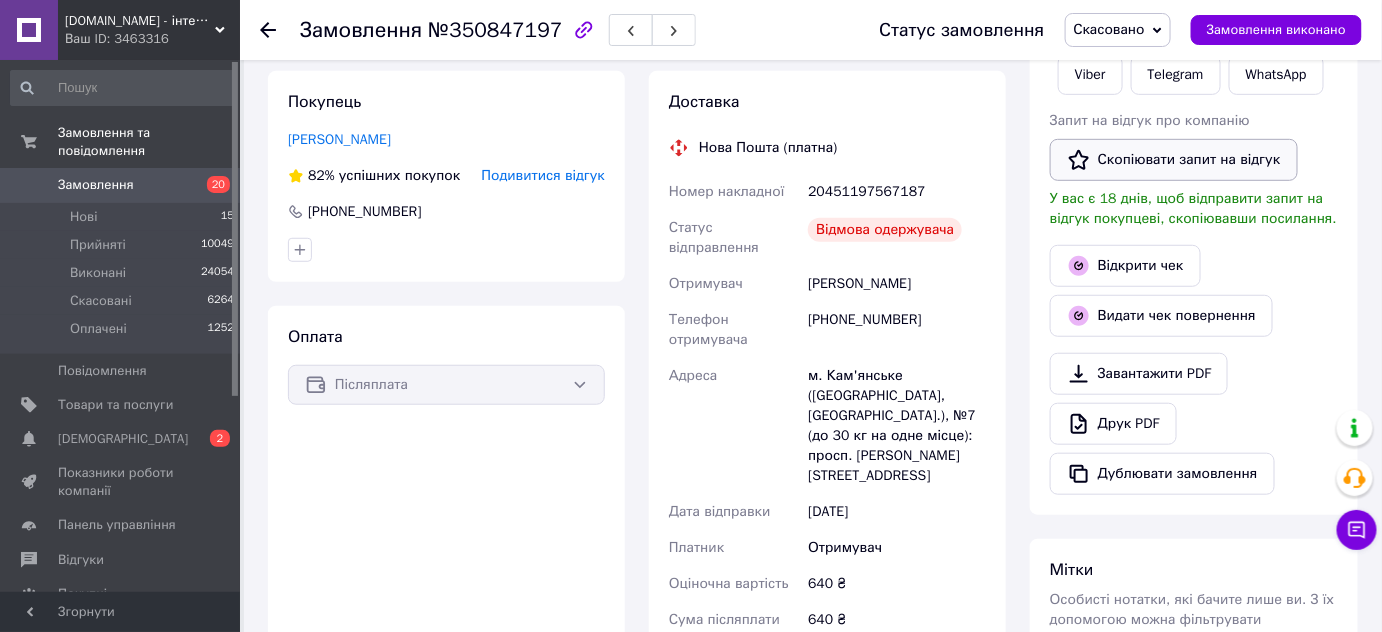 scroll, scrollTop: 363, scrollLeft: 0, axis: vertical 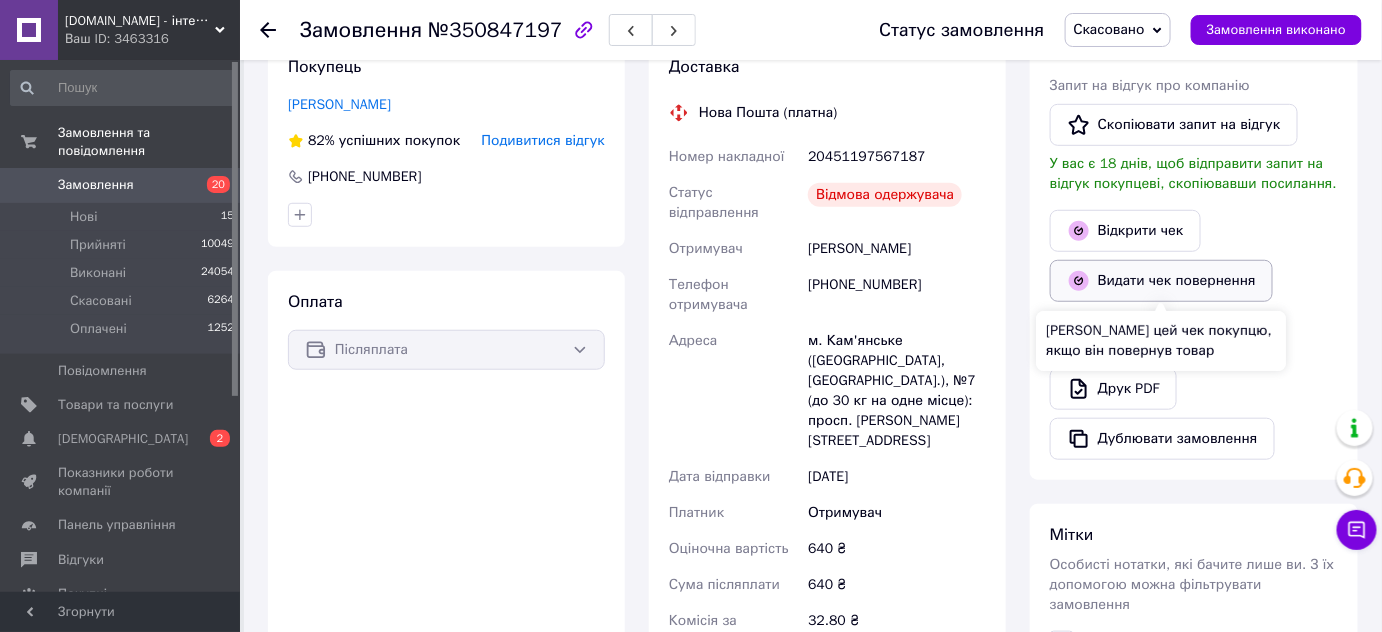click on "Видати чек повернення" at bounding box center (1161, 281) 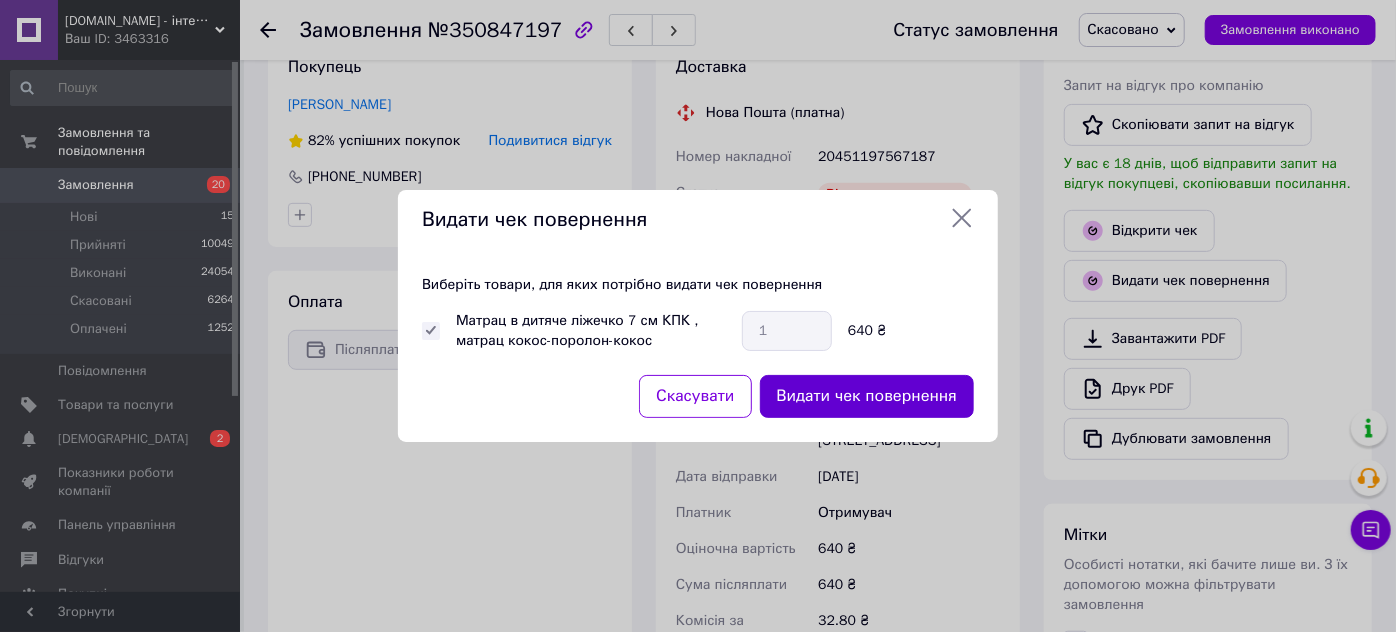 click on "Видати чек повернення" at bounding box center (867, 396) 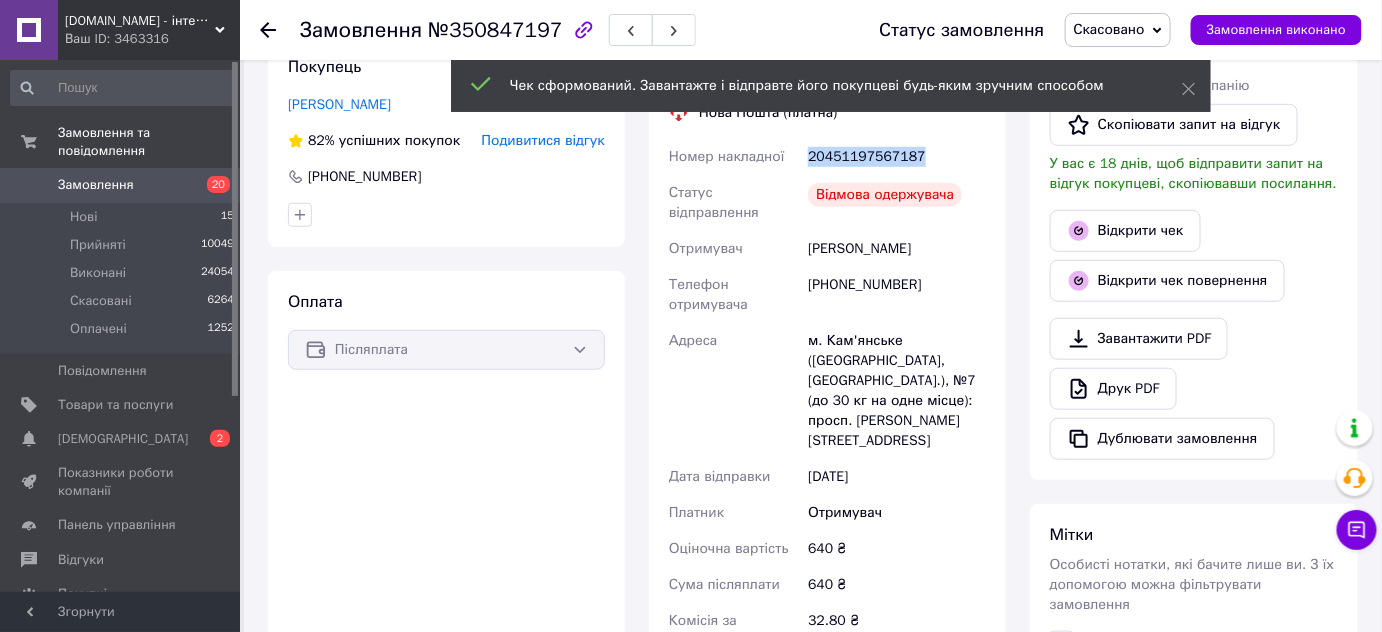 drag, startPoint x: 802, startPoint y: 153, endPoint x: 882, endPoint y: 161, distance: 80.399 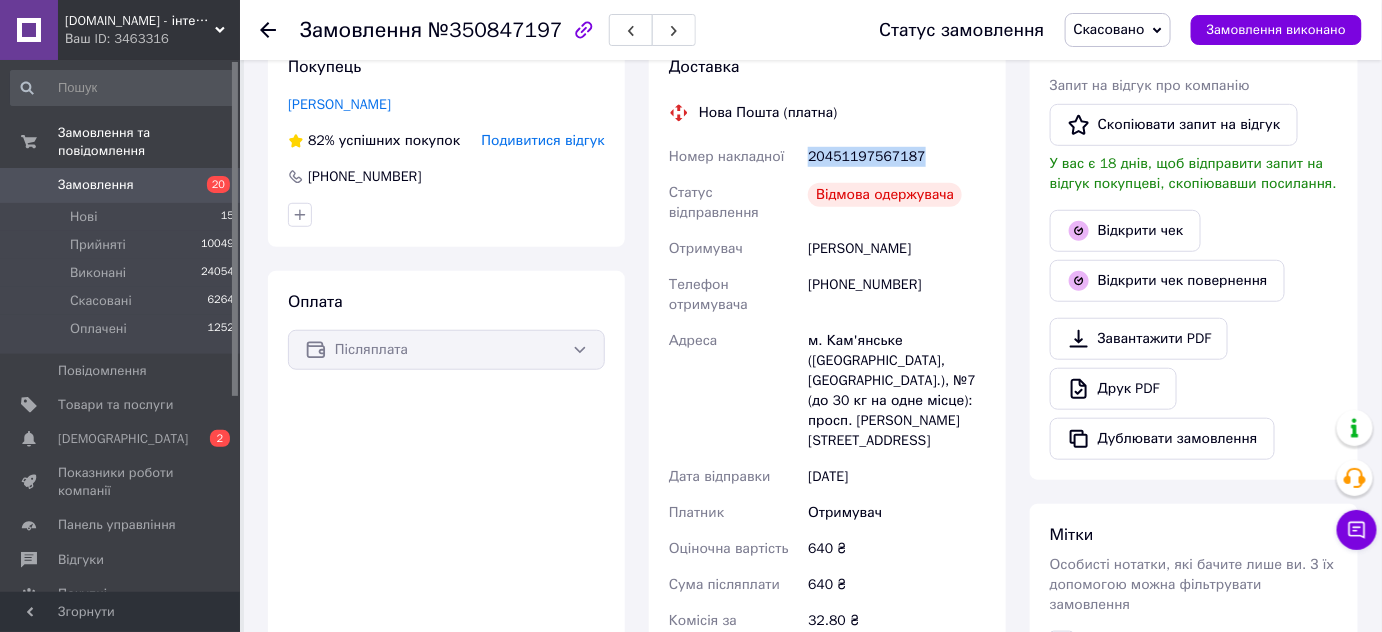 copy on "Номер накладної 20451197567187" 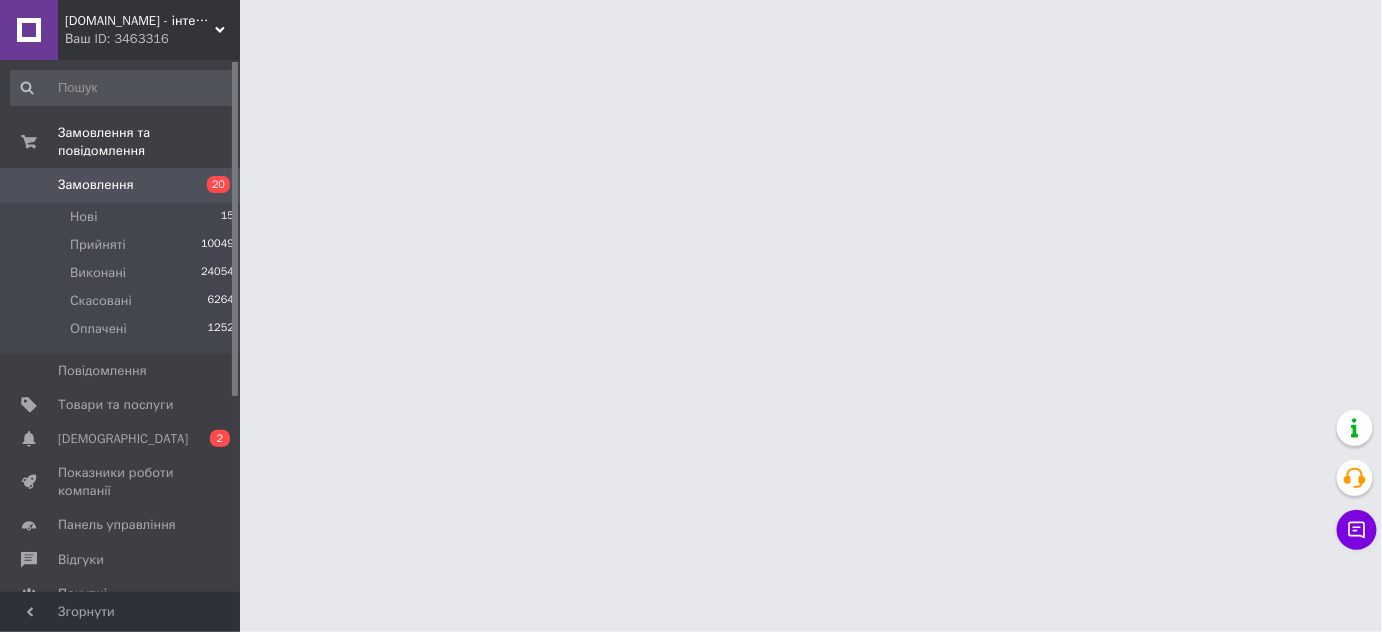 scroll, scrollTop: 0, scrollLeft: 0, axis: both 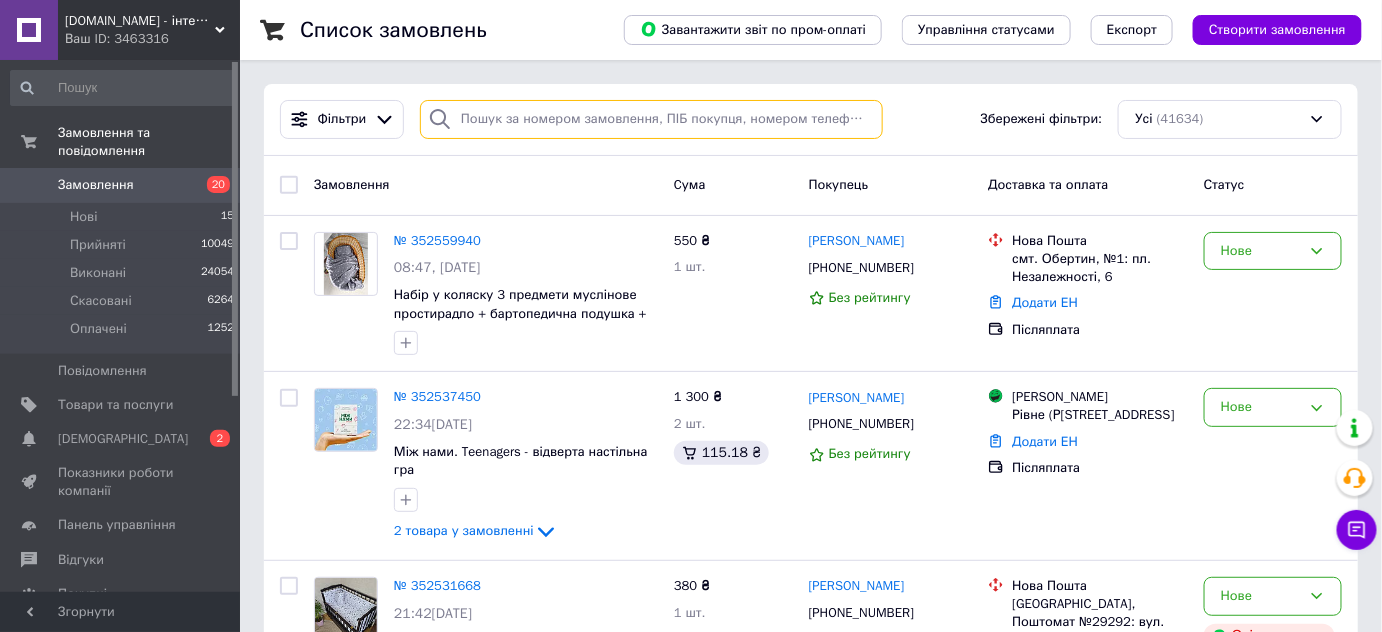 click at bounding box center (651, 119) 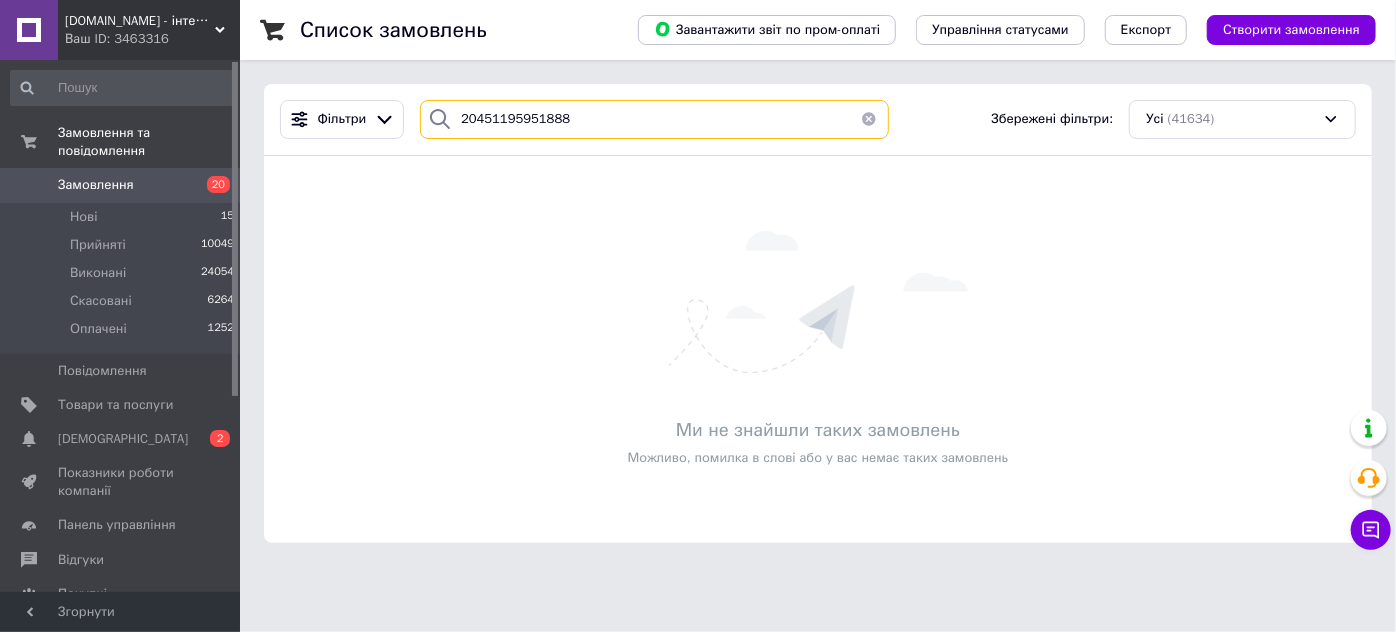 type on "20451195951888" 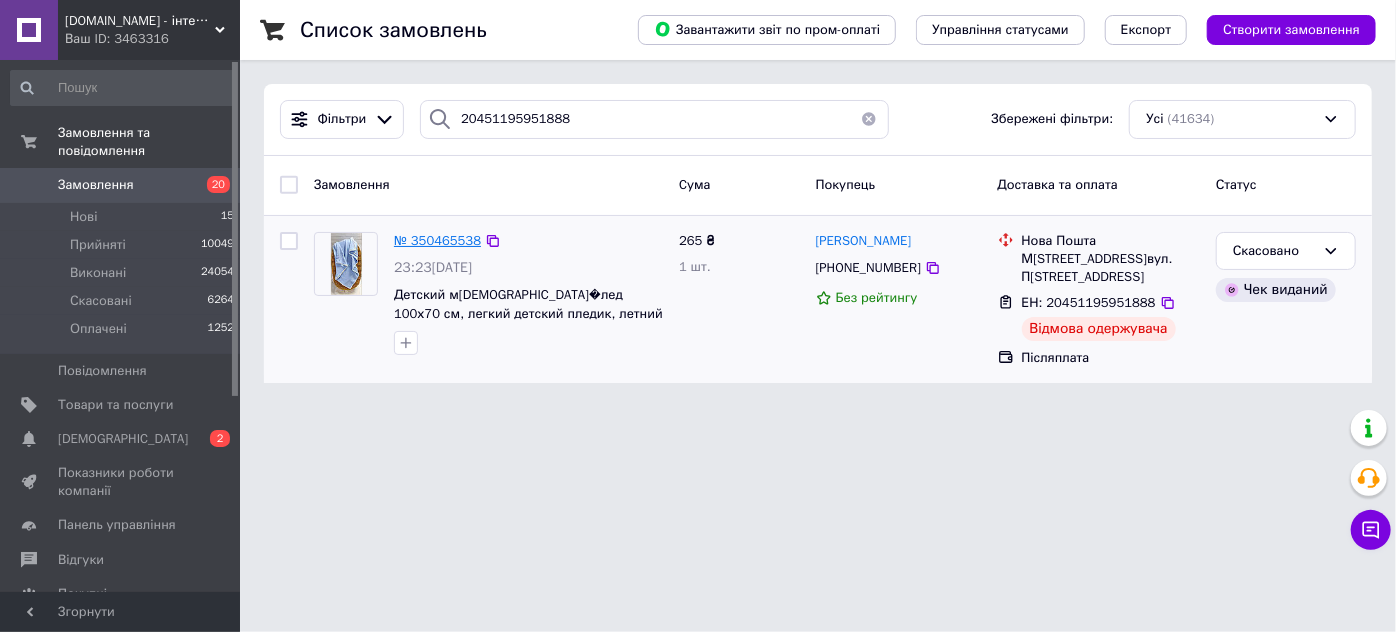 click on "№ 350465538" at bounding box center [437, 240] 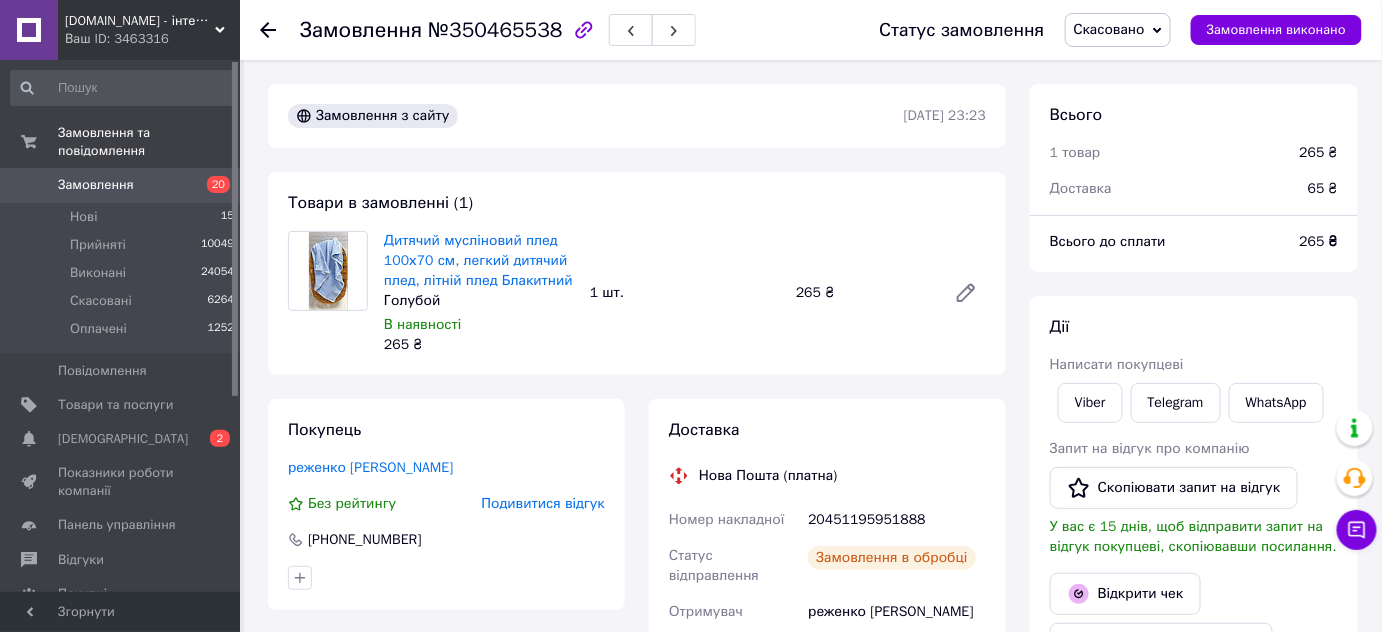 scroll, scrollTop: 32, scrollLeft: 0, axis: vertical 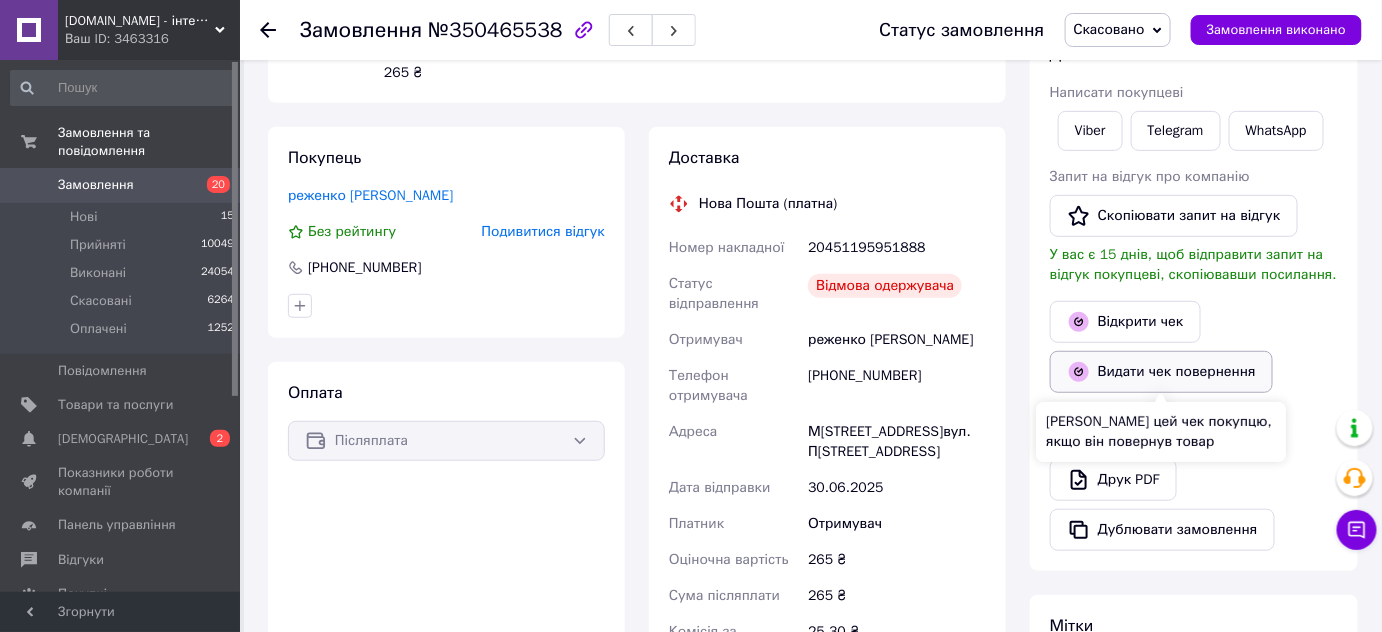 click on "Видати чек повернення" at bounding box center [1161, 372] 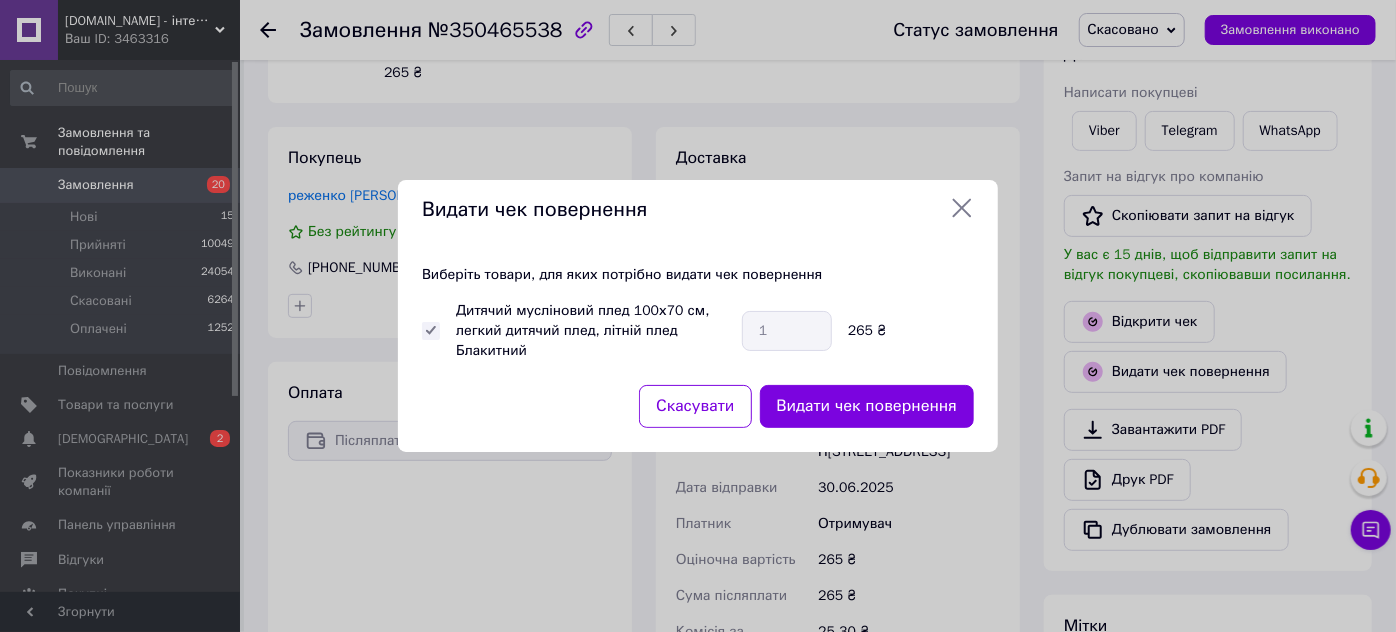 click on "Видати чек повернення" at bounding box center (867, 406) 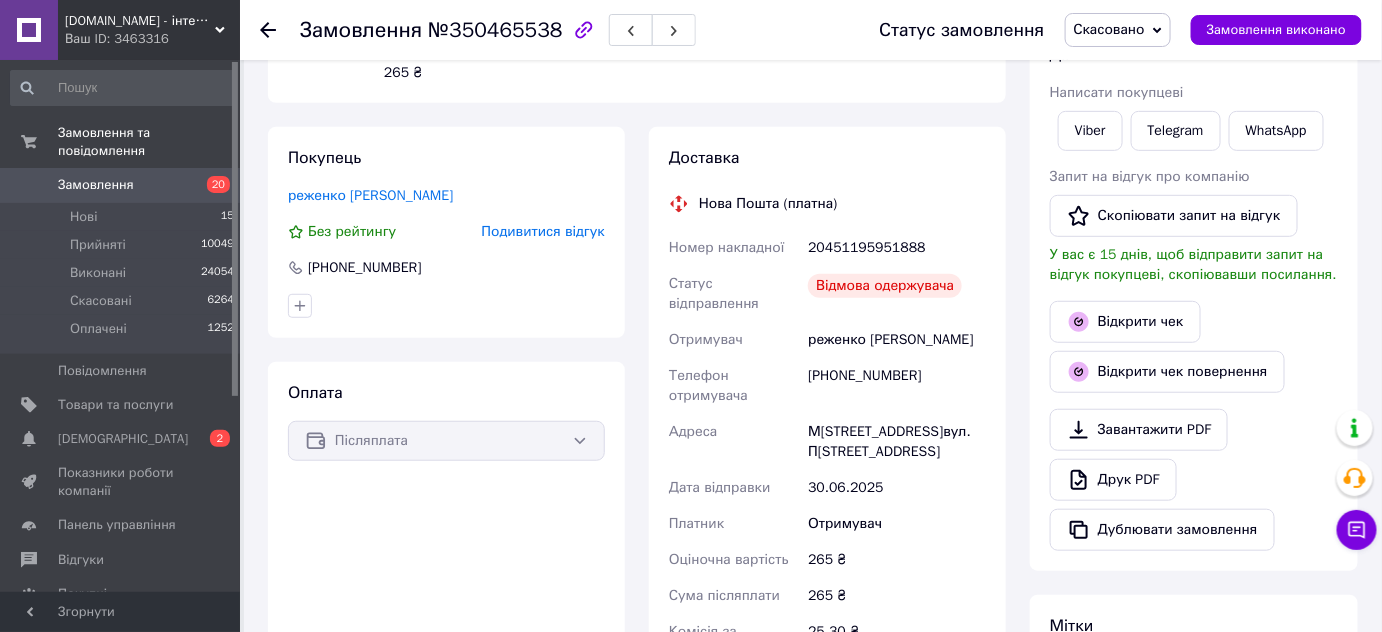 drag, startPoint x: 125, startPoint y: 164, endPoint x: 180, endPoint y: 153, distance: 56.089214 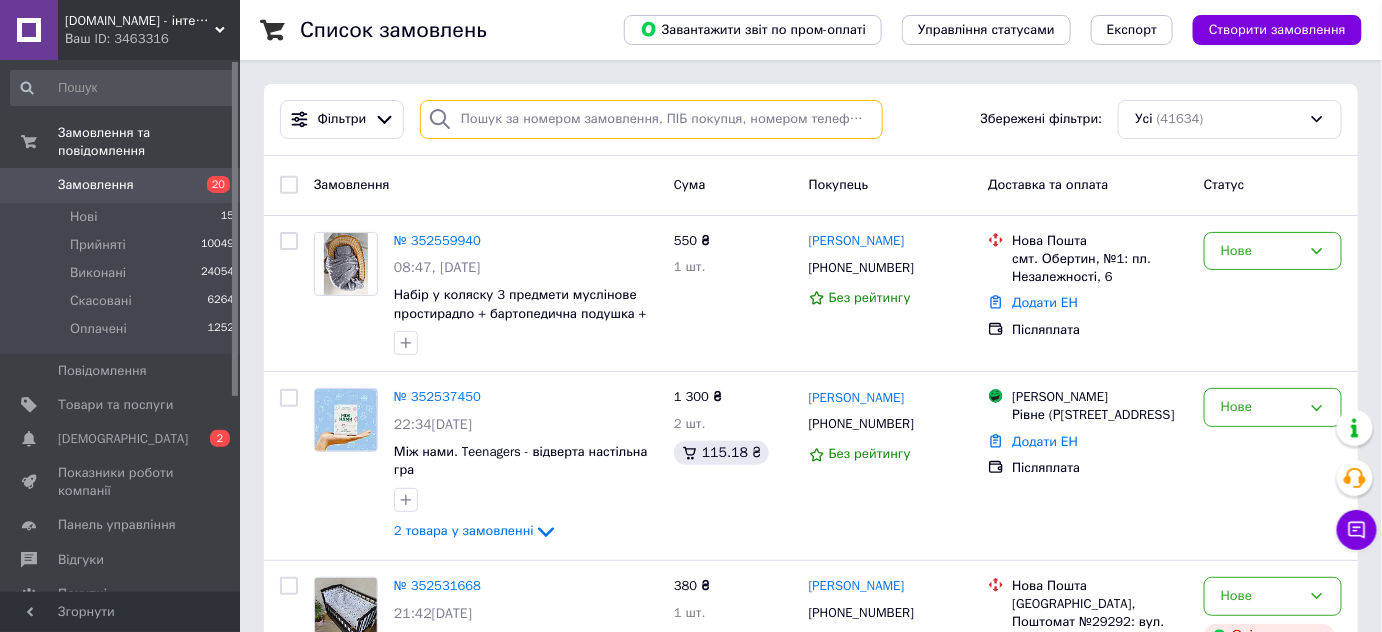 click at bounding box center (651, 119) 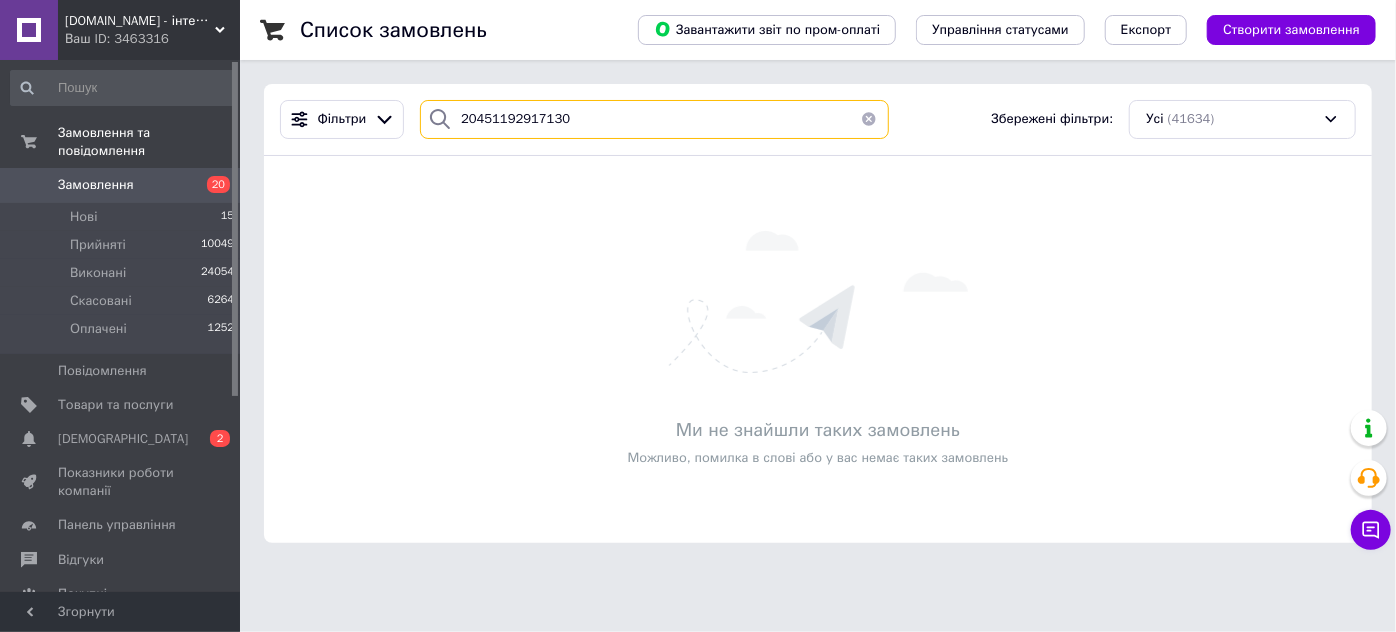 type on "20451192917130" 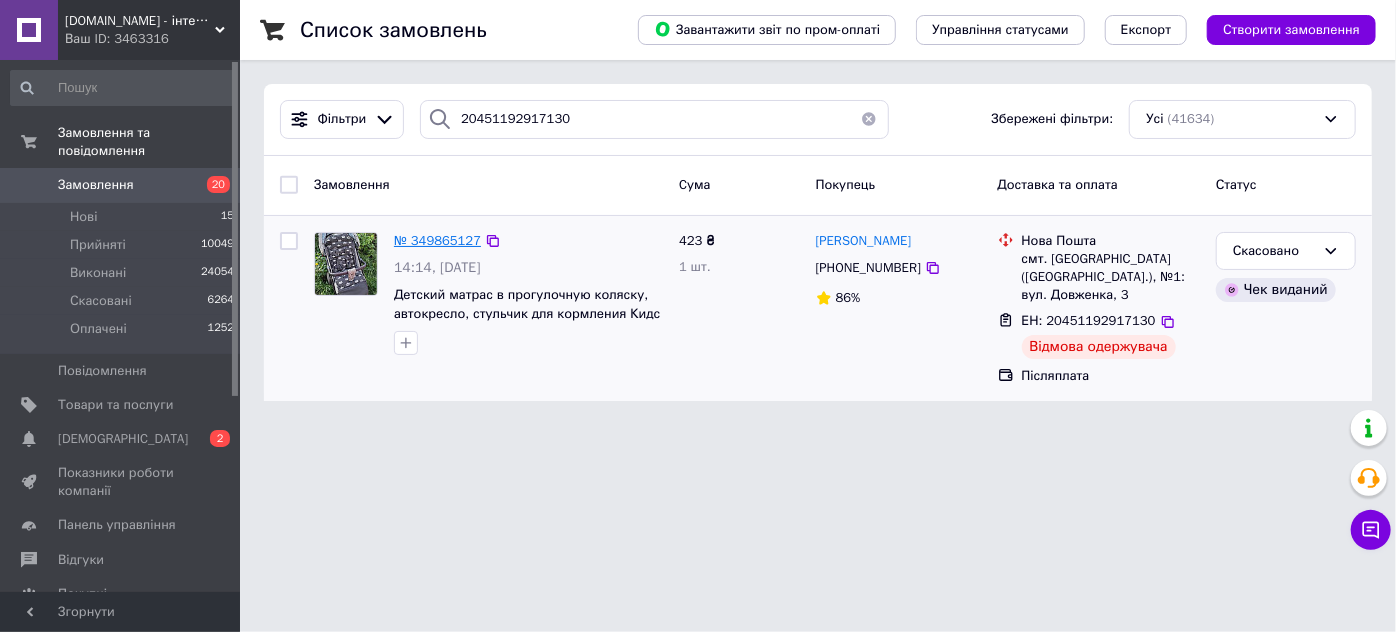 click on "№ 349865127" at bounding box center [437, 240] 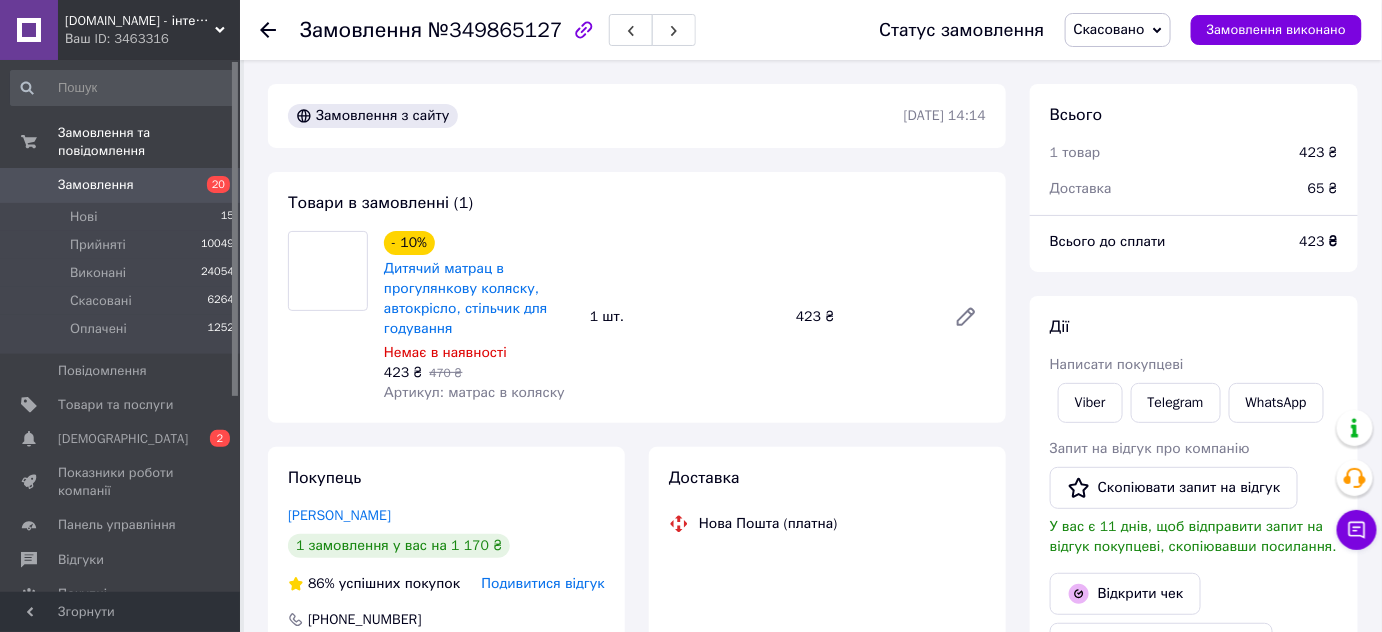 scroll, scrollTop: 52, scrollLeft: 0, axis: vertical 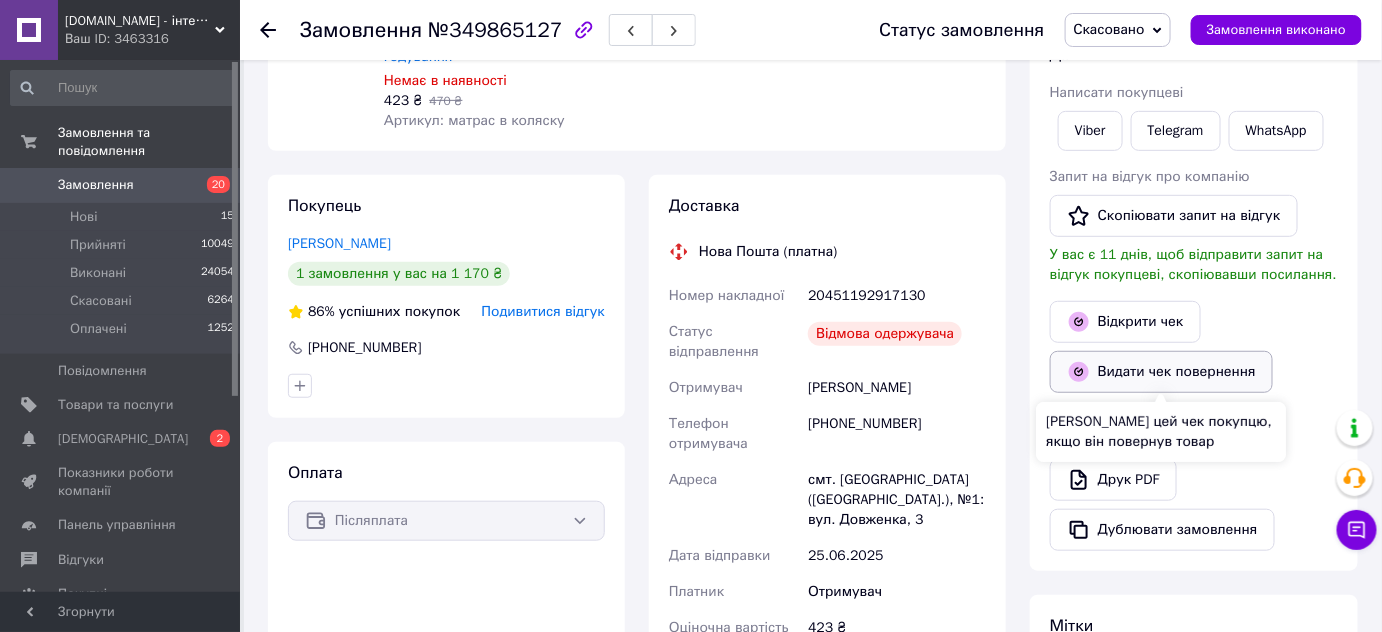 click on "Видати чек повернення" at bounding box center (1161, 372) 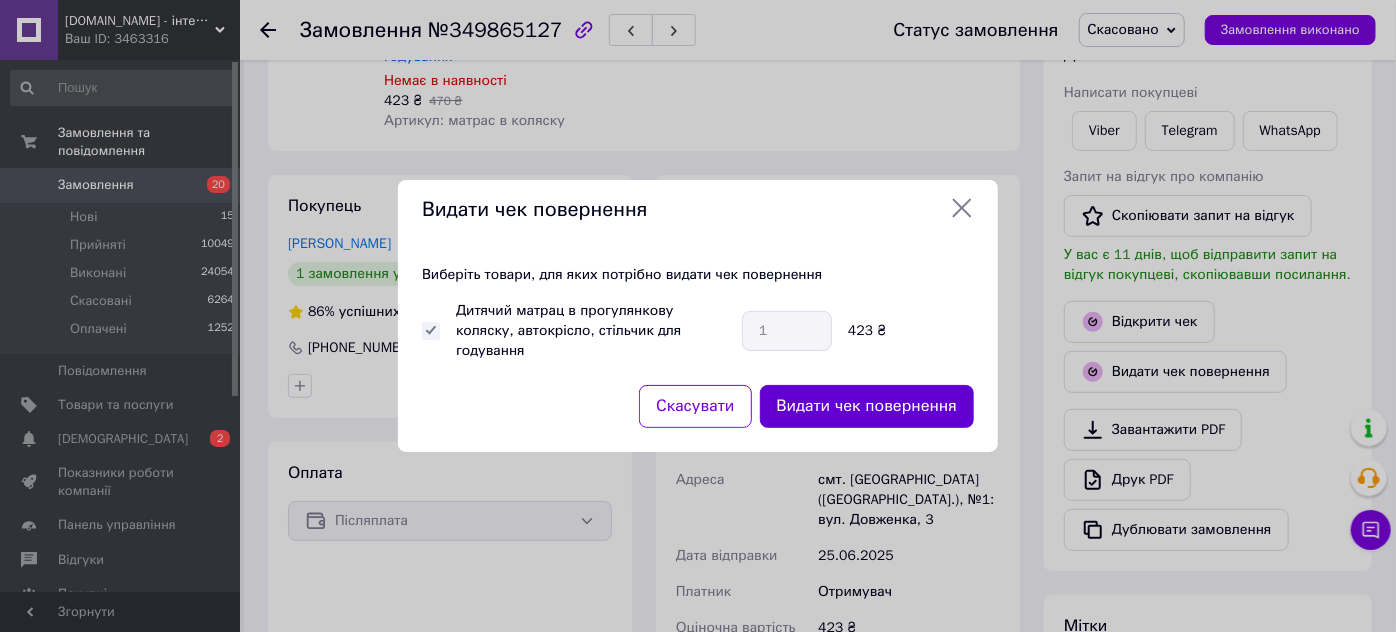 click on "Видати чек повернення" at bounding box center [867, 406] 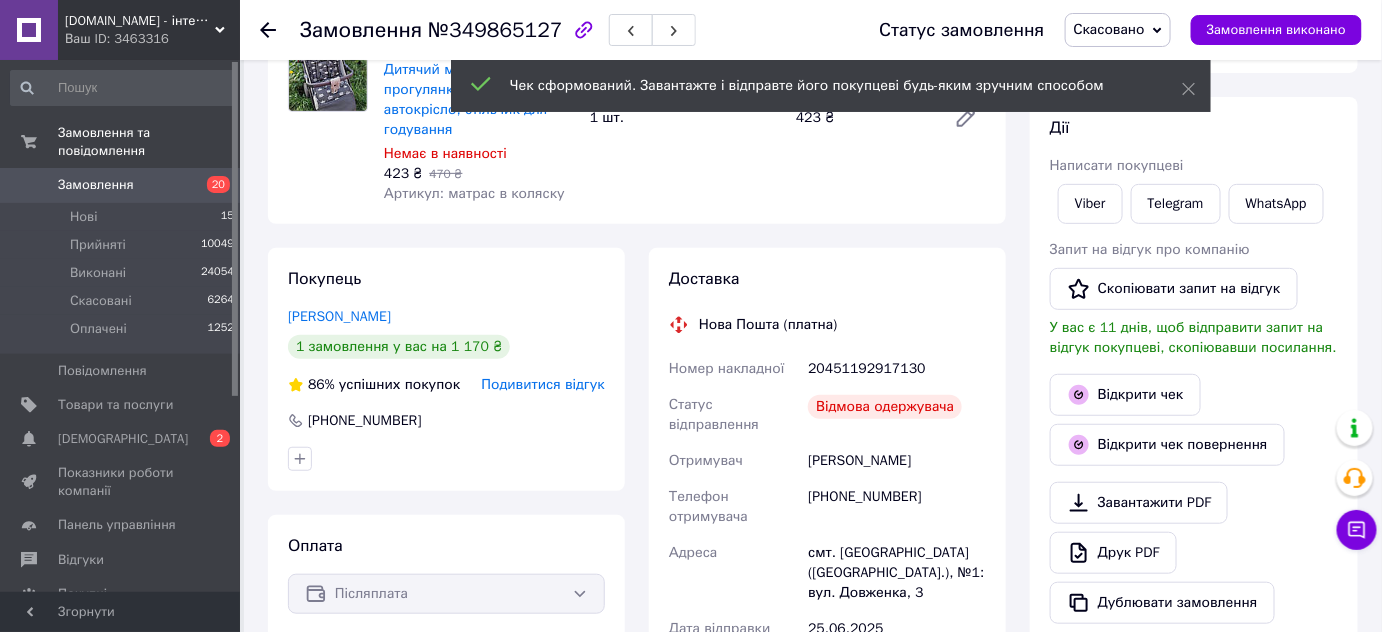 scroll, scrollTop: 90, scrollLeft: 0, axis: vertical 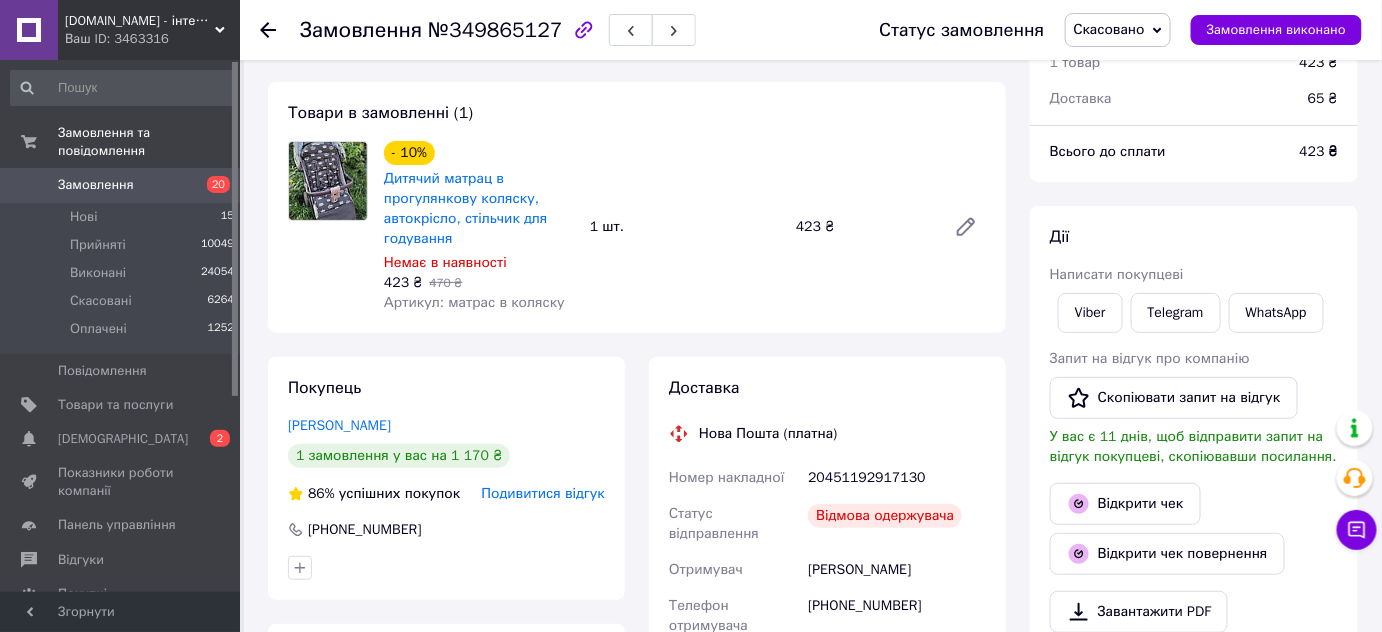 click on "Замовлення" at bounding box center (96, 185) 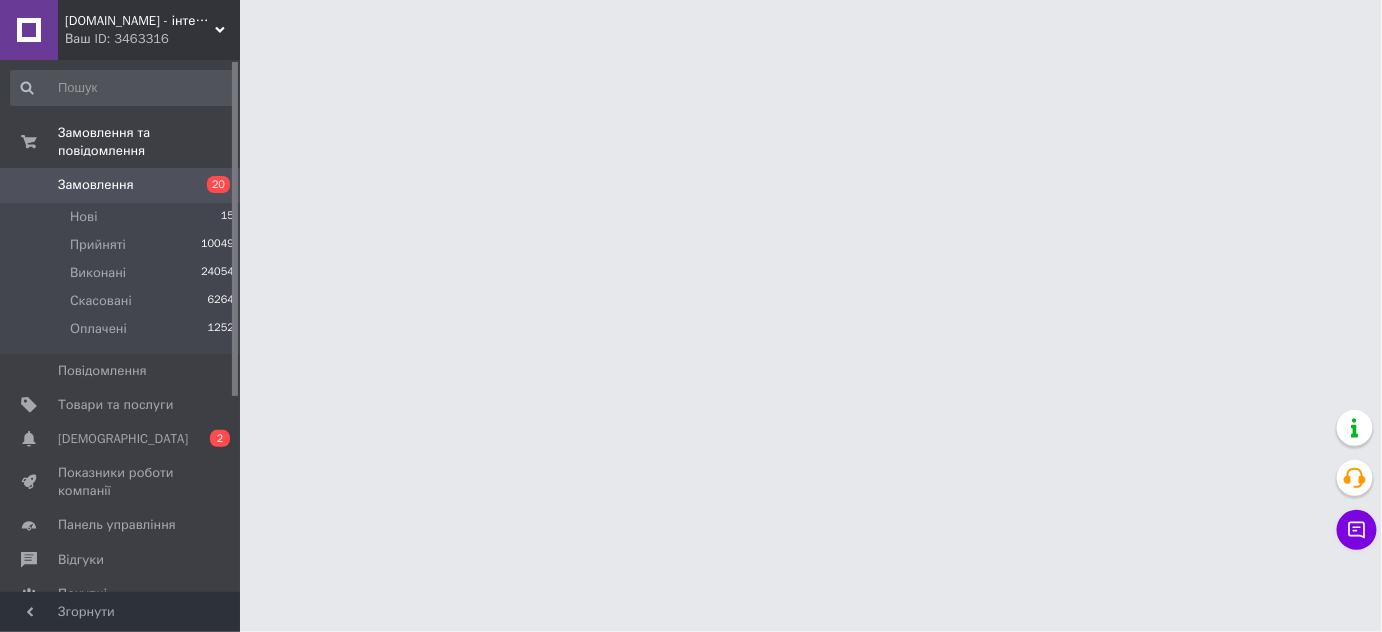 scroll, scrollTop: 0, scrollLeft: 0, axis: both 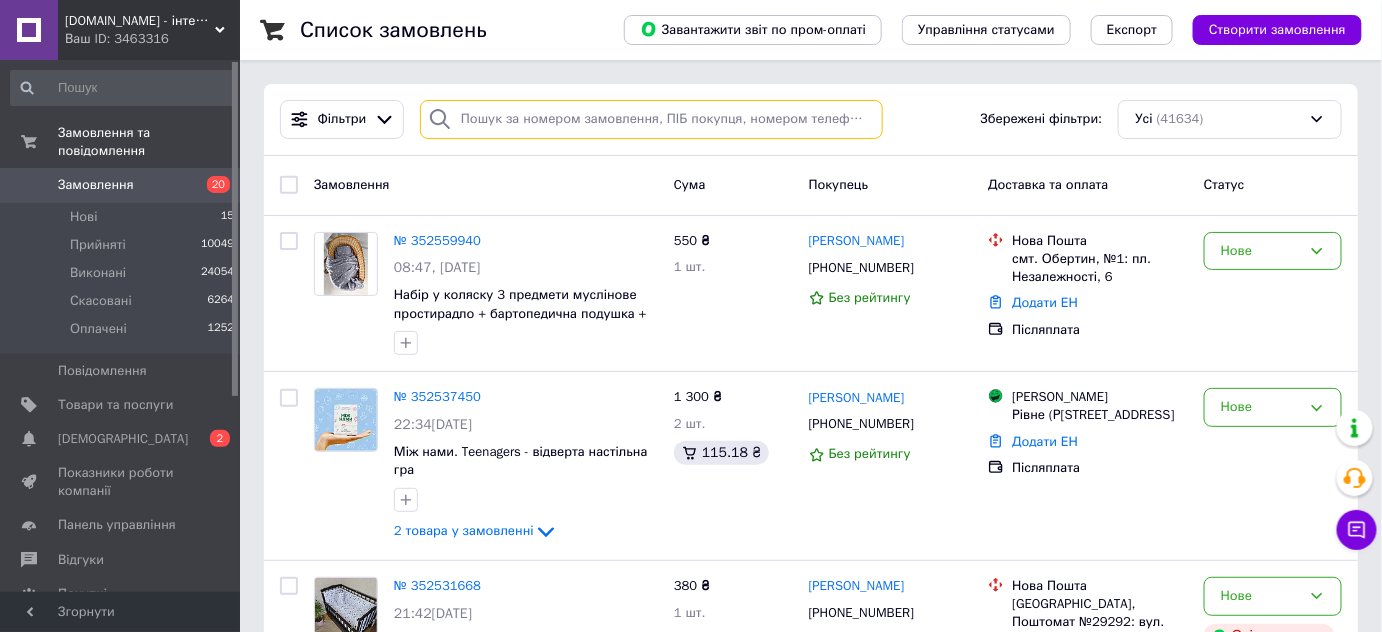 click at bounding box center (651, 119) 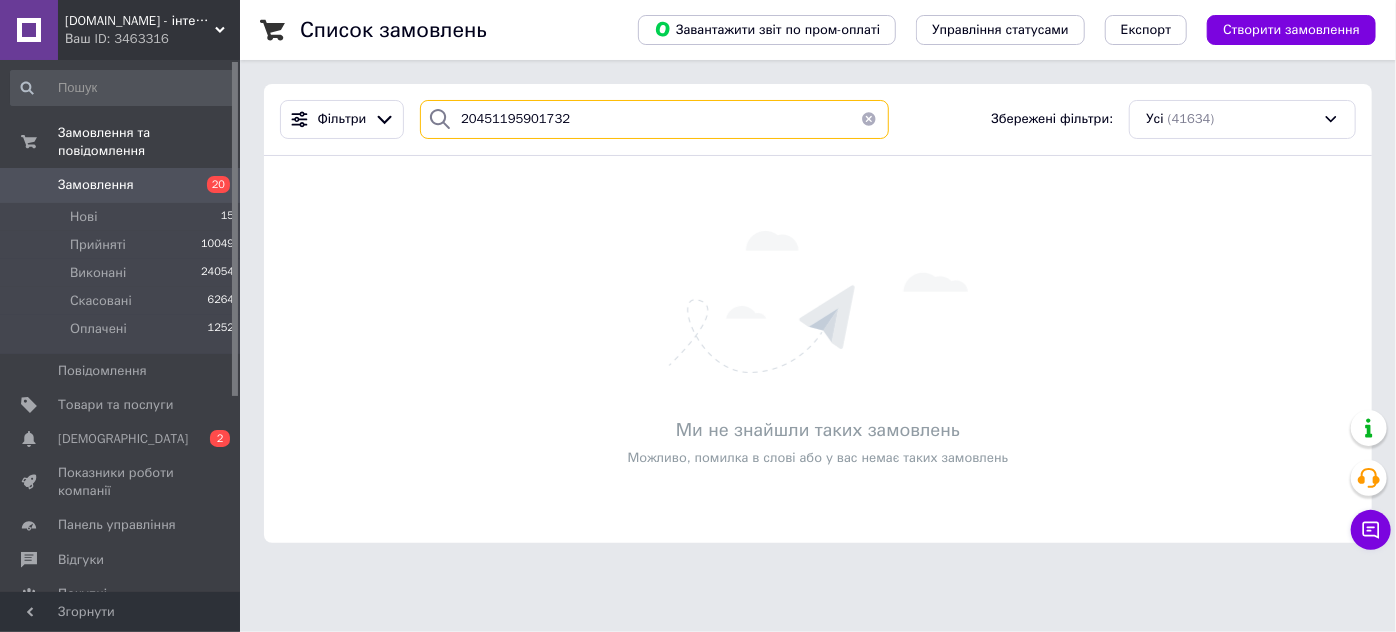 type on "20451195901732" 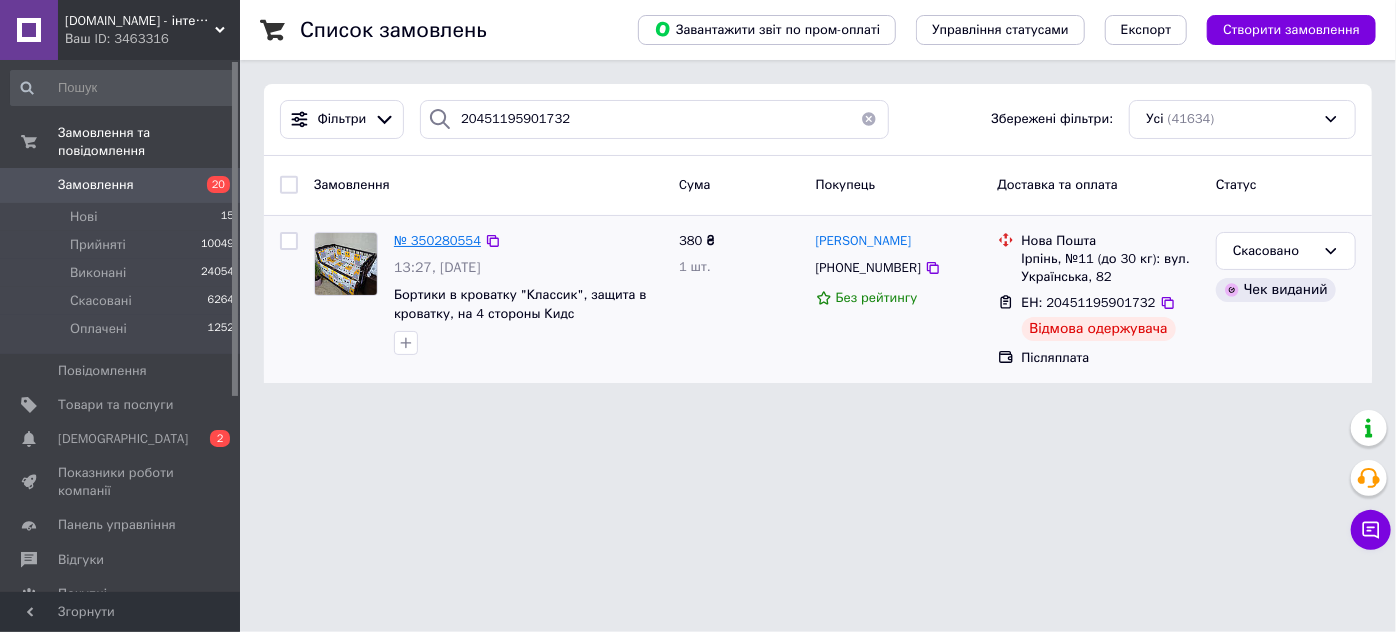 click on "№ 350280554" at bounding box center (437, 240) 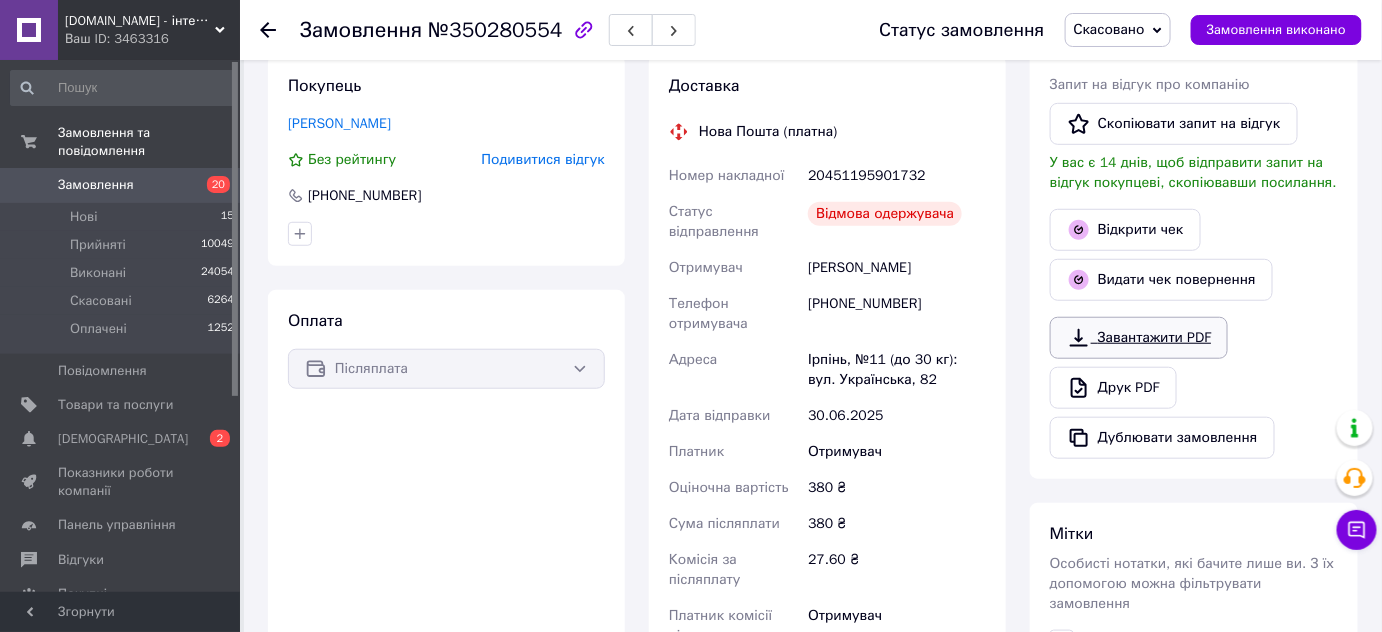 scroll, scrollTop: 363, scrollLeft: 0, axis: vertical 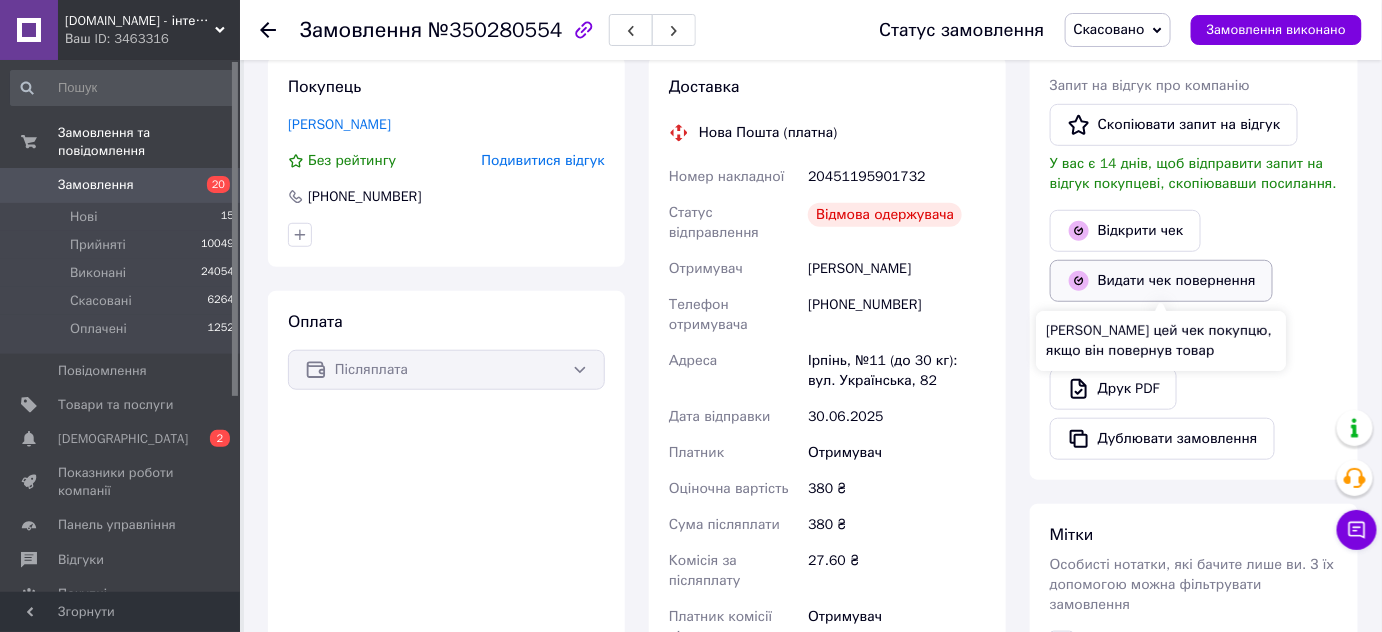 click on "Видати чек повернення" at bounding box center [1161, 281] 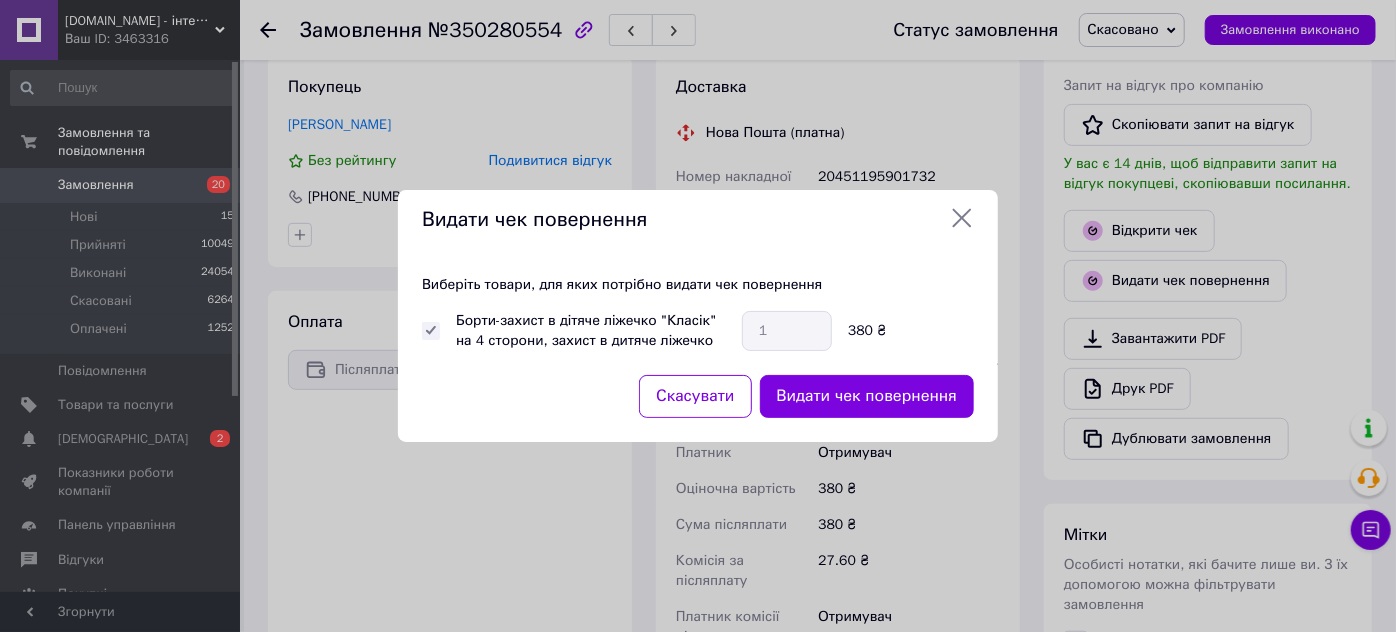 click on "Видати чек повернення" at bounding box center [867, 396] 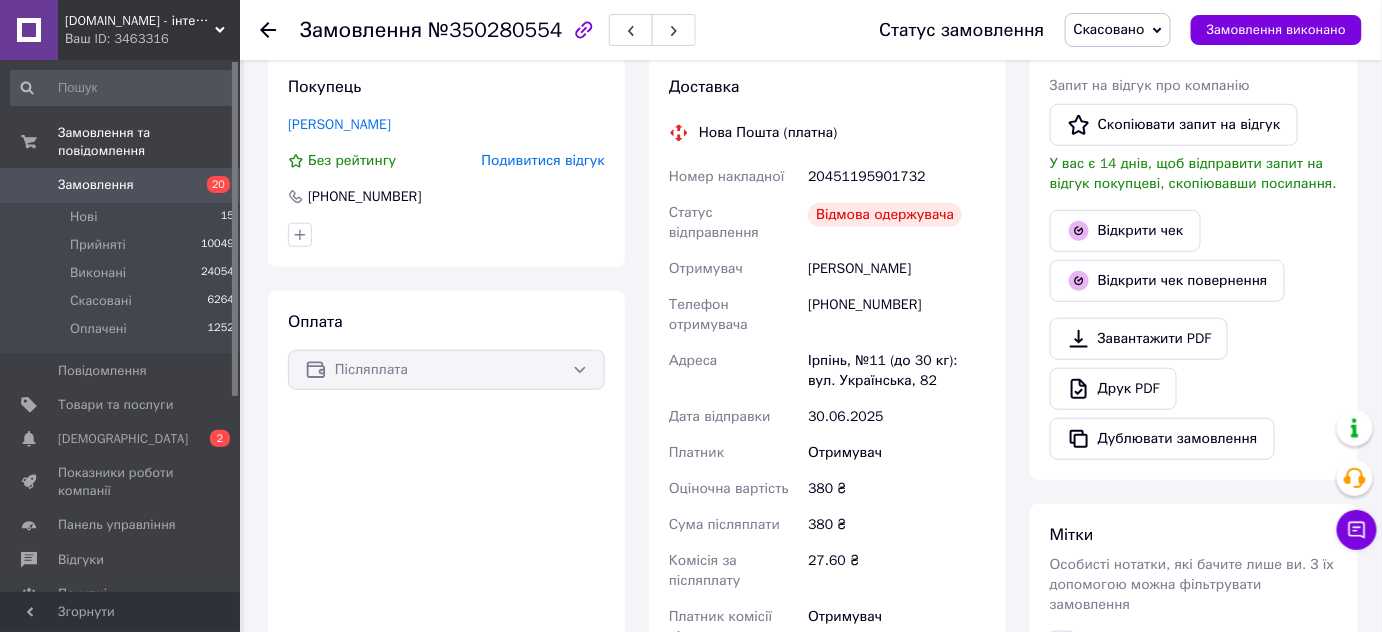 click on "Замовлення" at bounding box center (96, 185) 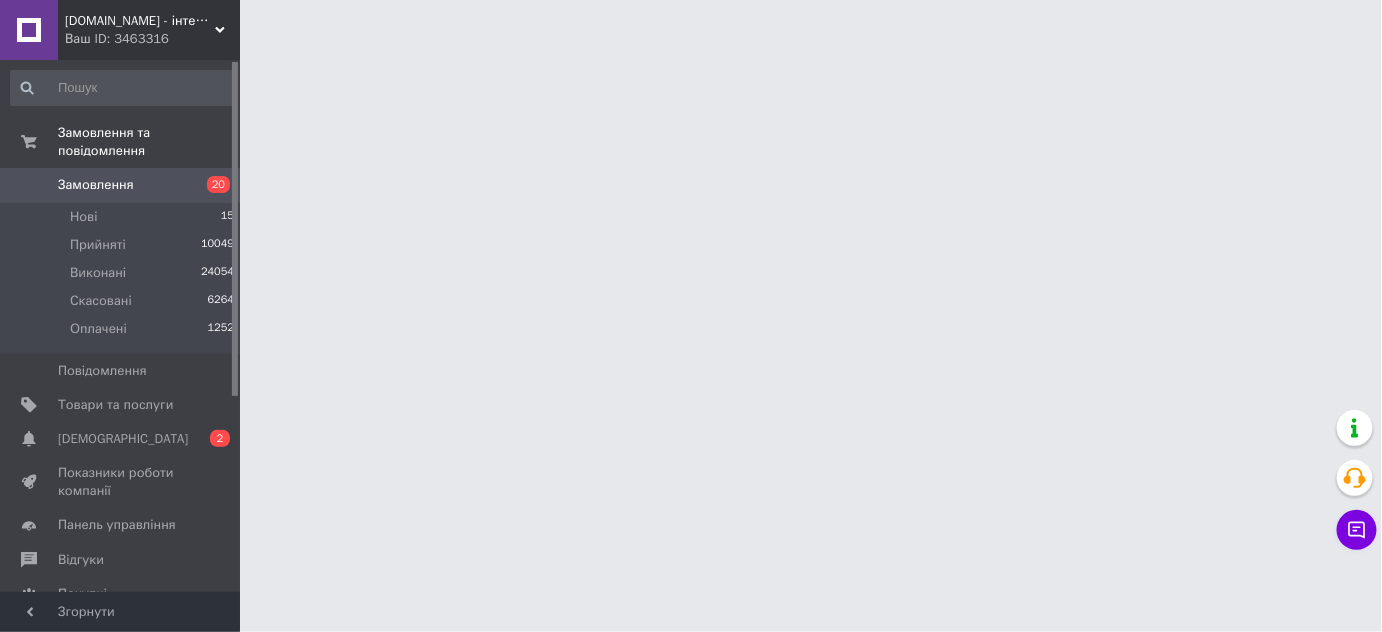 scroll, scrollTop: 0, scrollLeft: 0, axis: both 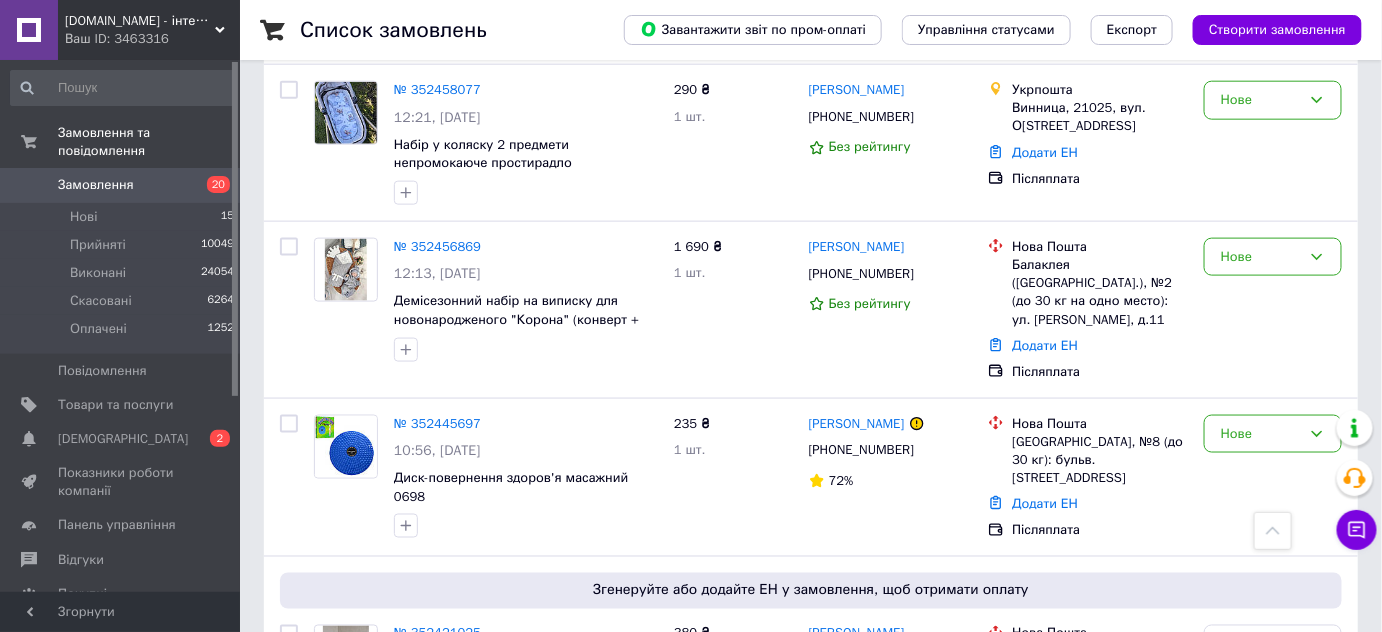 click on "Замовлення" at bounding box center (96, 185) 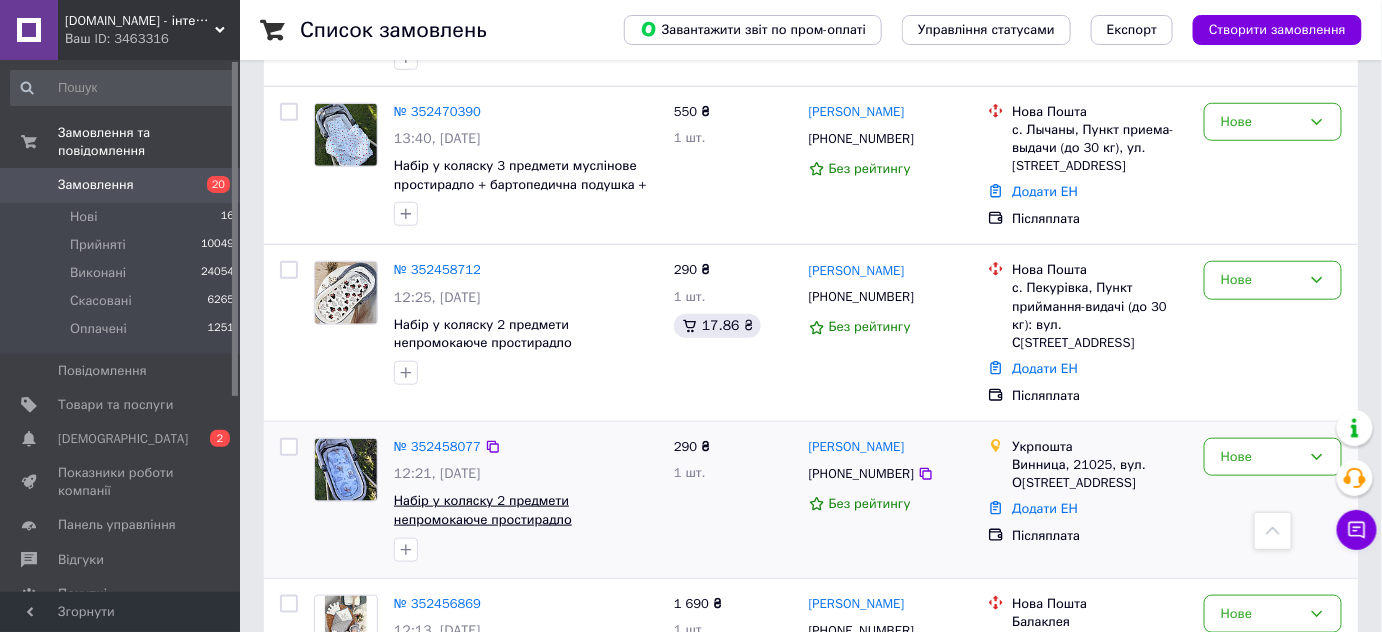 scroll, scrollTop: 3180, scrollLeft: 0, axis: vertical 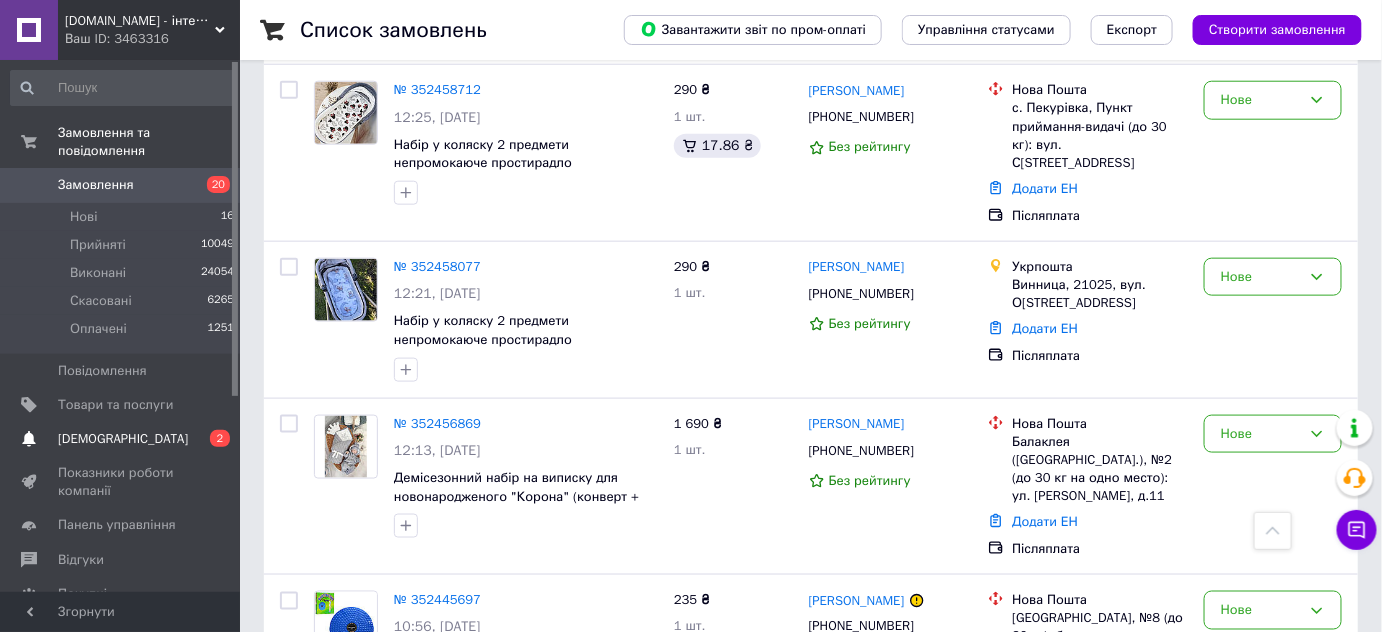 click on "[DEMOGRAPHIC_DATA]" at bounding box center [123, 439] 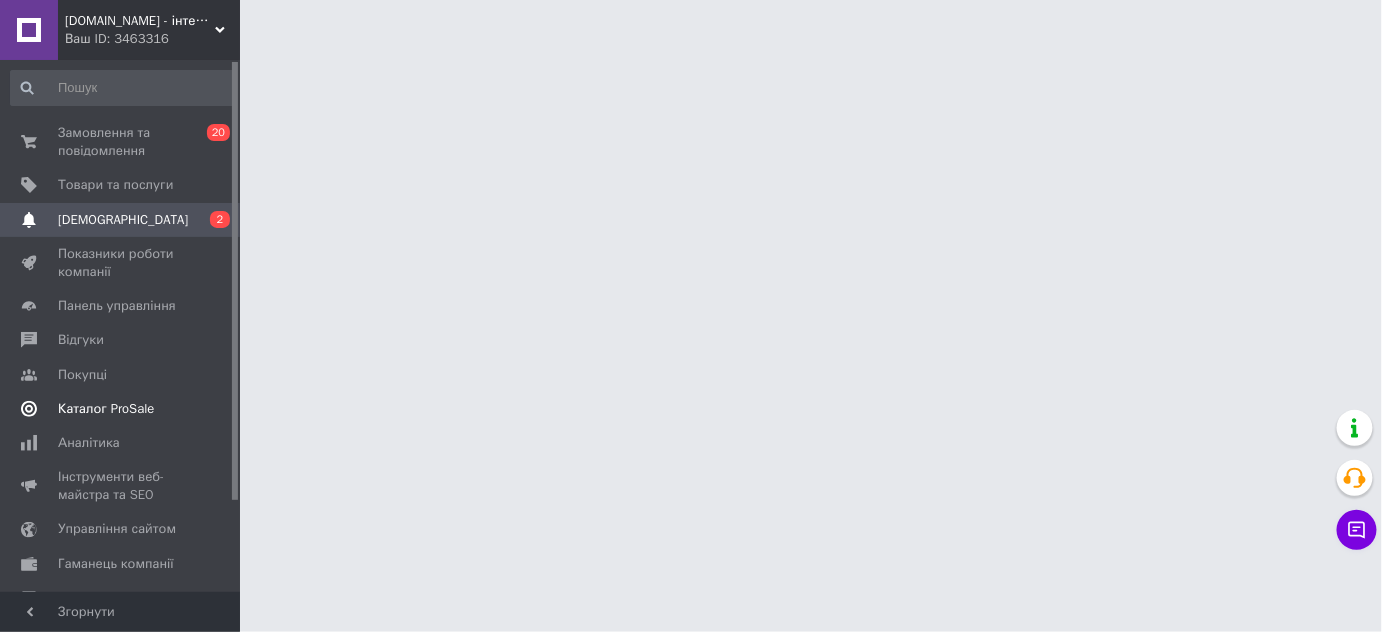 scroll, scrollTop: 0, scrollLeft: 0, axis: both 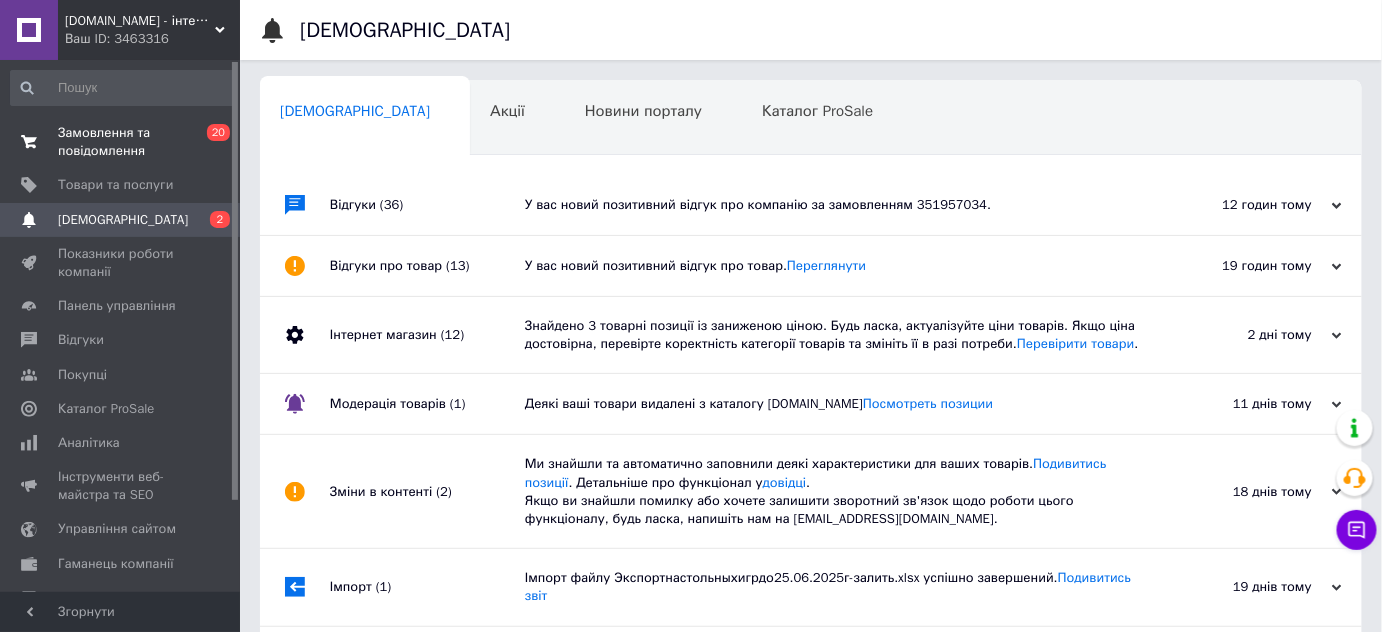 click on "Замовлення та повідомлення" at bounding box center [121, 142] 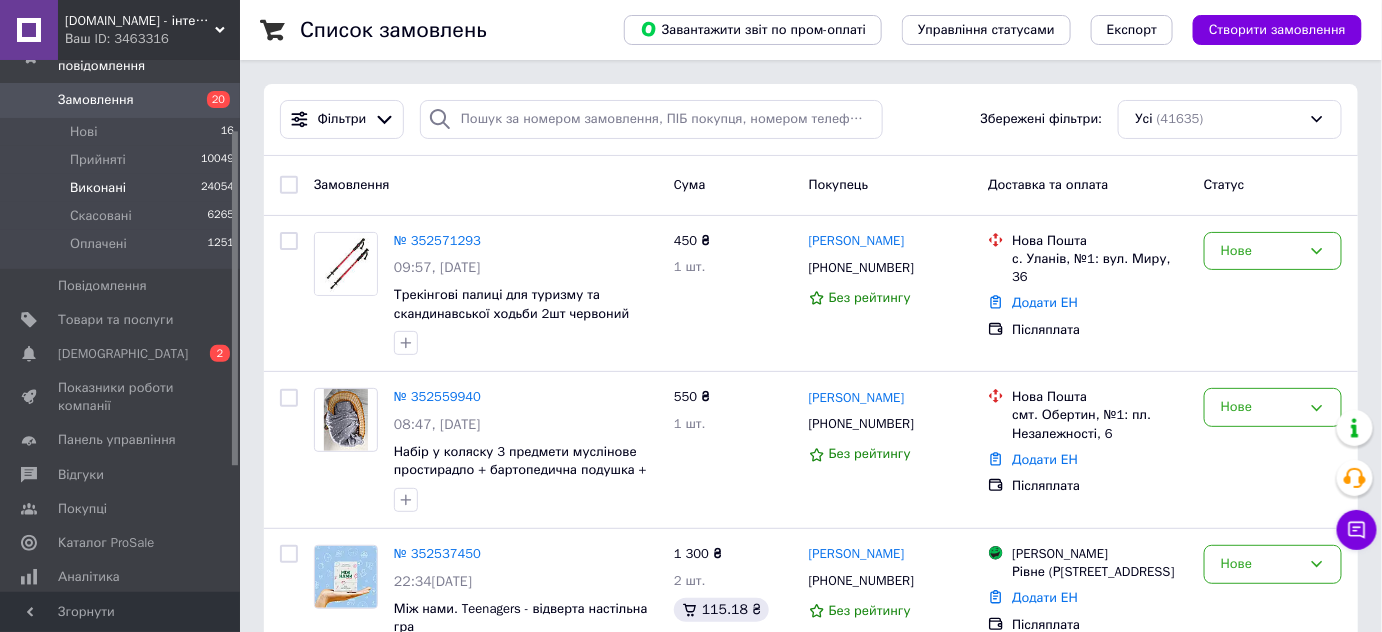 scroll, scrollTop: 181, scrollLeft: 0, axis: vertical 